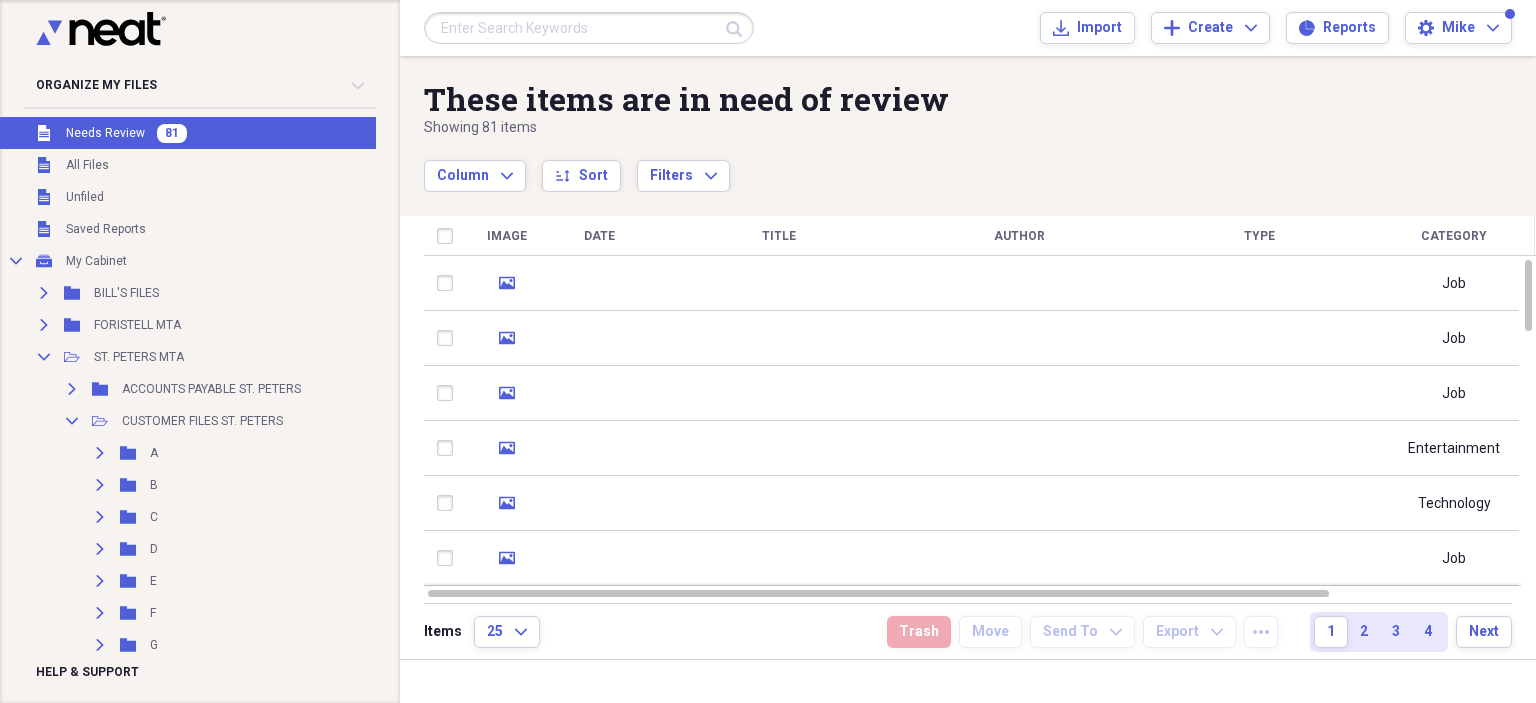 scroll, scrollTop: 0, scrollLeft: 0, axis: both 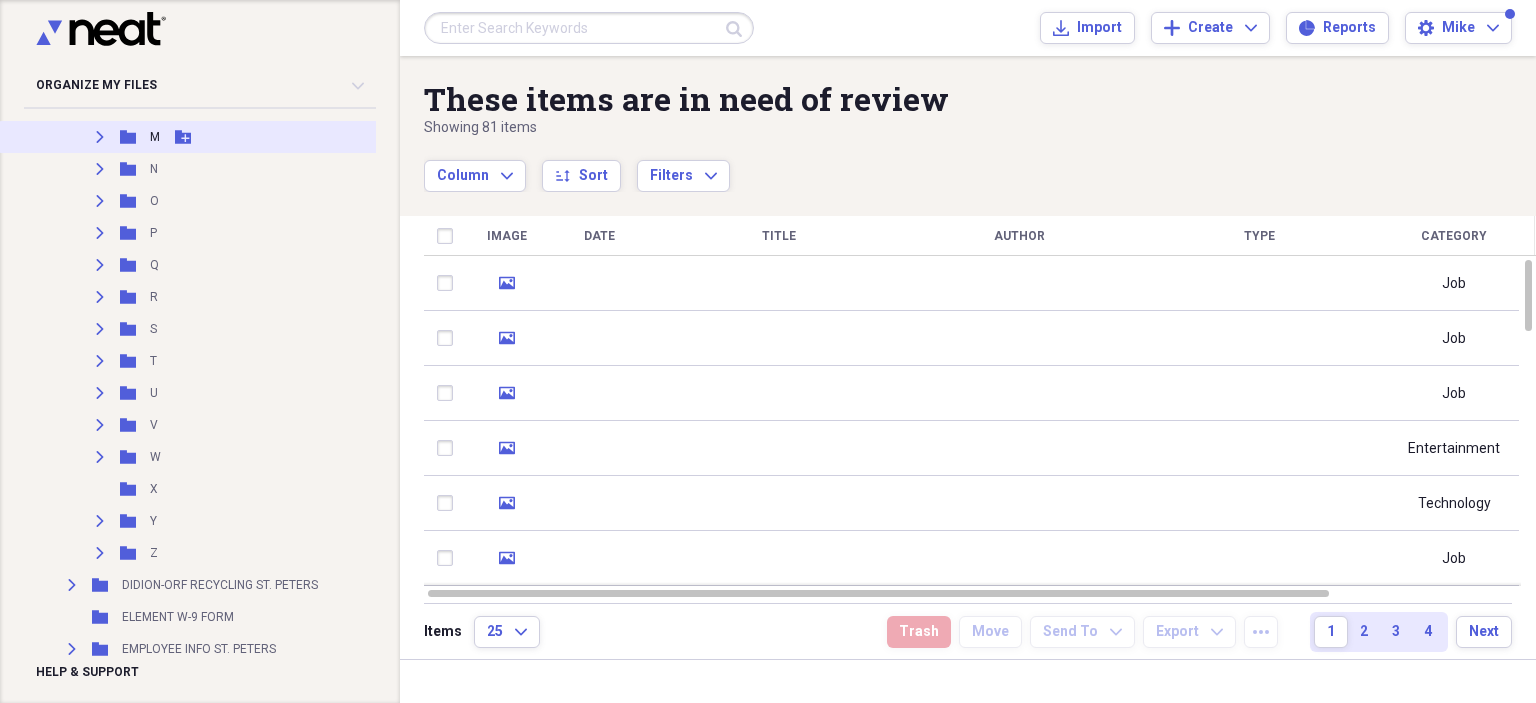 click on "Expand" 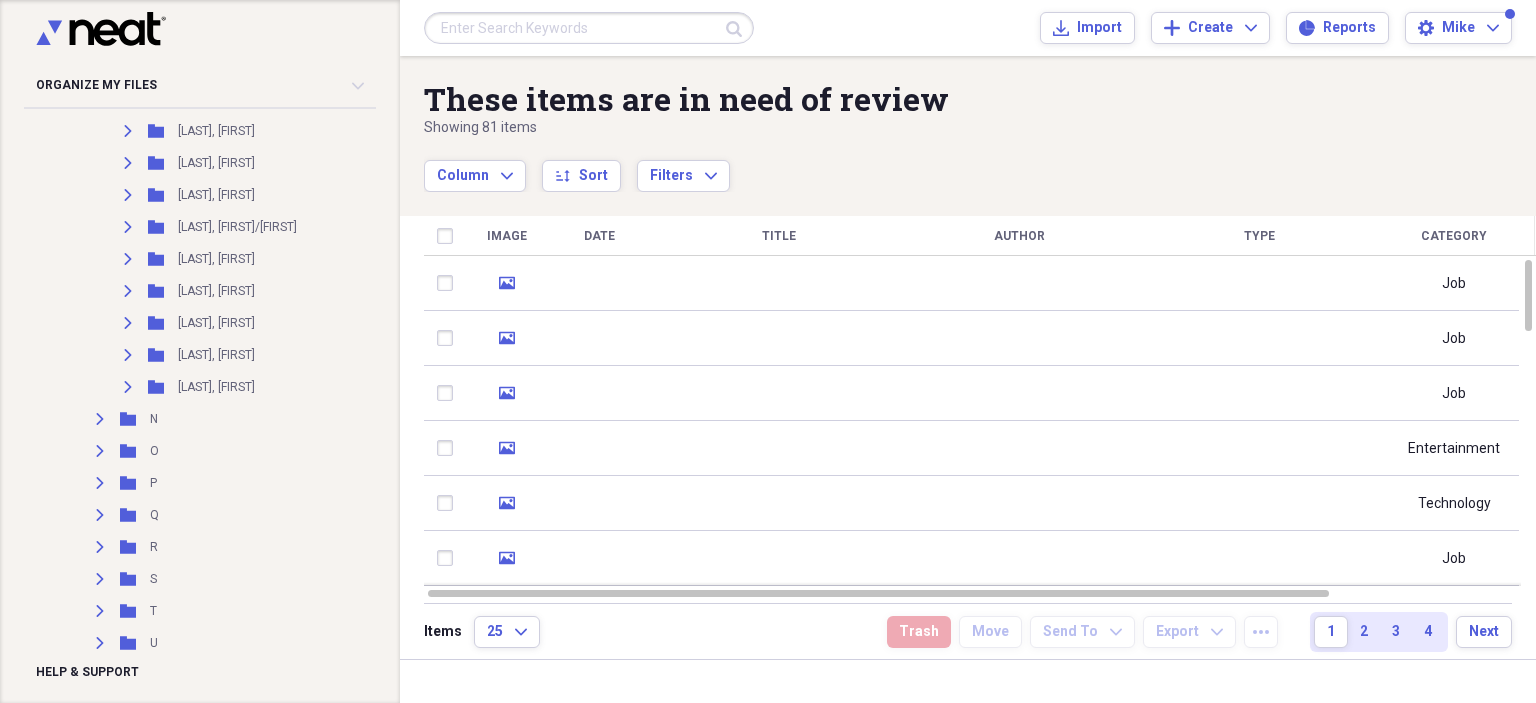 scroll, scrollTop: 9774, scrollLeft: 0, axis: vertical 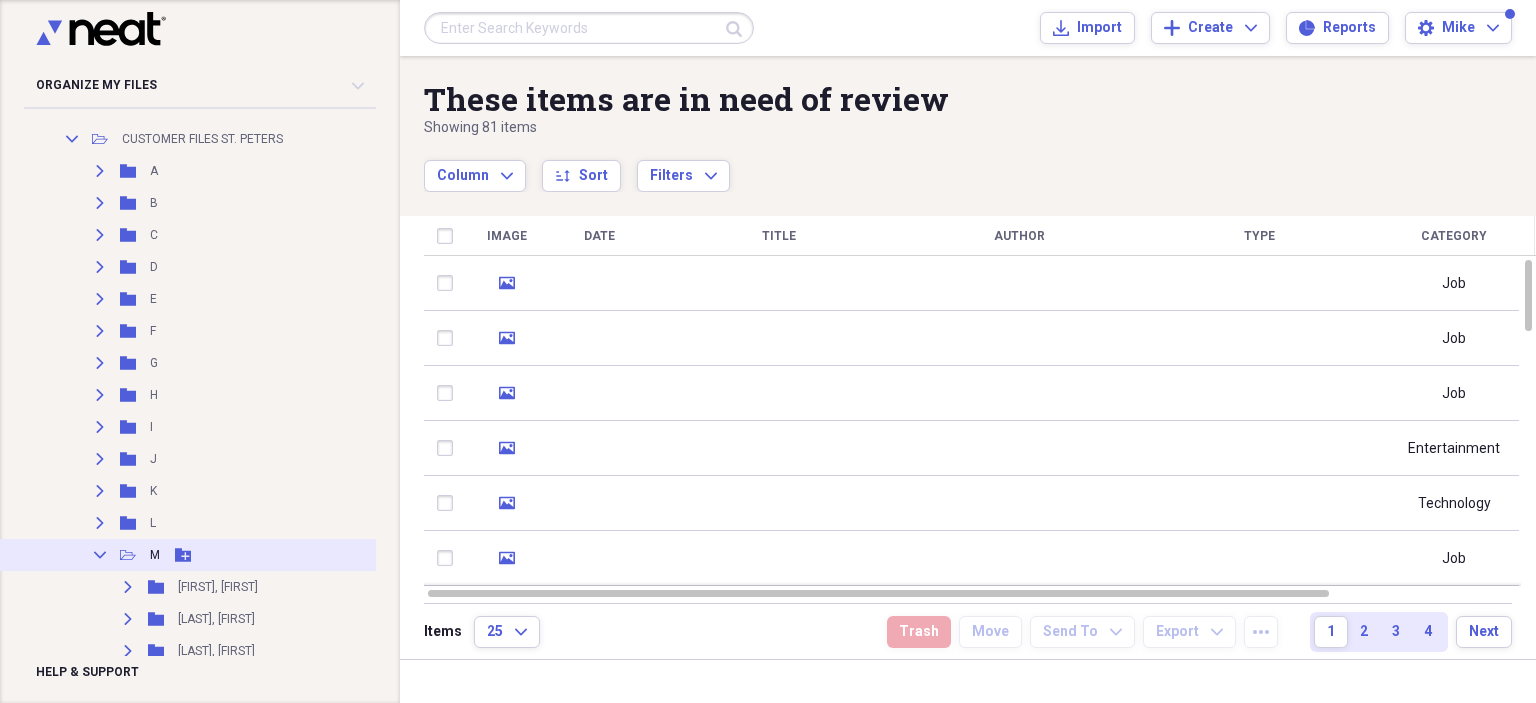 click on "Collapse" 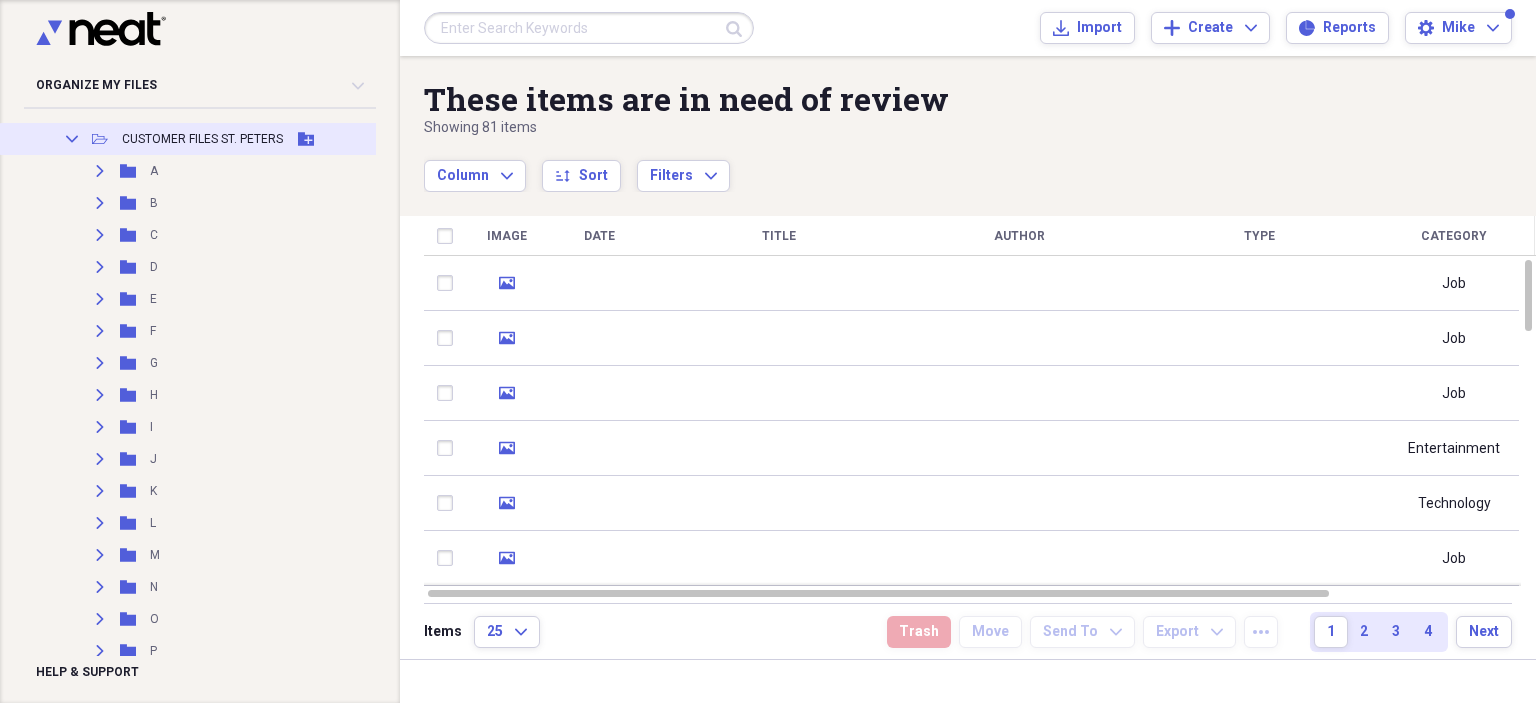click on "Add Folder" 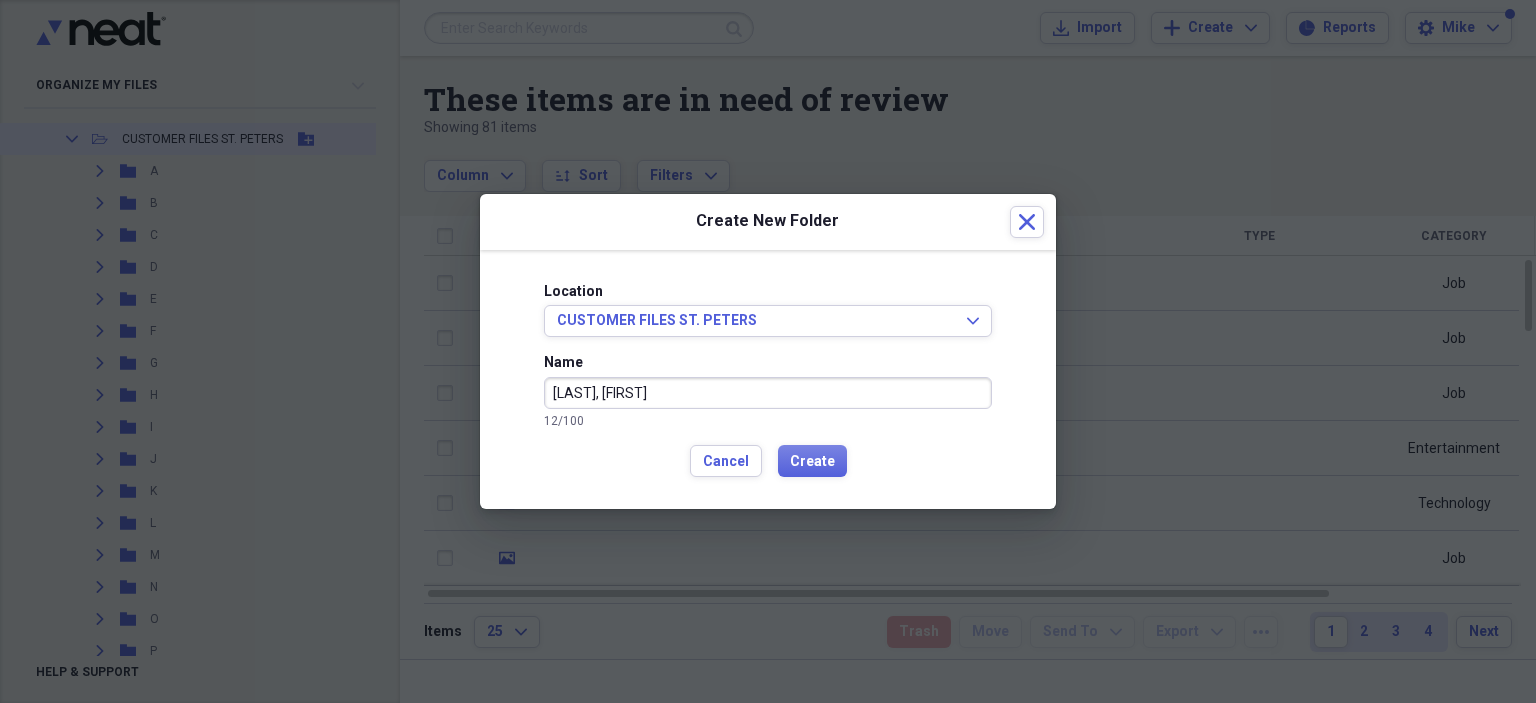 type on "[LAST], [FIRST]" 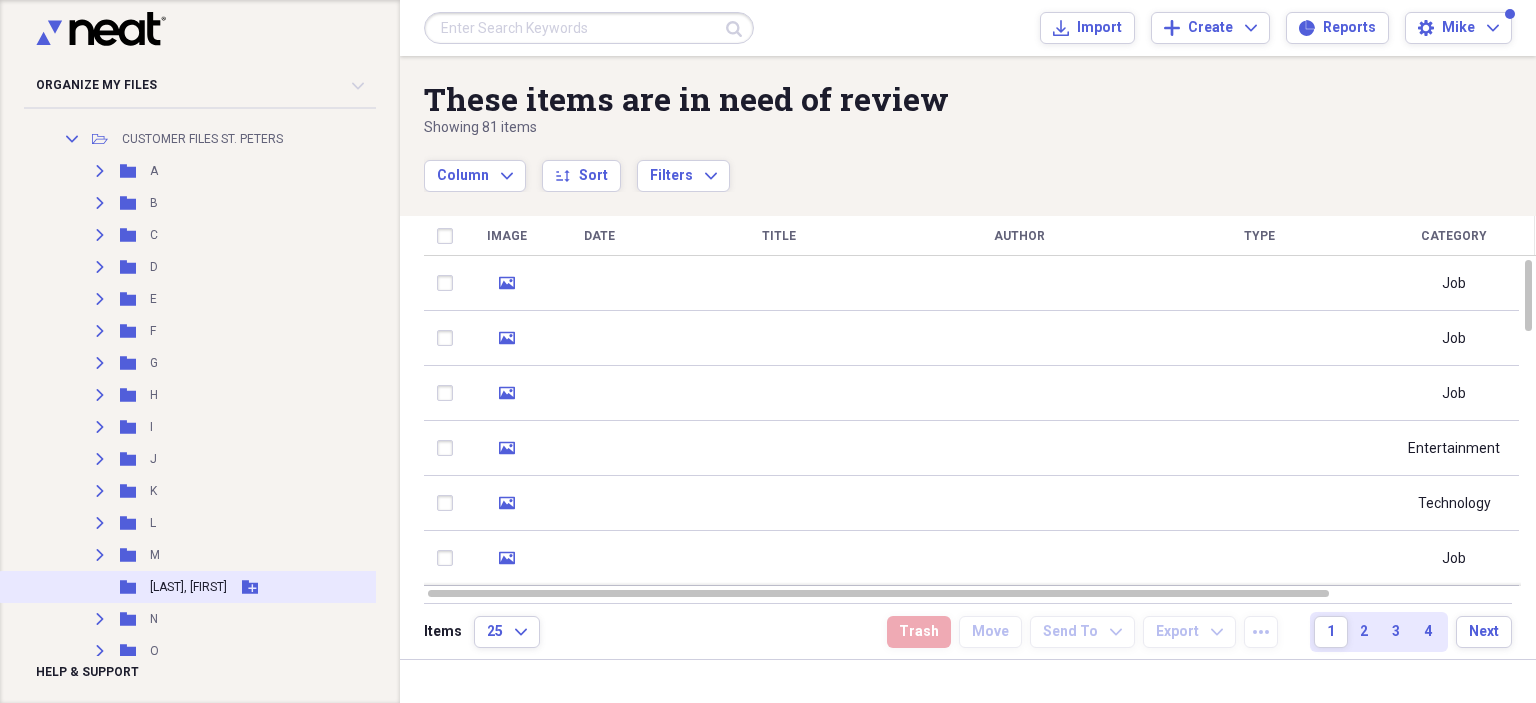 click 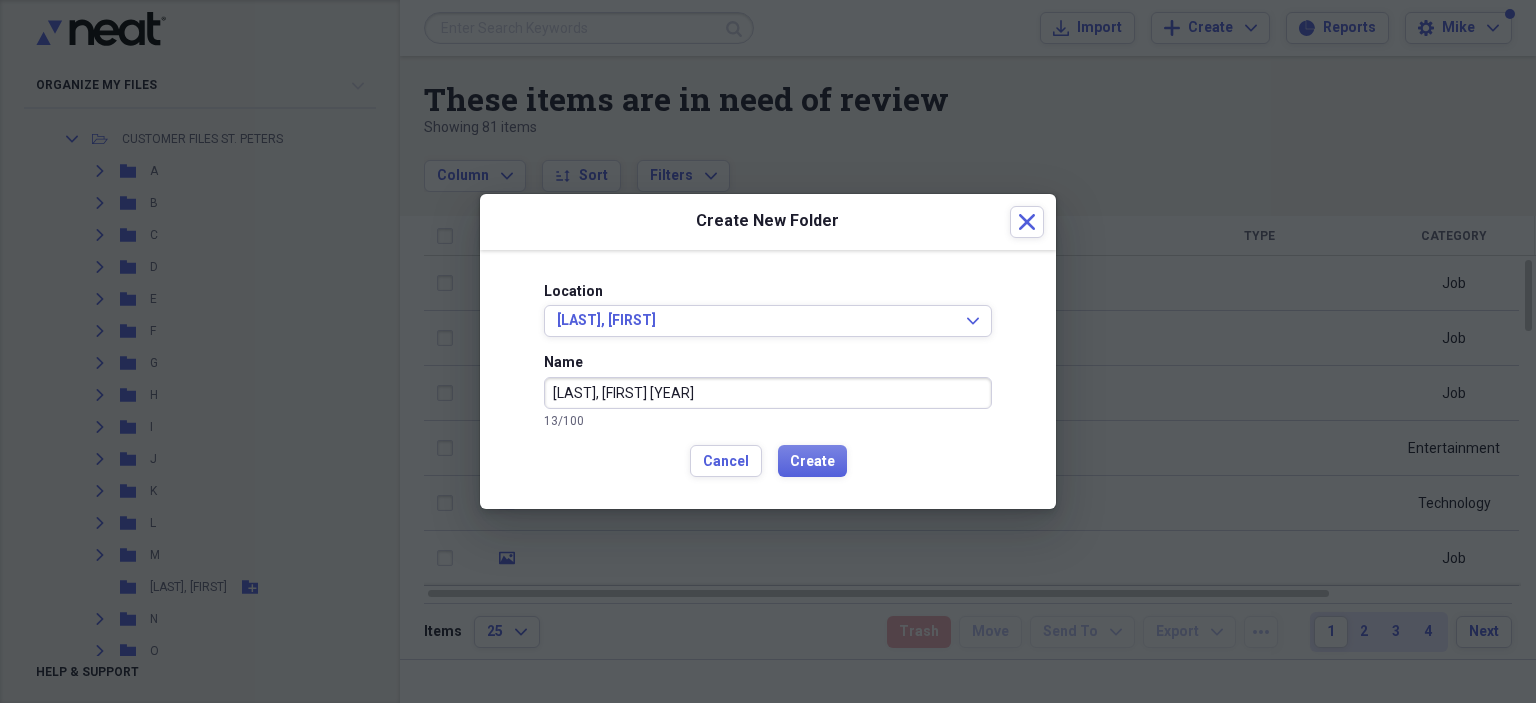 type on "[LAST], [FIRST] [YEAR]" 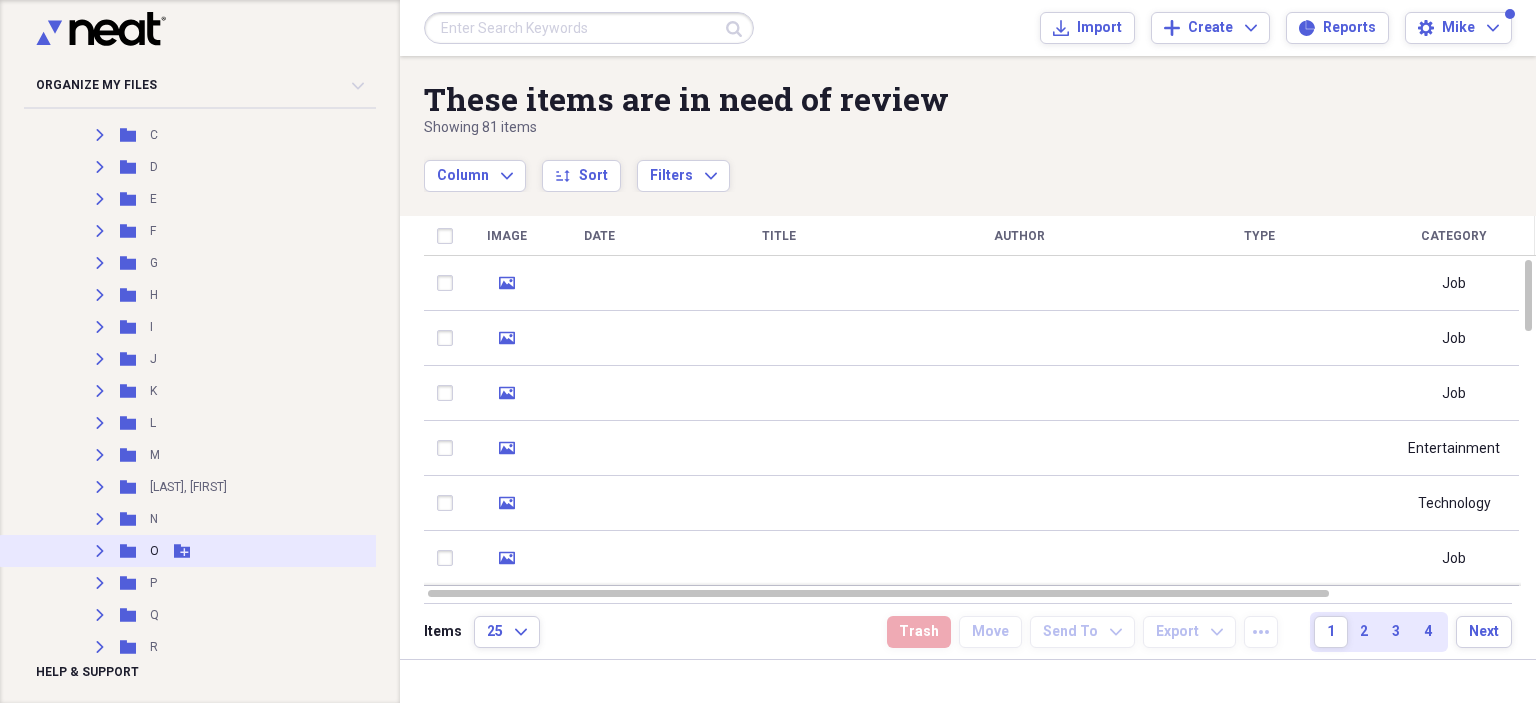 scroll, scrollTop: 482, scrollLeft: 0, axis: vertical 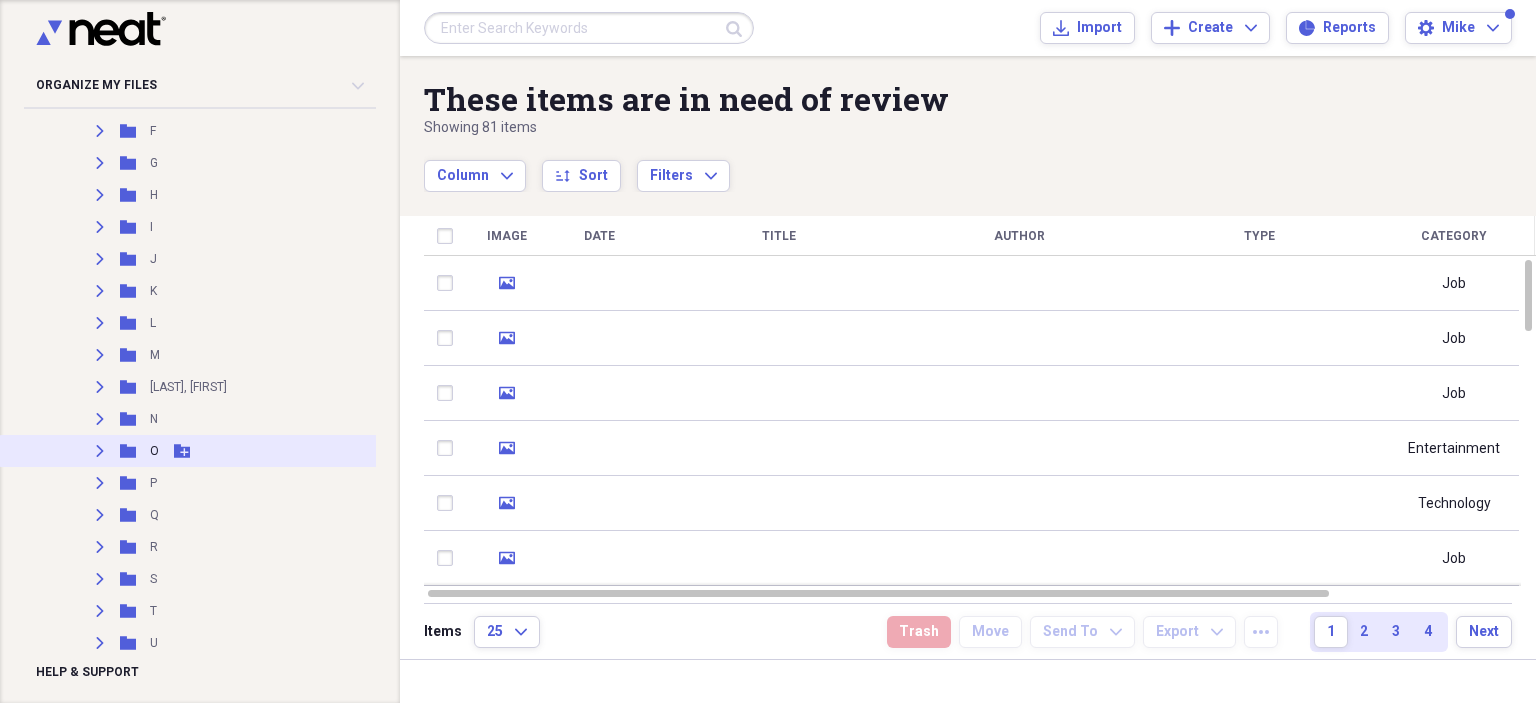 click on "Expand" 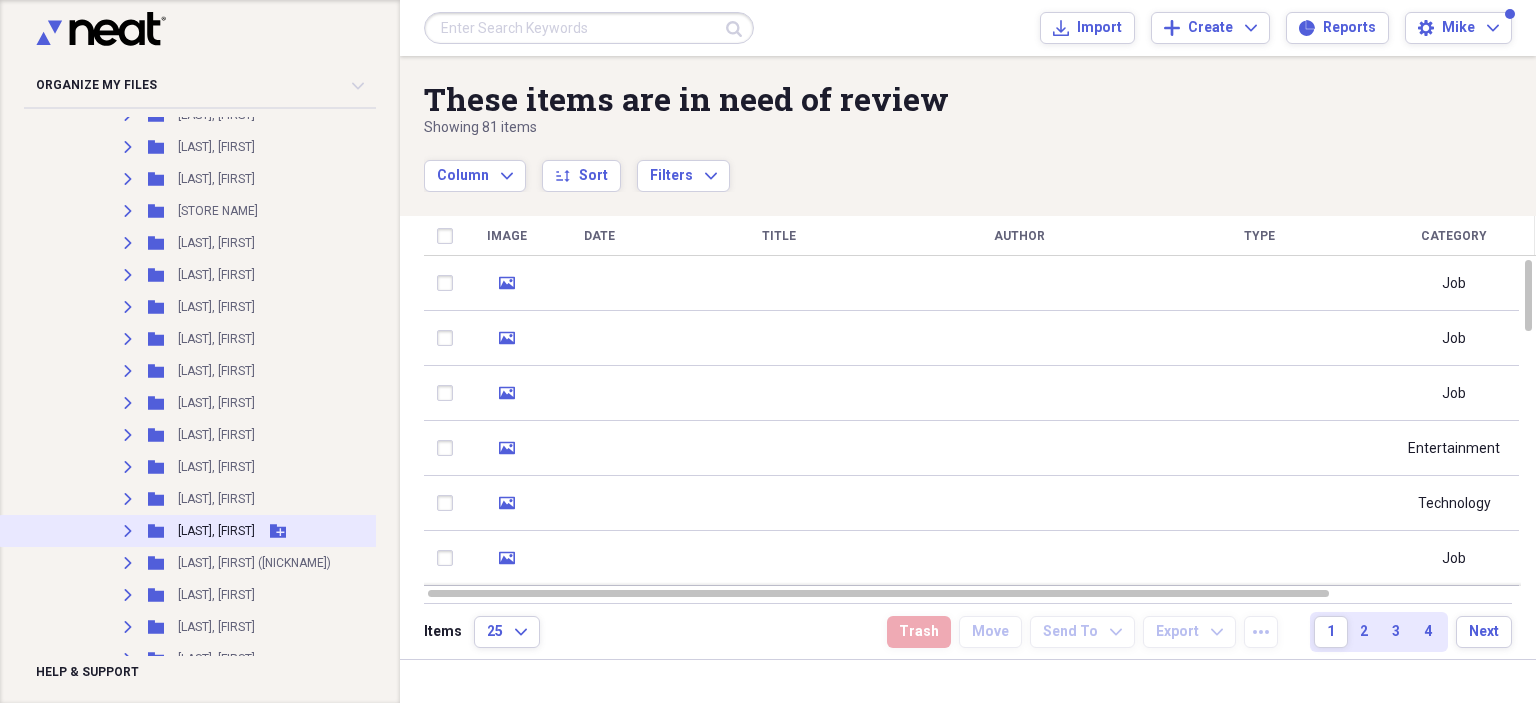 scroll, scrollTop: 982, scrollLeft: 0, axis: vertical 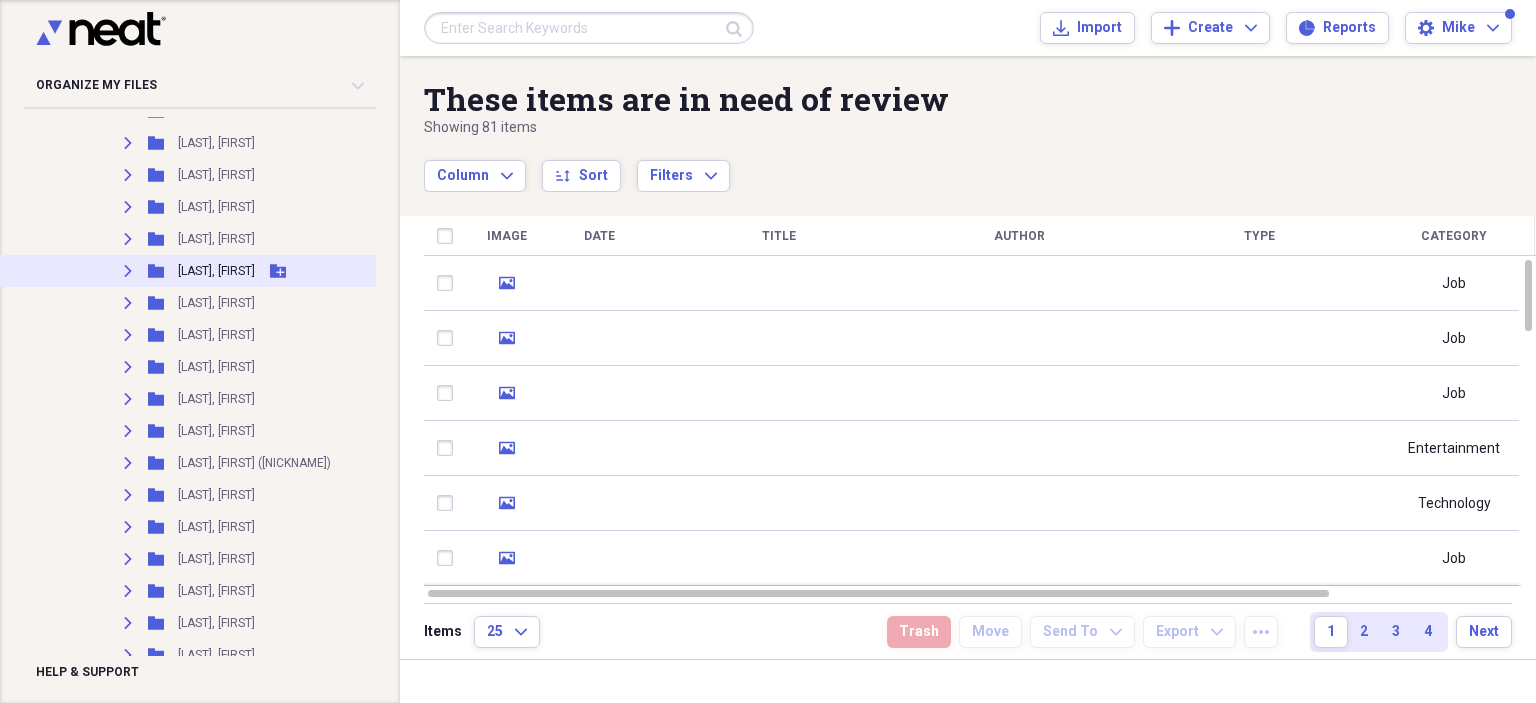 click 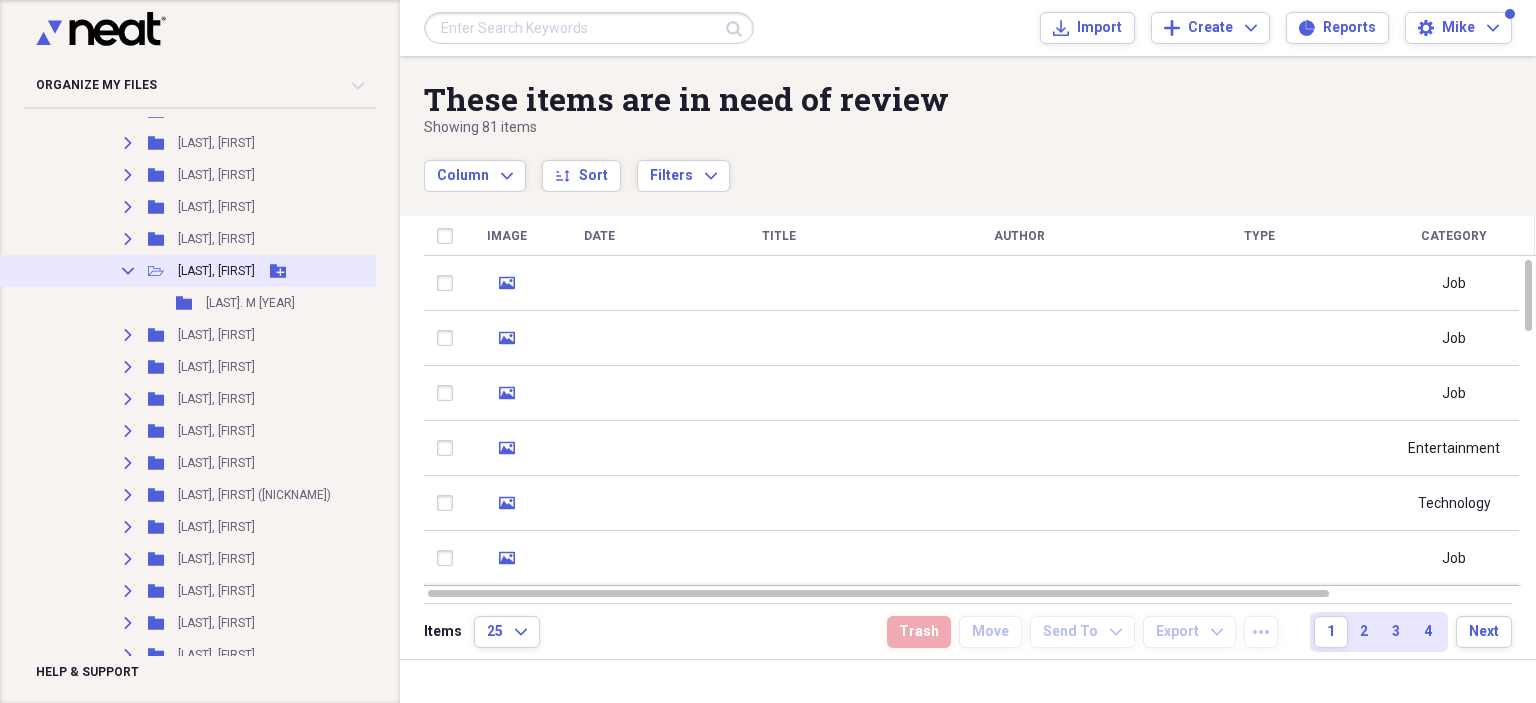 click 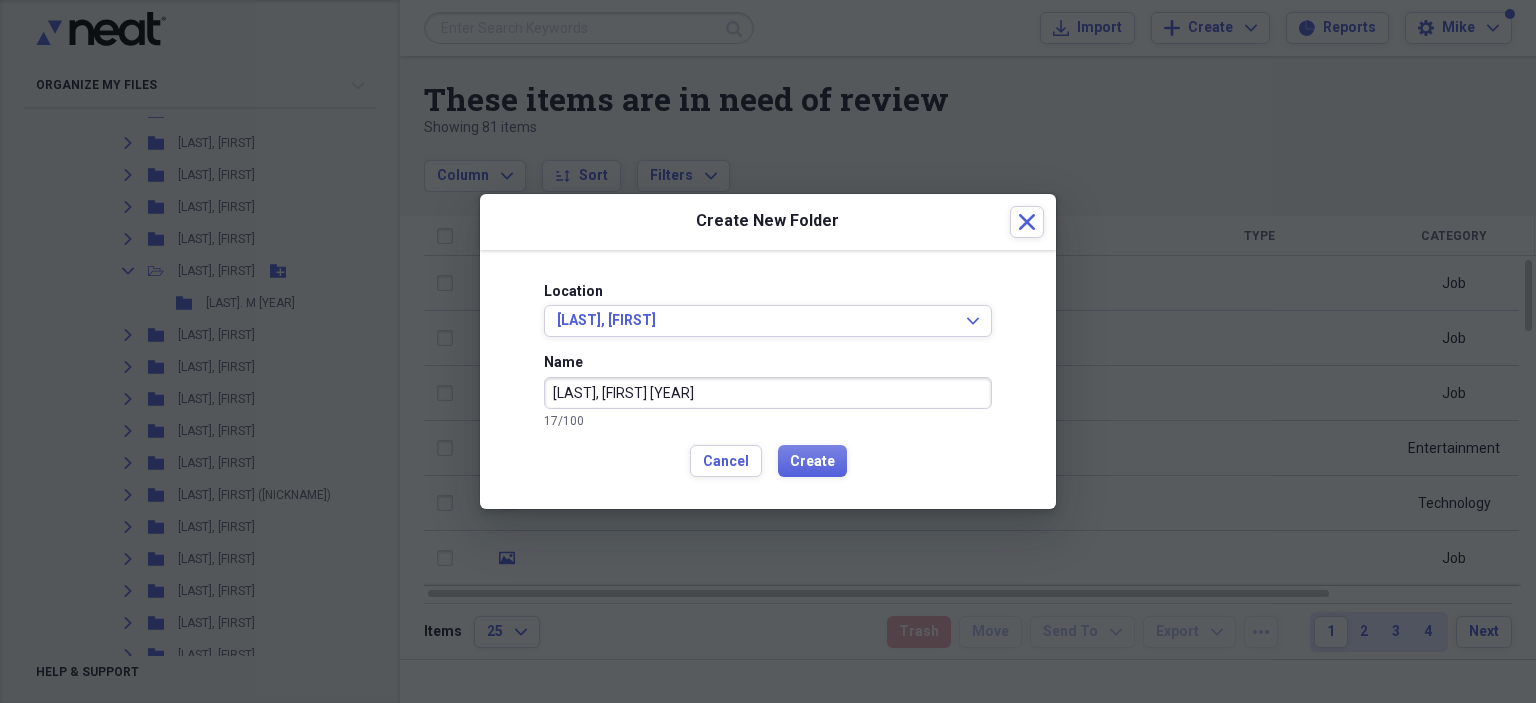 type on "[LAST], [FIRST] [YEAR]" 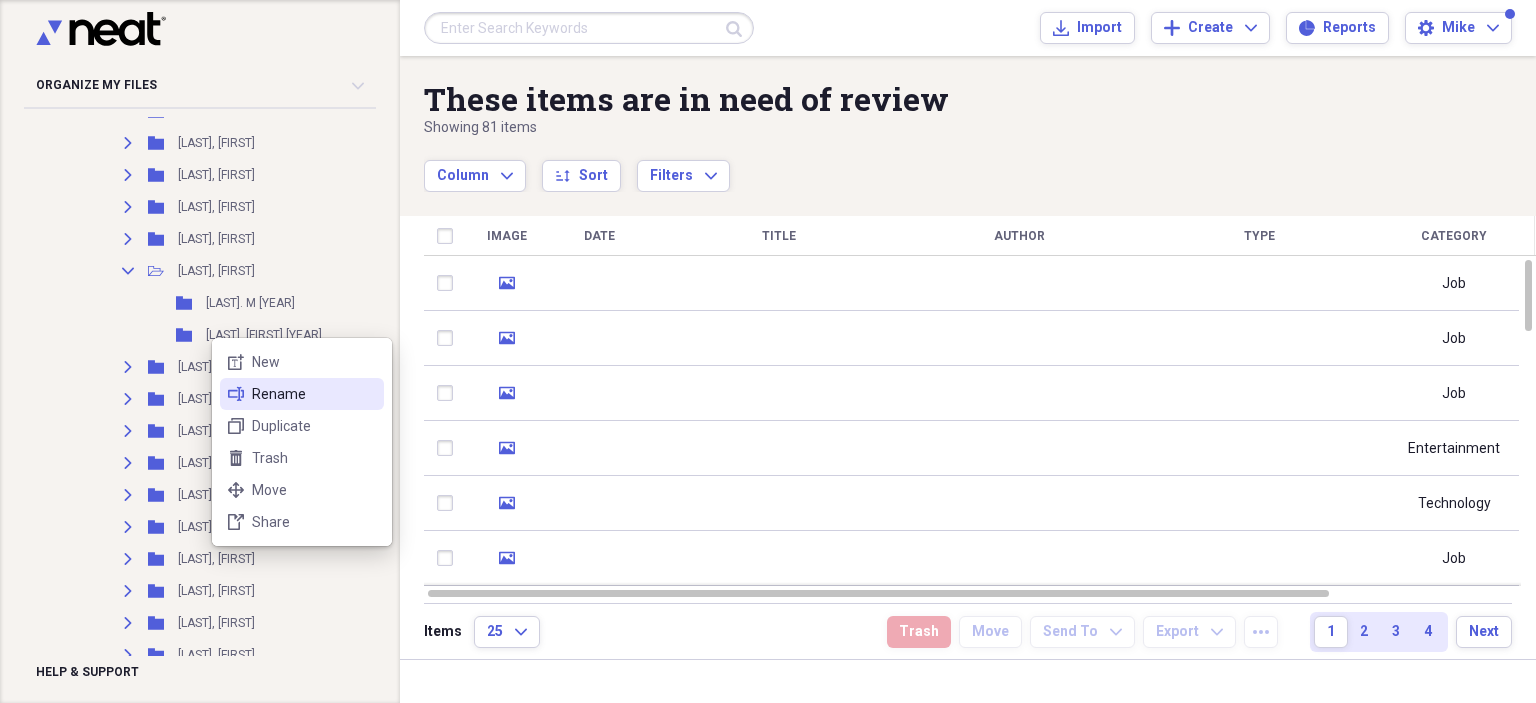 click on "Rename" at bounding box center (314, 394) 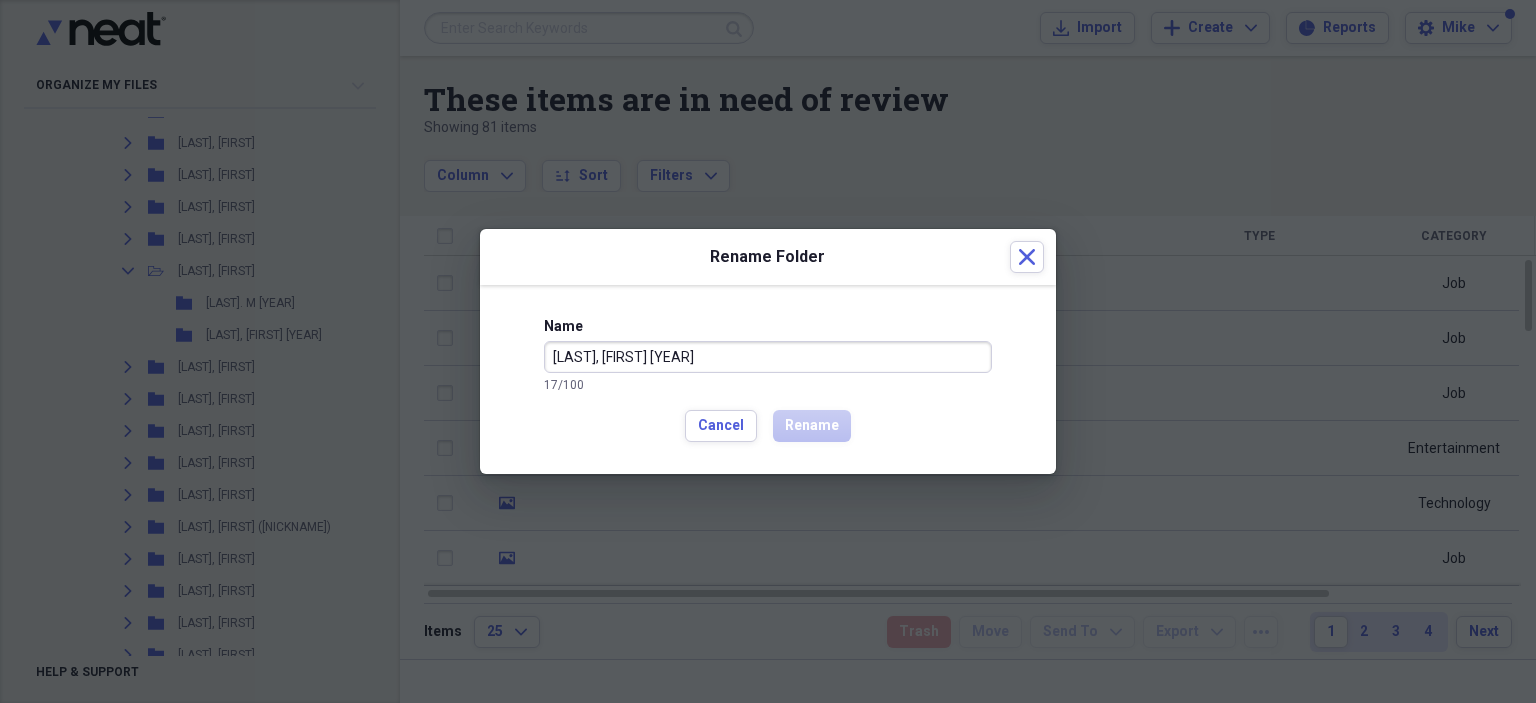 click on "[LAST], [FIRST] [YEAR]" at bounding box center (768, 357) 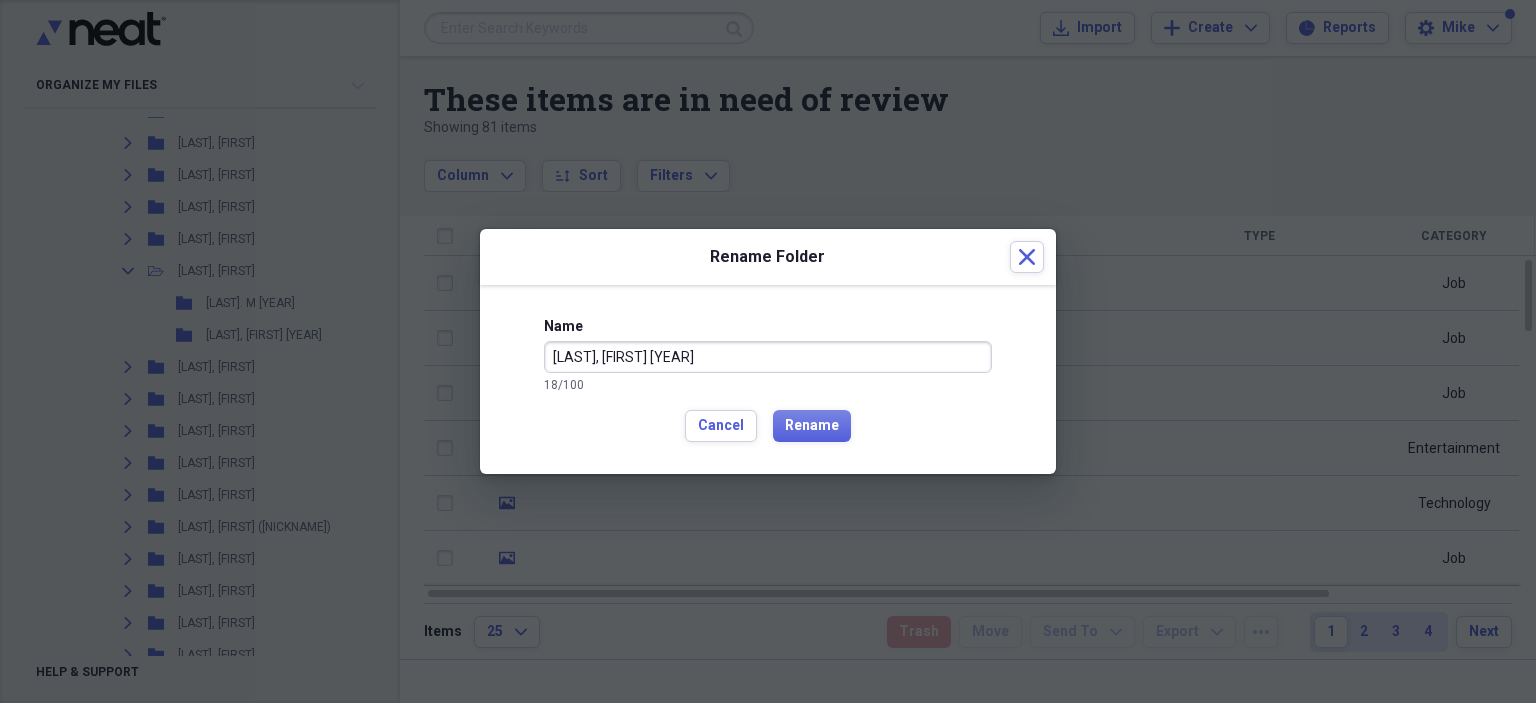 type on "[LAST], [FIRST] [YEAR]" 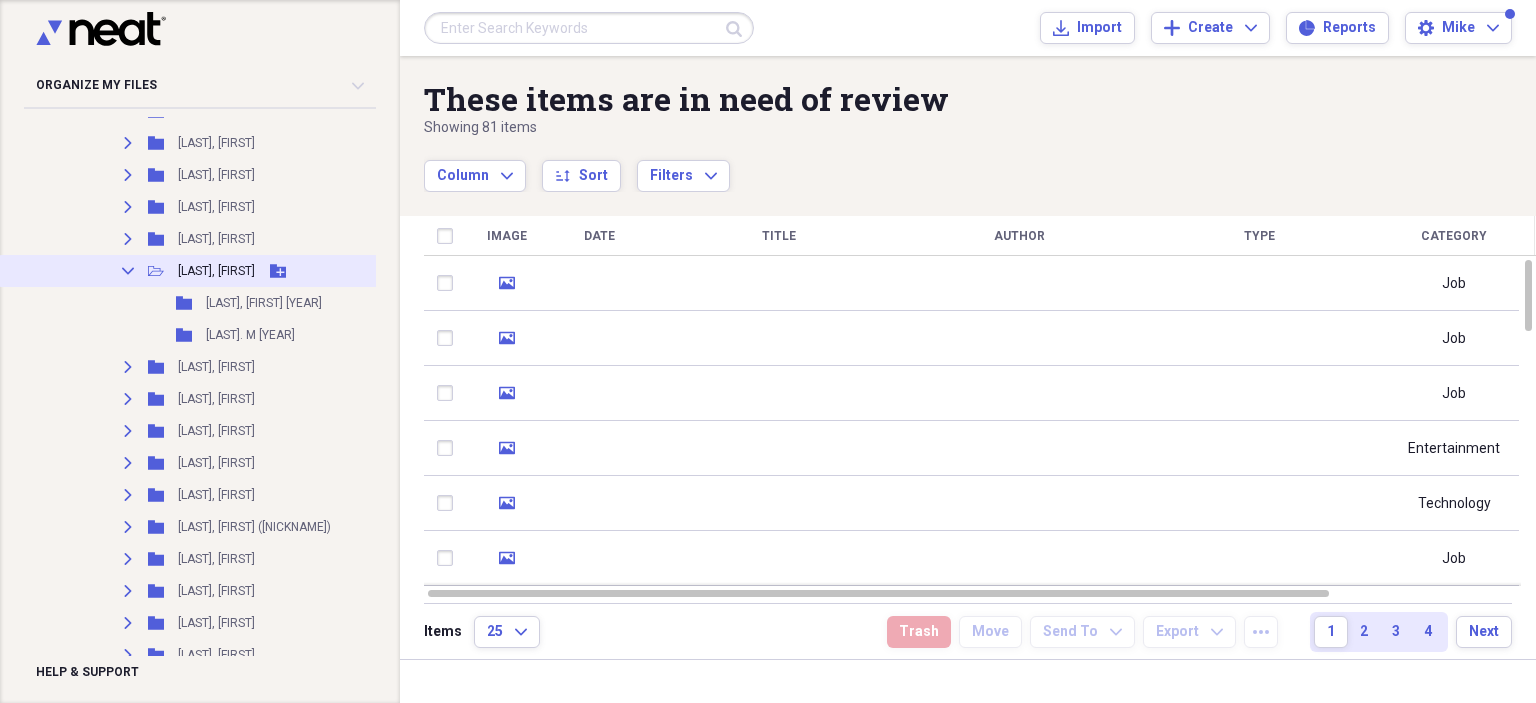 click on "Collapse" 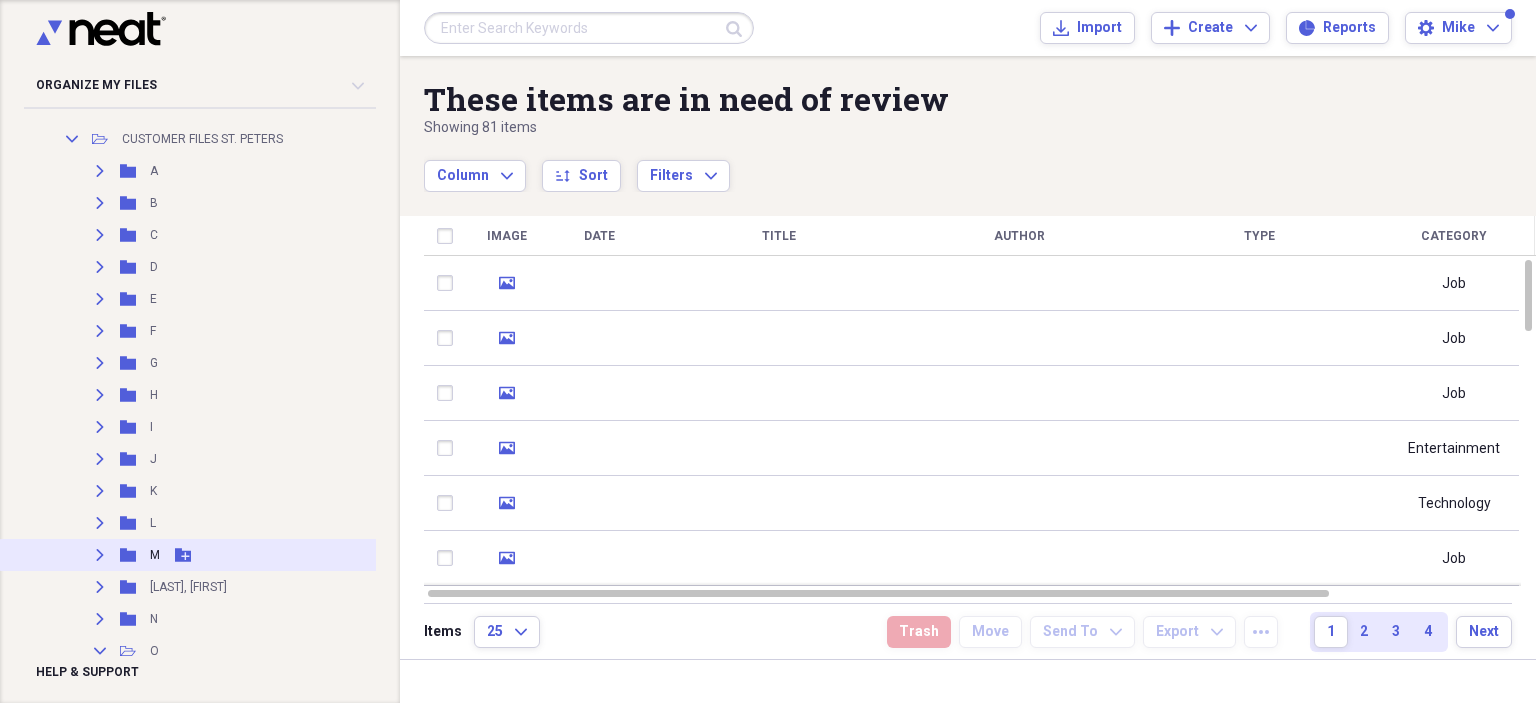 scroll, scrollTop: 482, scrollLeft: 0, axis: vertical 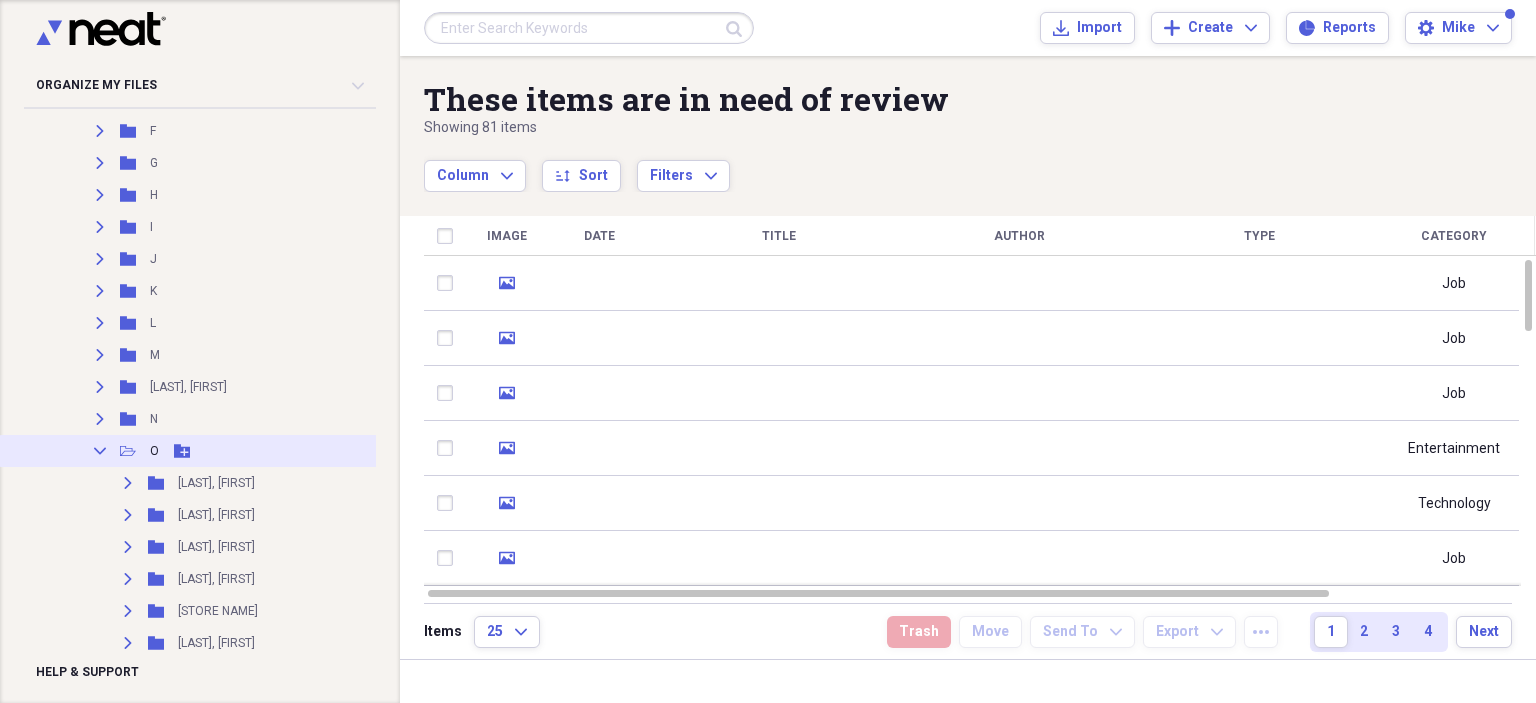 click 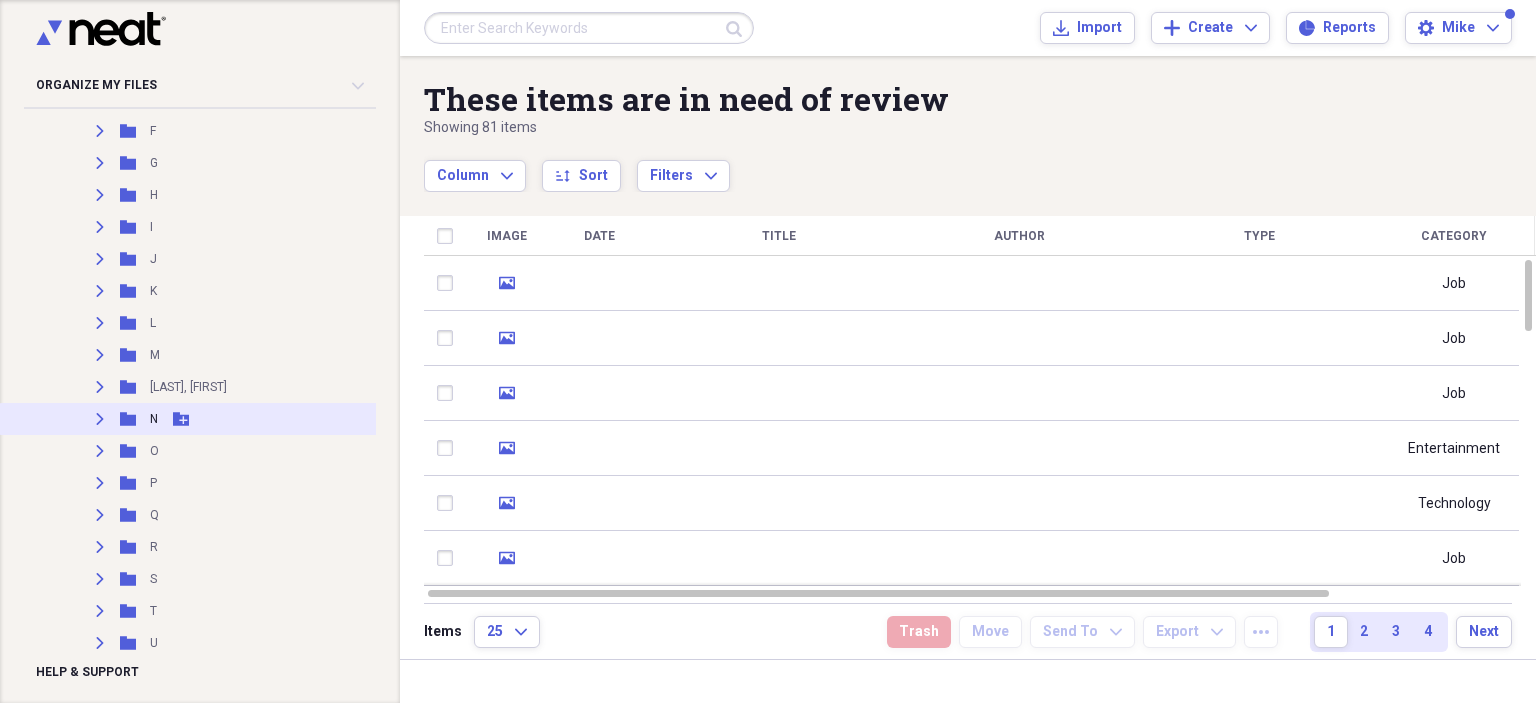 click on "Expand" 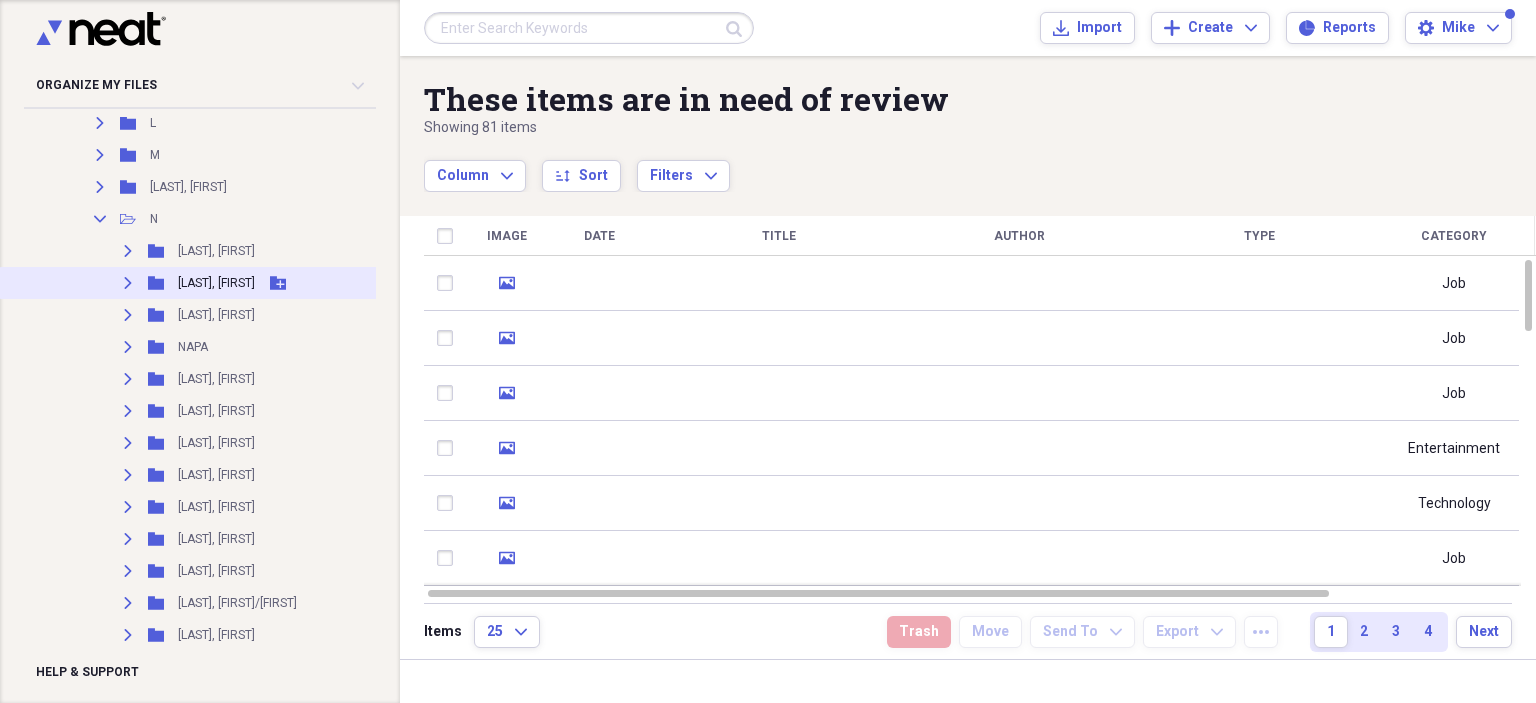 scroll, scrollTop: 582, scrollLeft: 0, axis: vertical 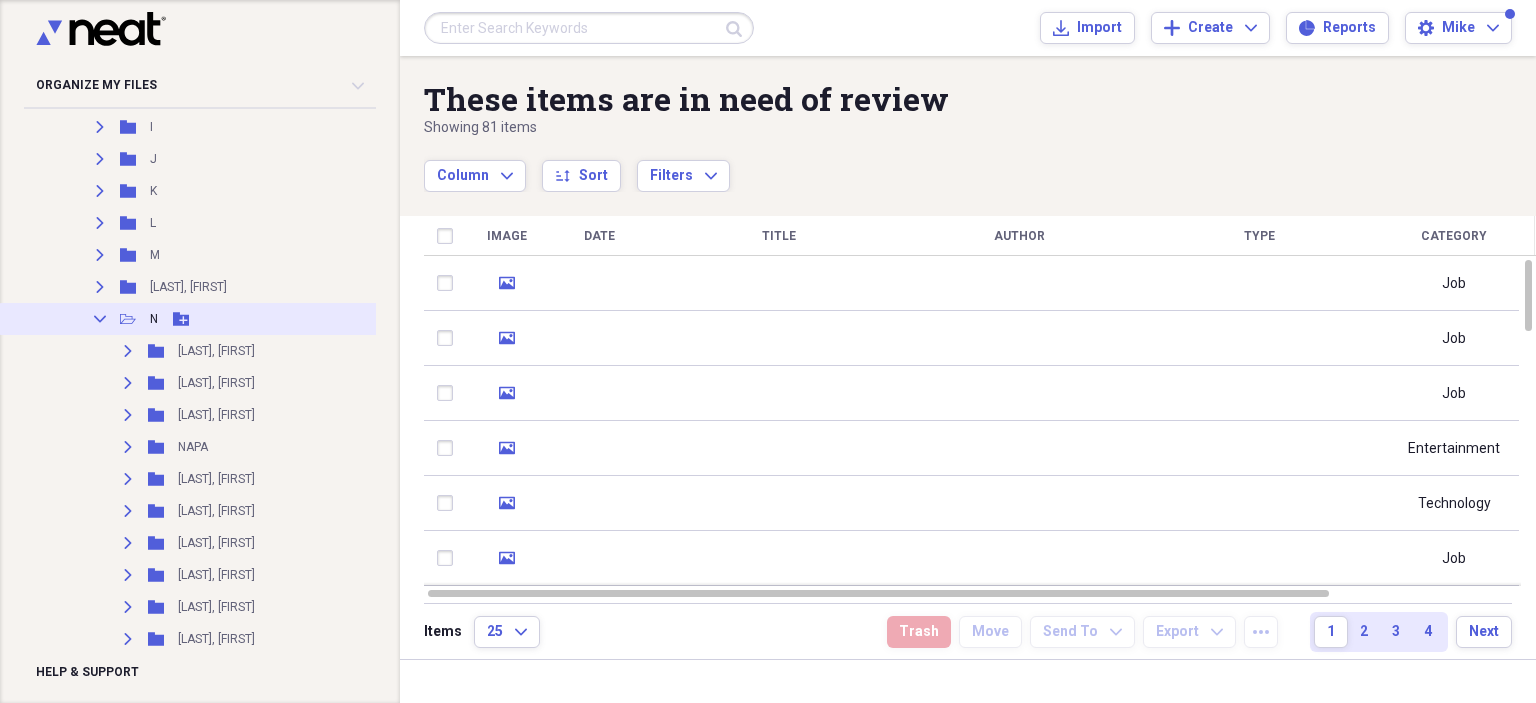 click 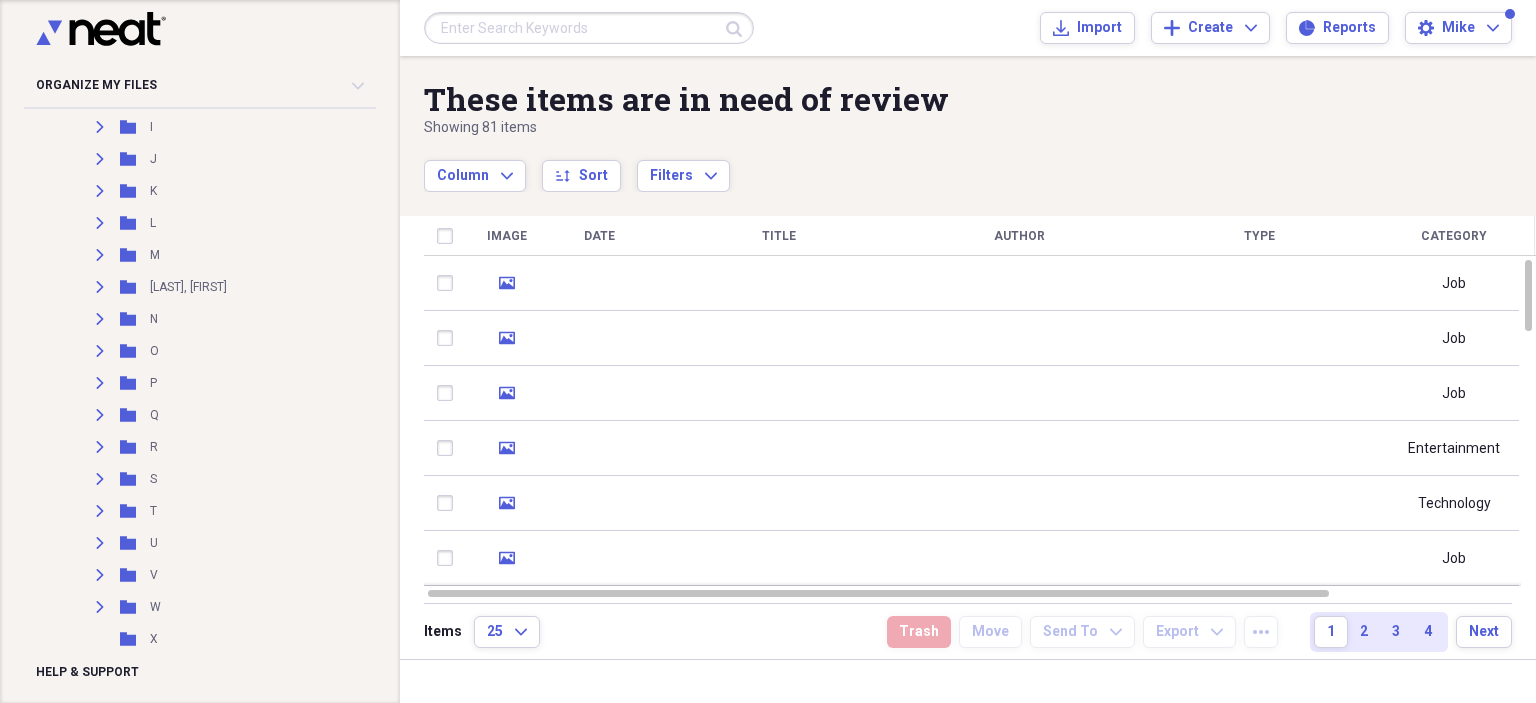 scroll, scrollTop: 282, scrollLeft: 0, axis: vertical 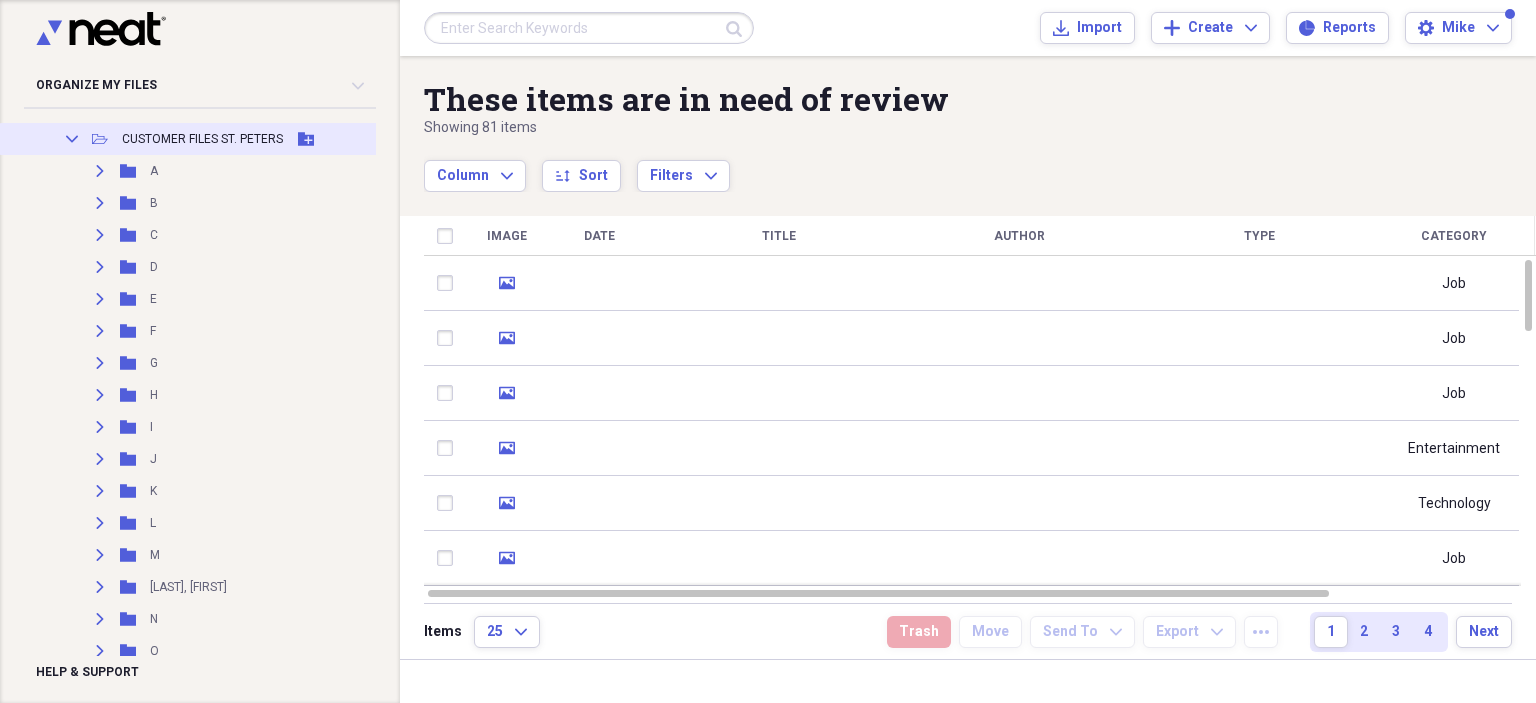 click 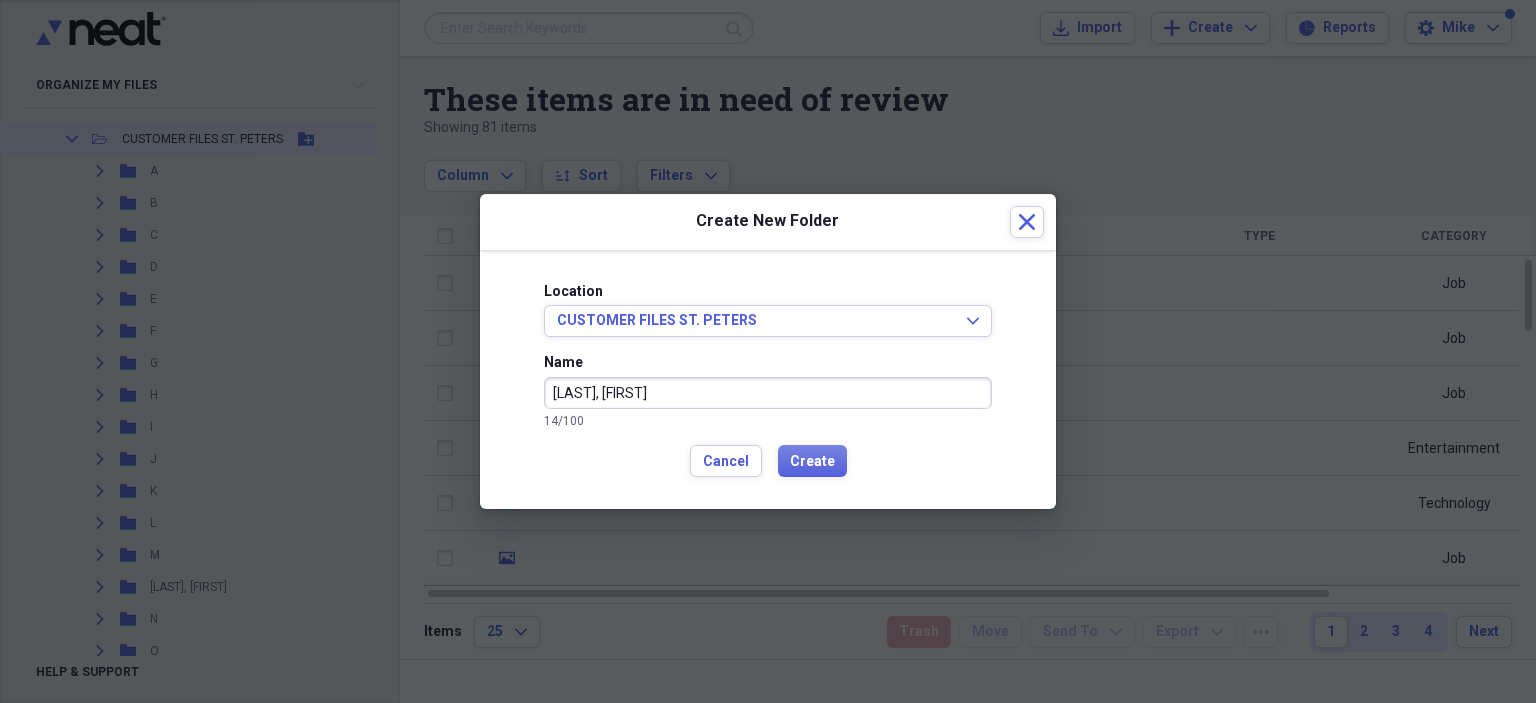type on "[LAST], [FIRST]" 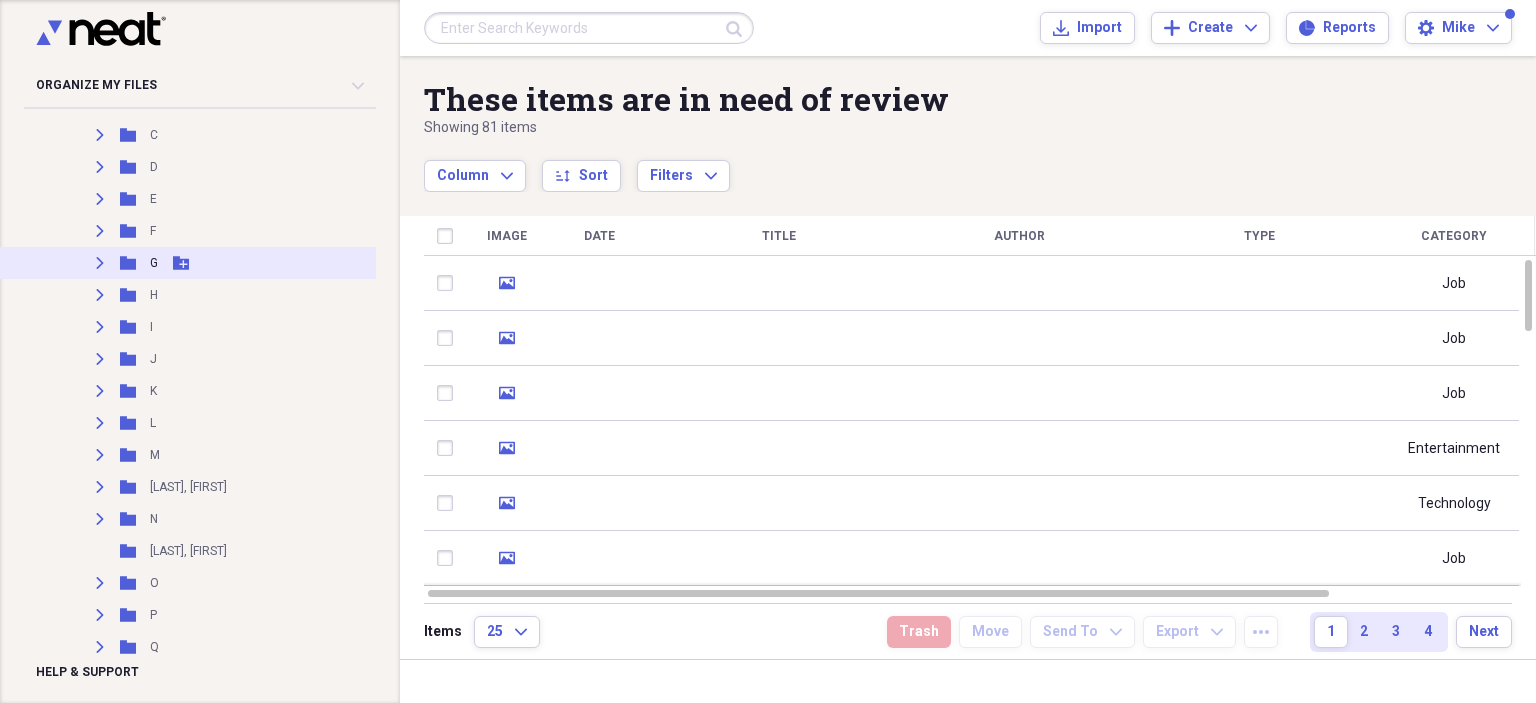 scroll, scrollTop: 482, scrollLeft: 0, axis: vertical 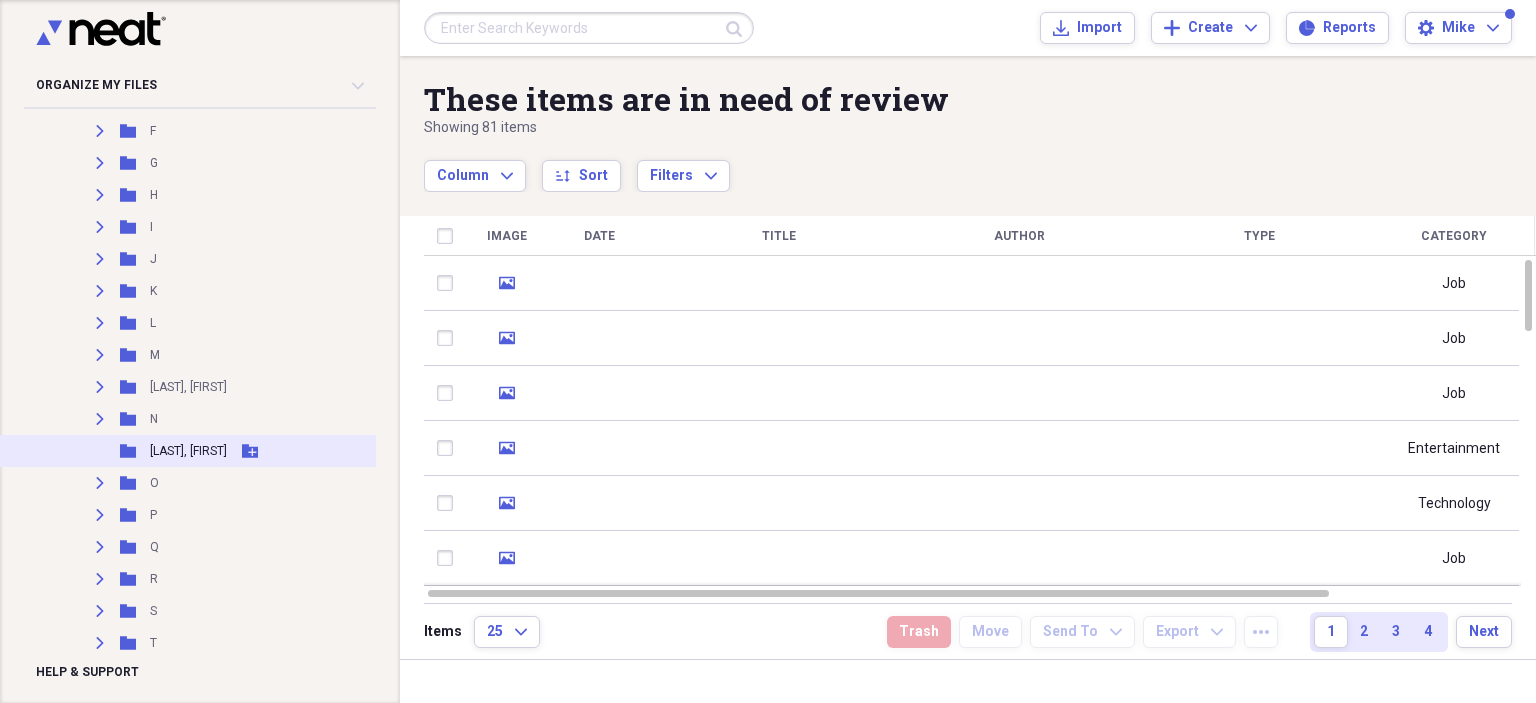 click on "Add Folder" 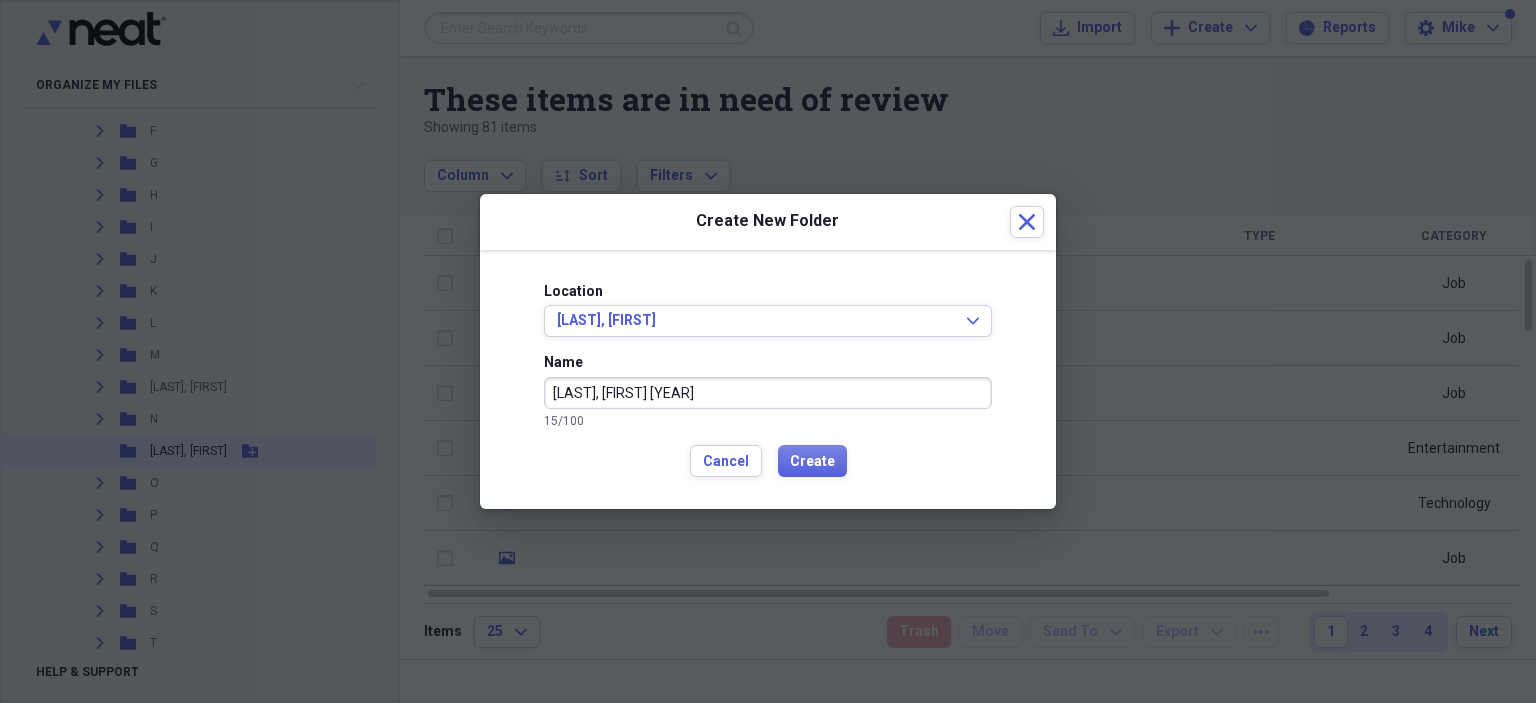 type on "[LAST], [FIRST] [YEAR]" 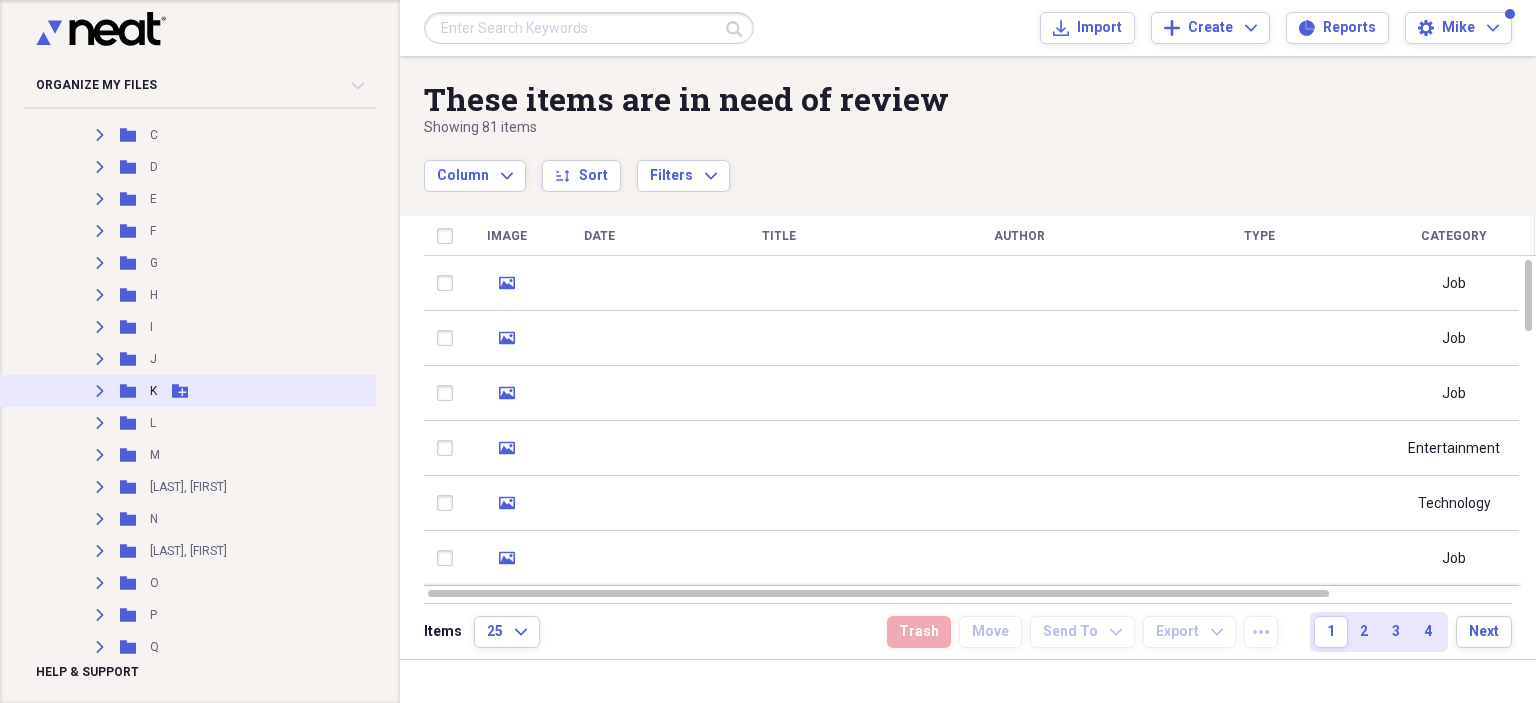 scroll, scrollTop: 282, scrollLeft: 0, axis: vertical 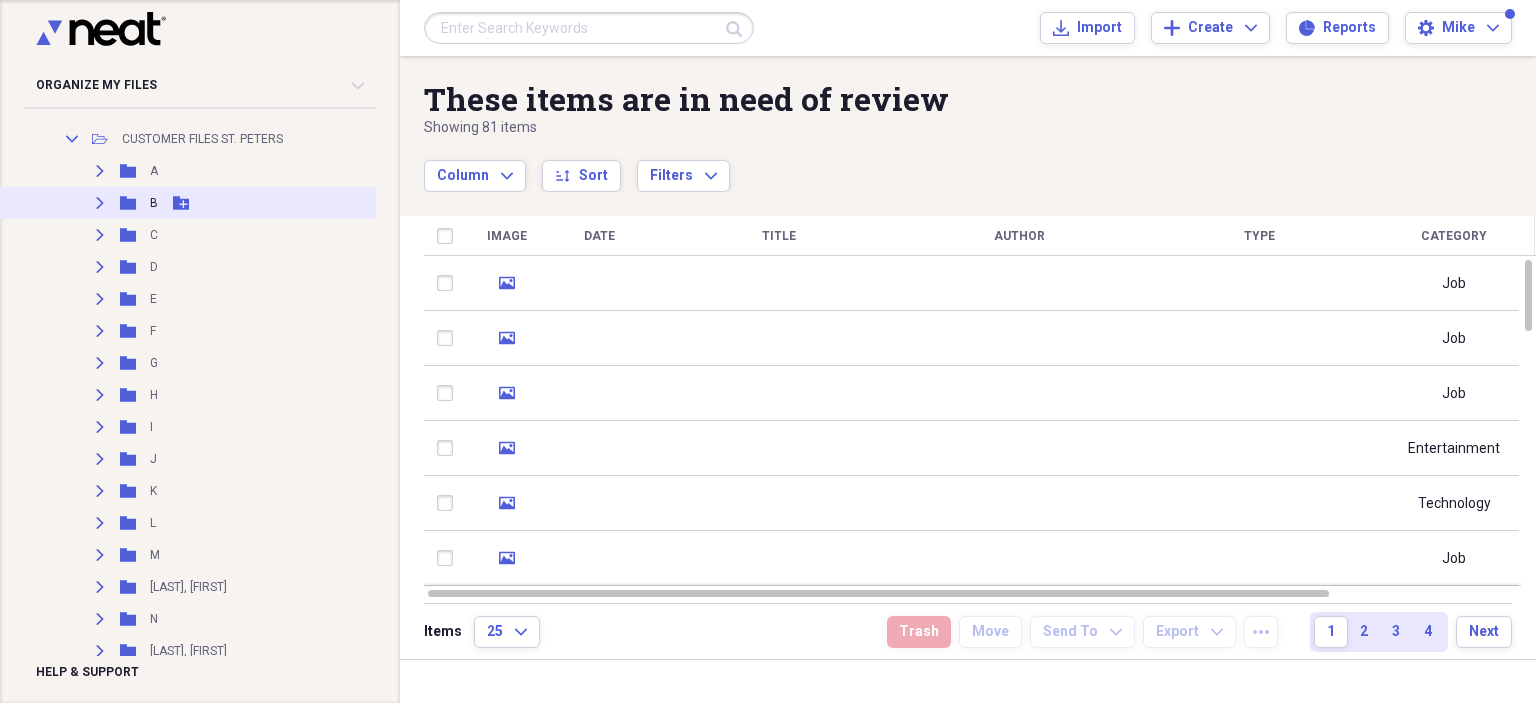 click on "Expand" 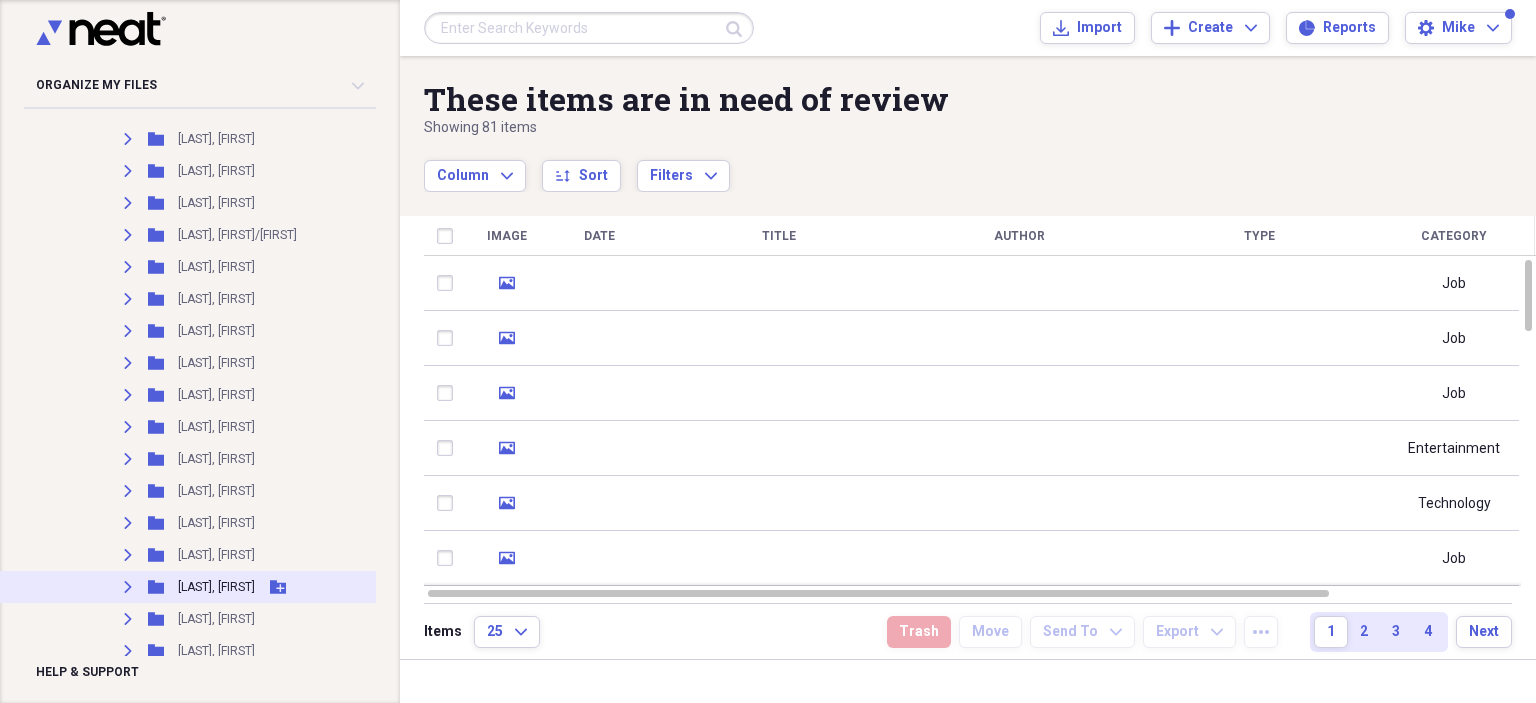 scroll, scrollTop: 6782, scrollLeft: 0, axis: vertical 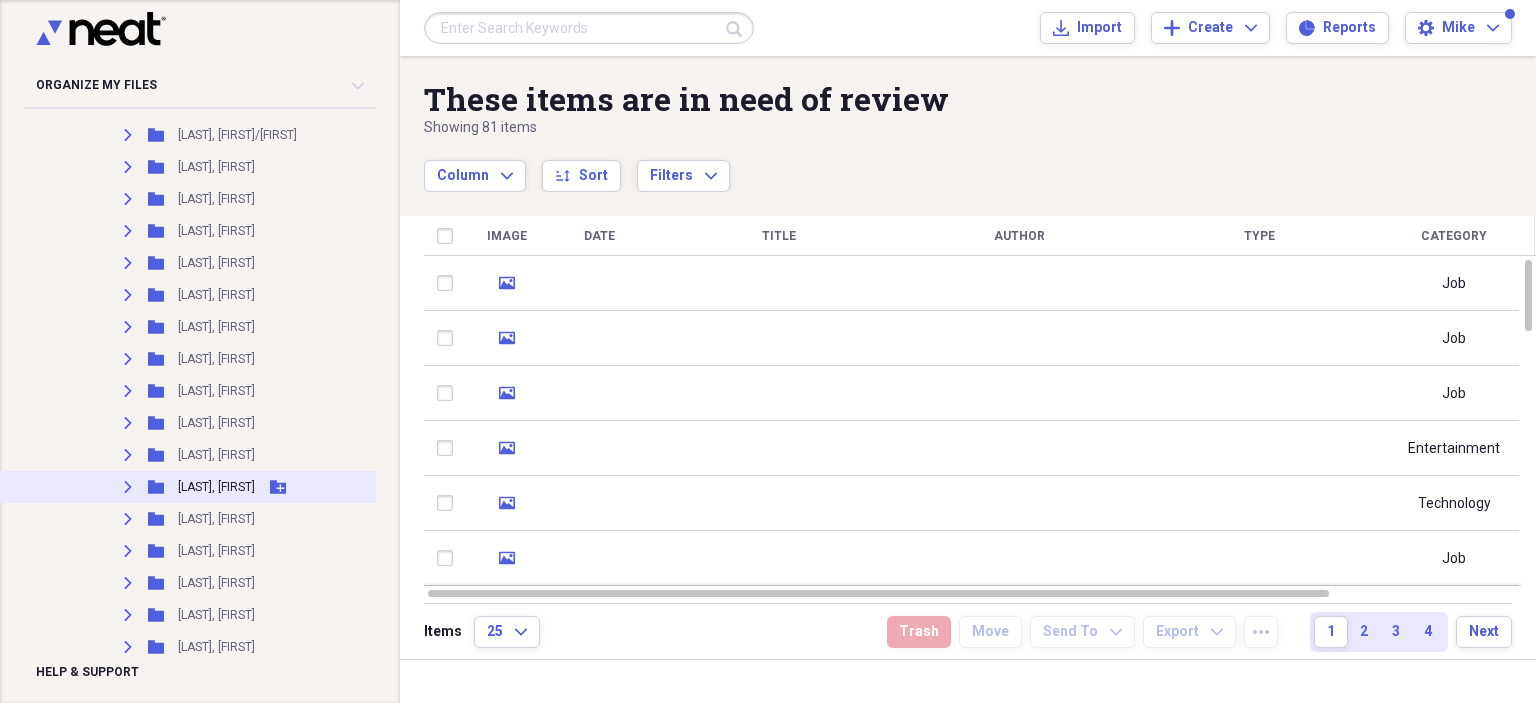 click on "Expand" 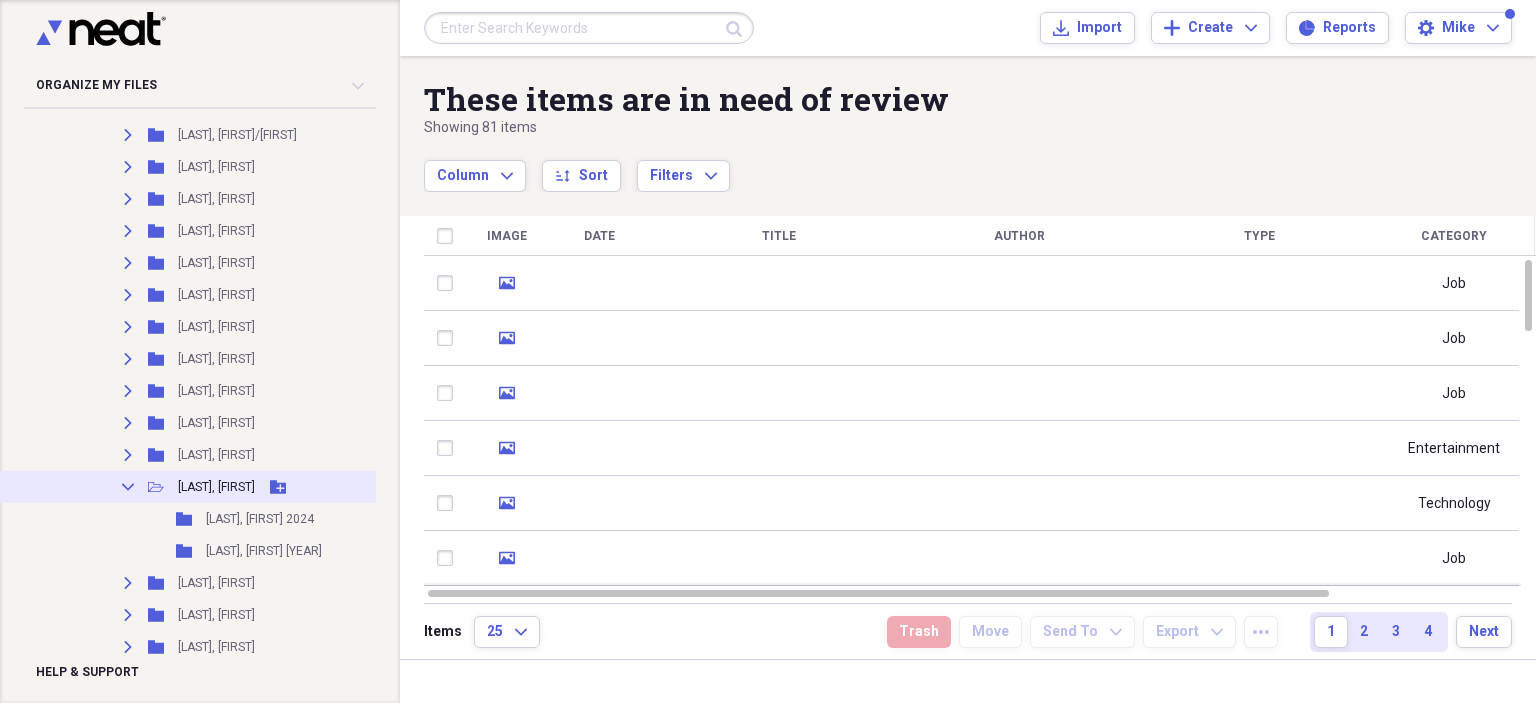 click on "Collapse" 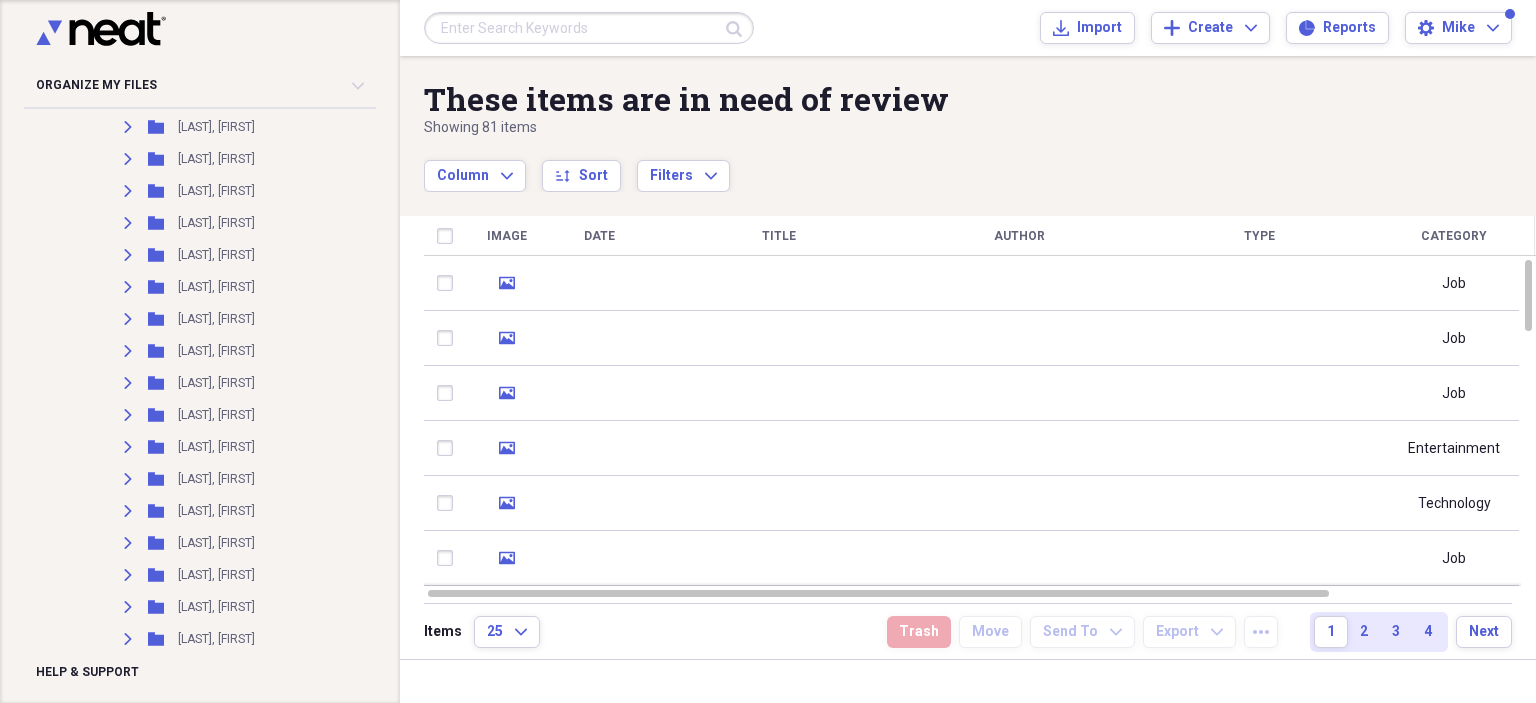 scroll, scrollTop: 0, scrollLeft: 0, axis: both 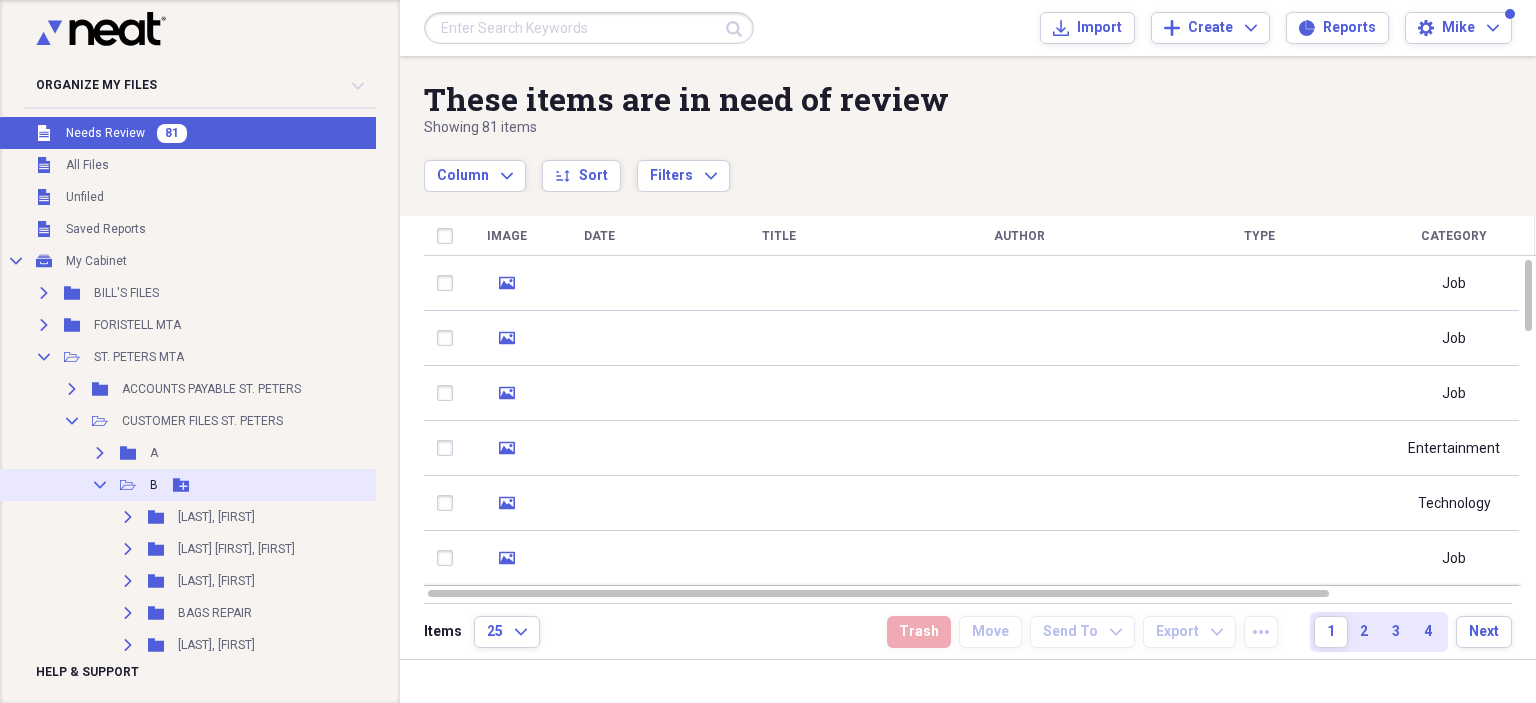 click on "Collapse" 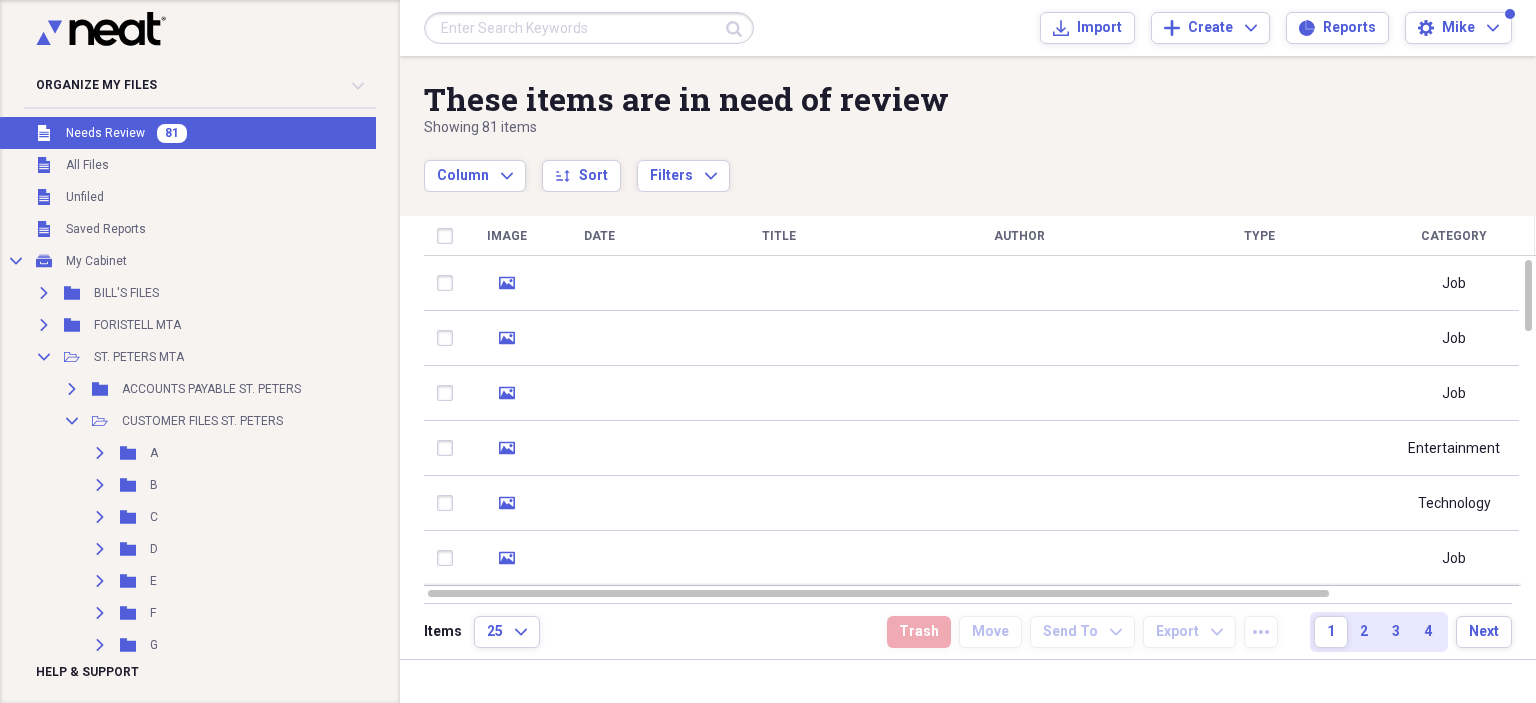 scroll, scrollTop: 500, scrollLeft: 0, axis: vertical 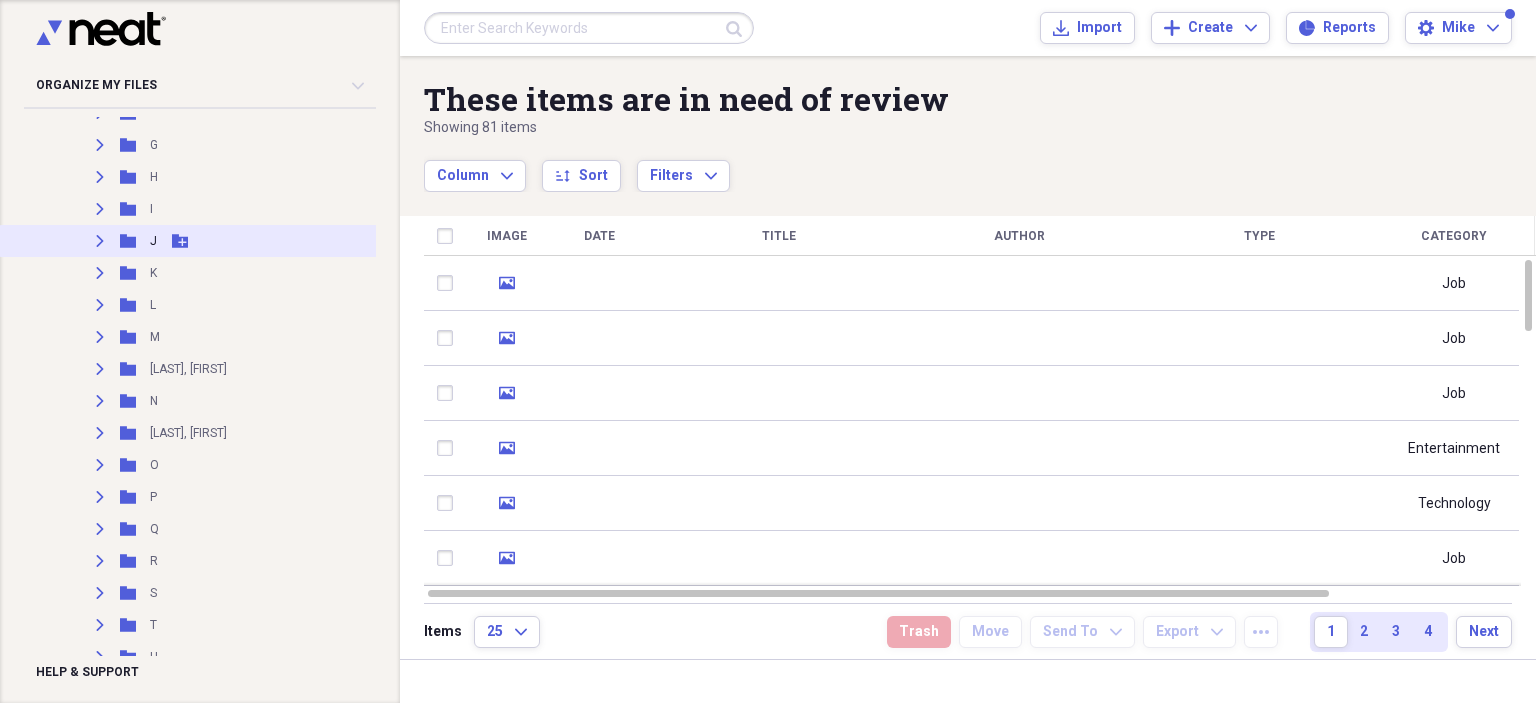 click on "Expand" 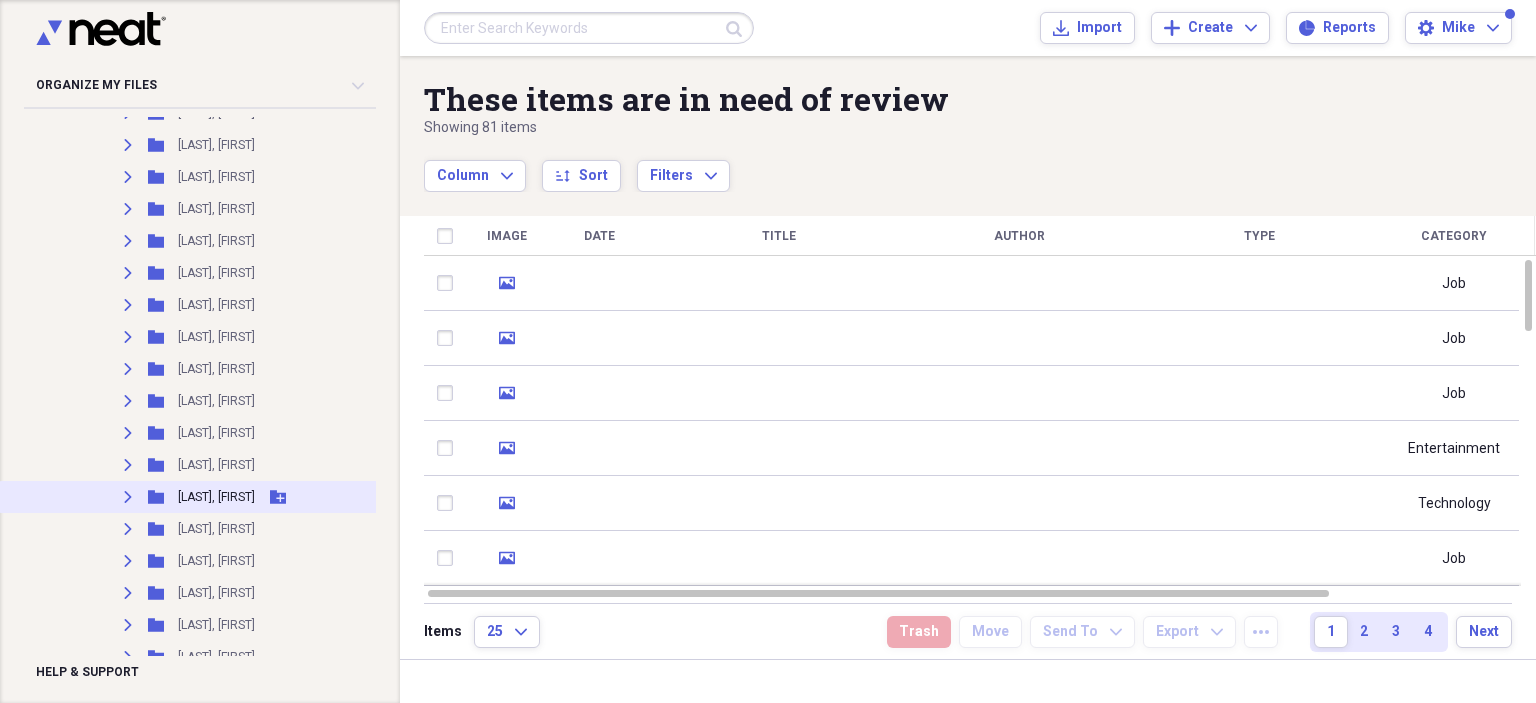 scroll, scrollTop: 3200, scrollLeft: 0, axis: vertical 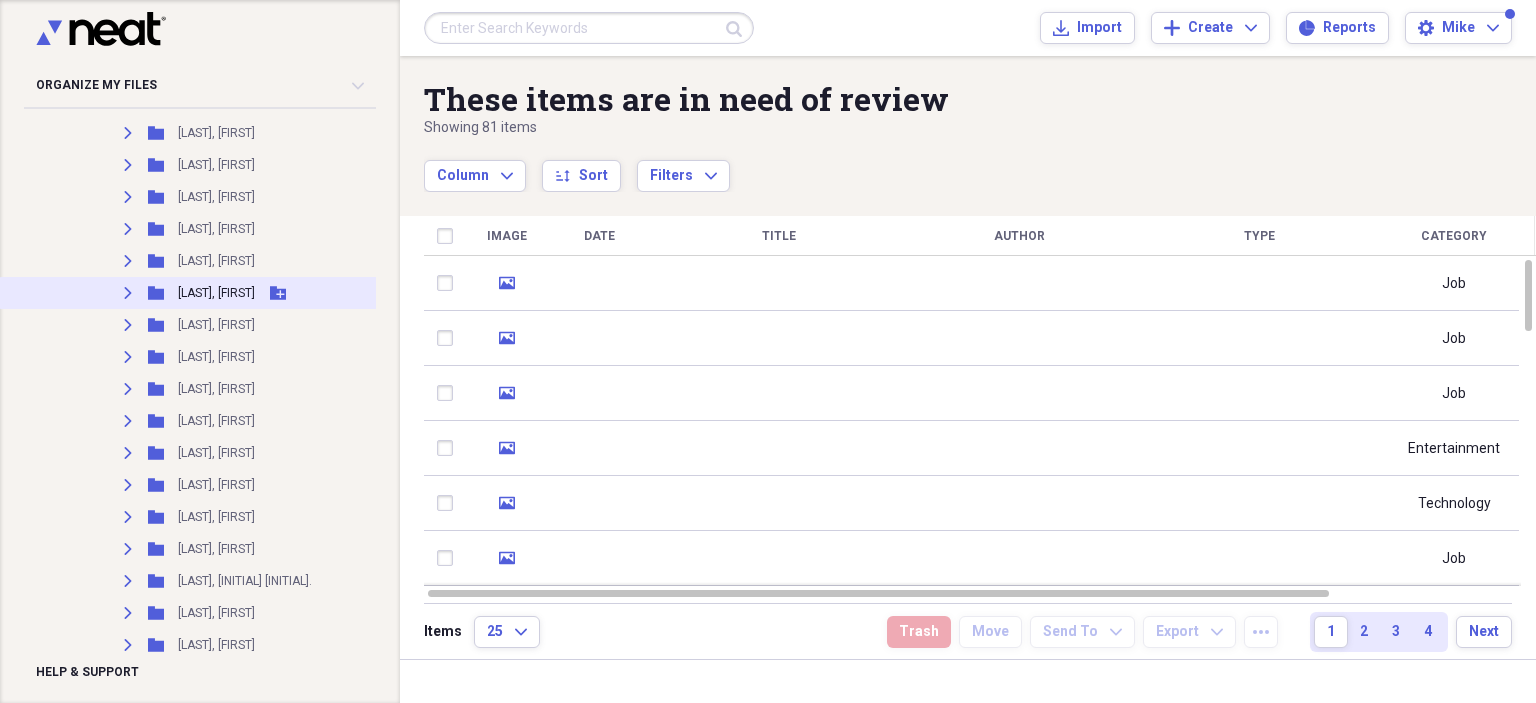 click 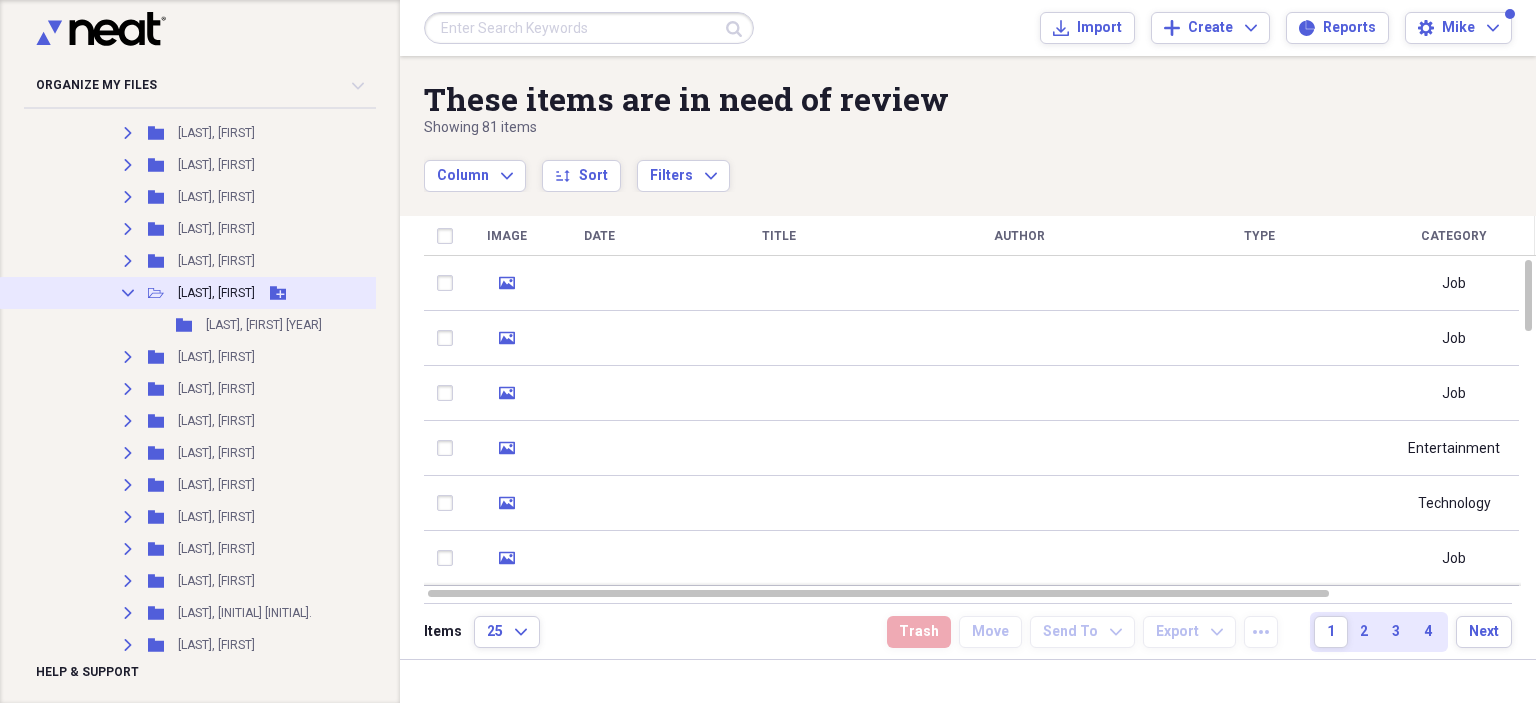 click on "Collapse" 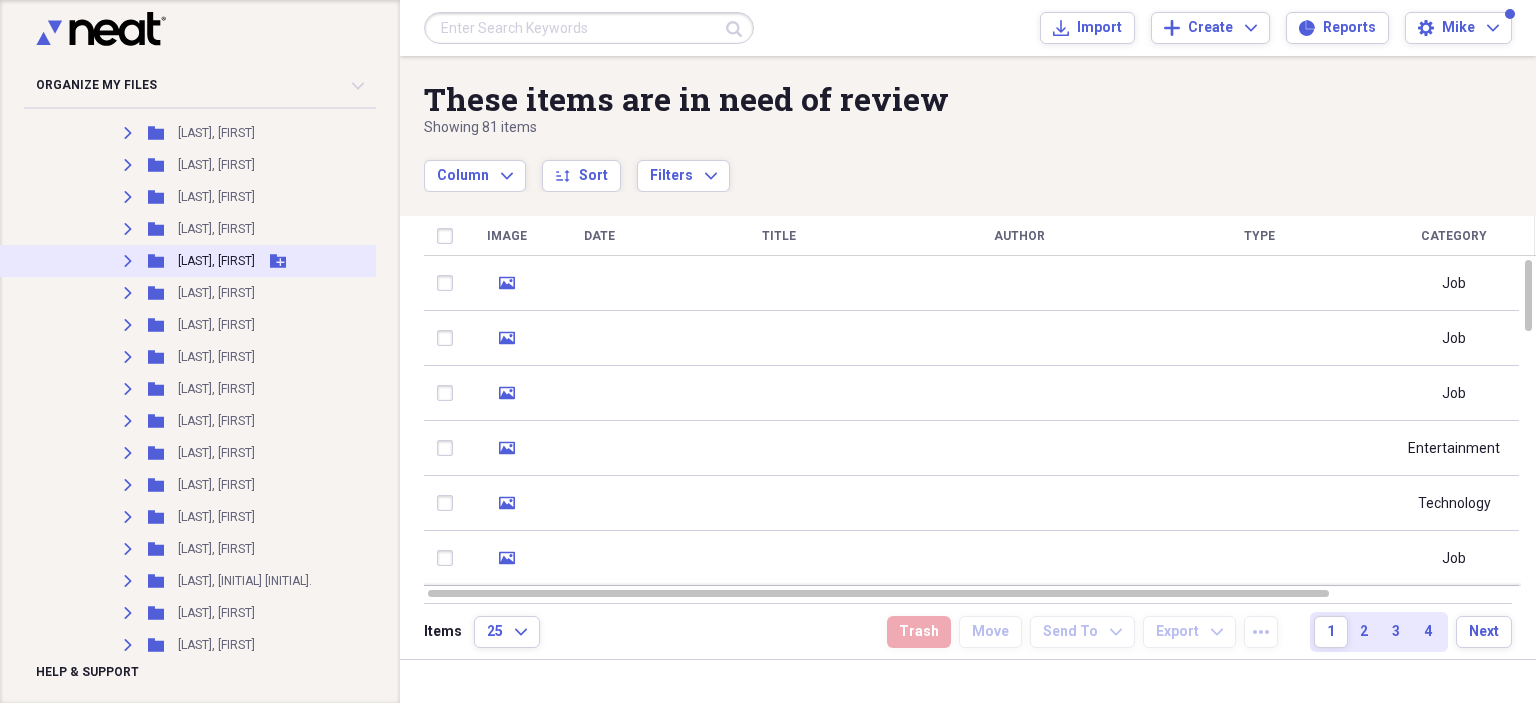 click 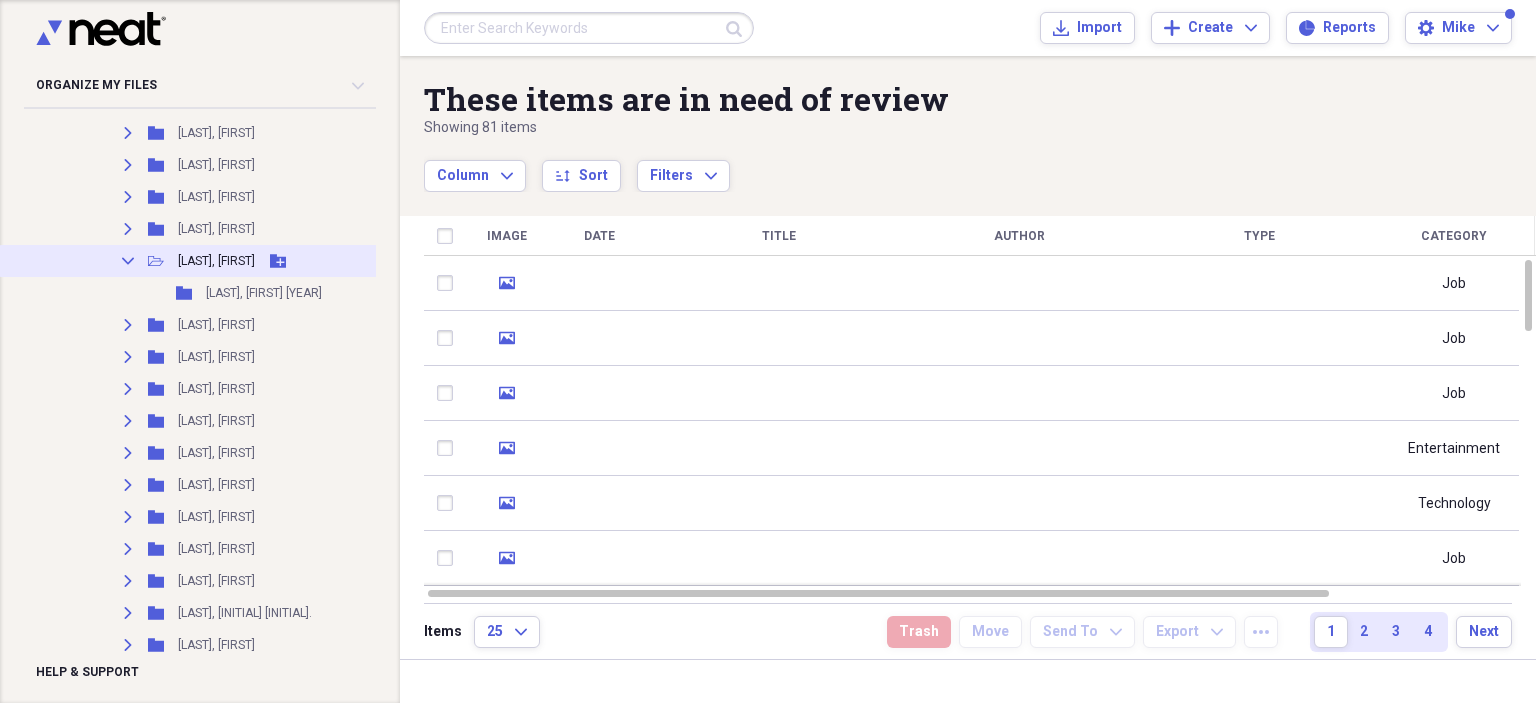 click 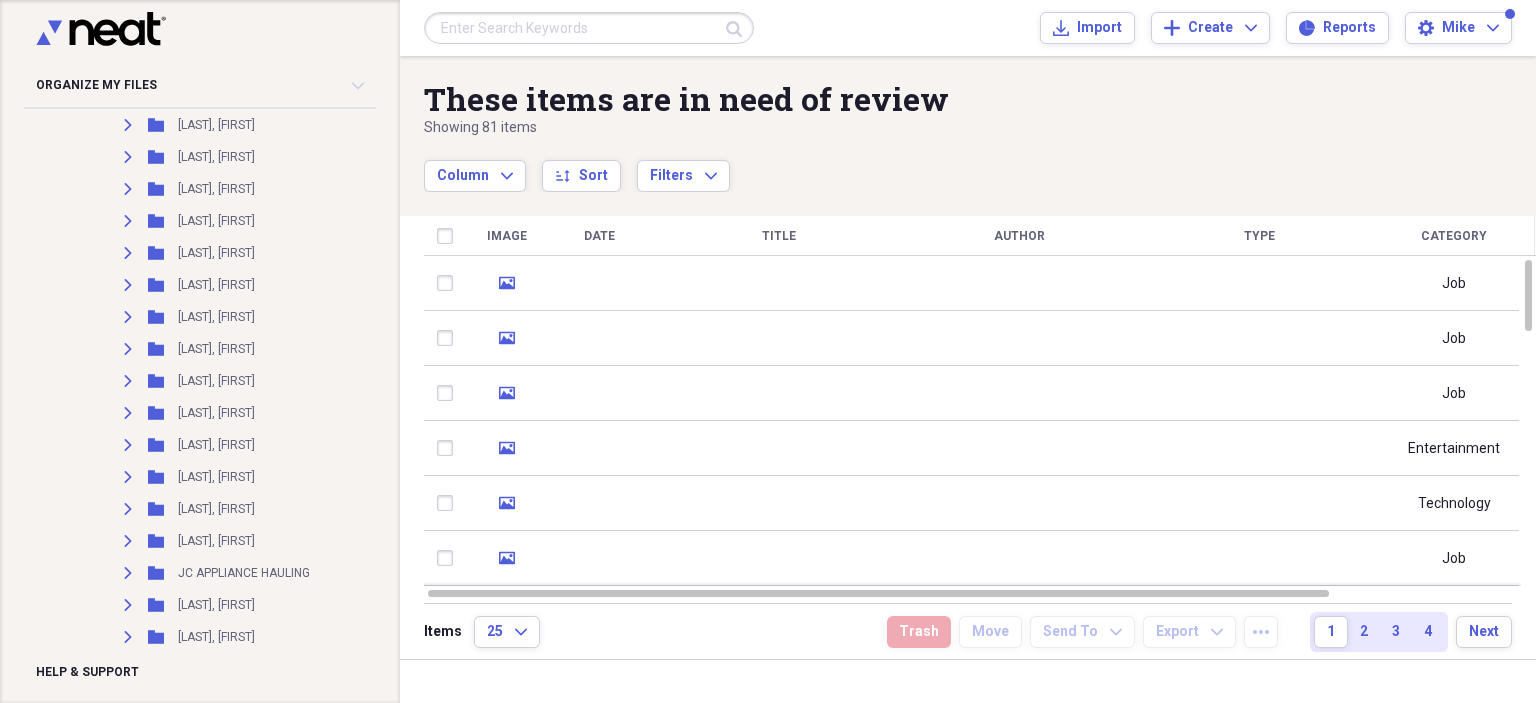 scroll, scrollTop: 500, scrollLeft: 0, axis: vertical 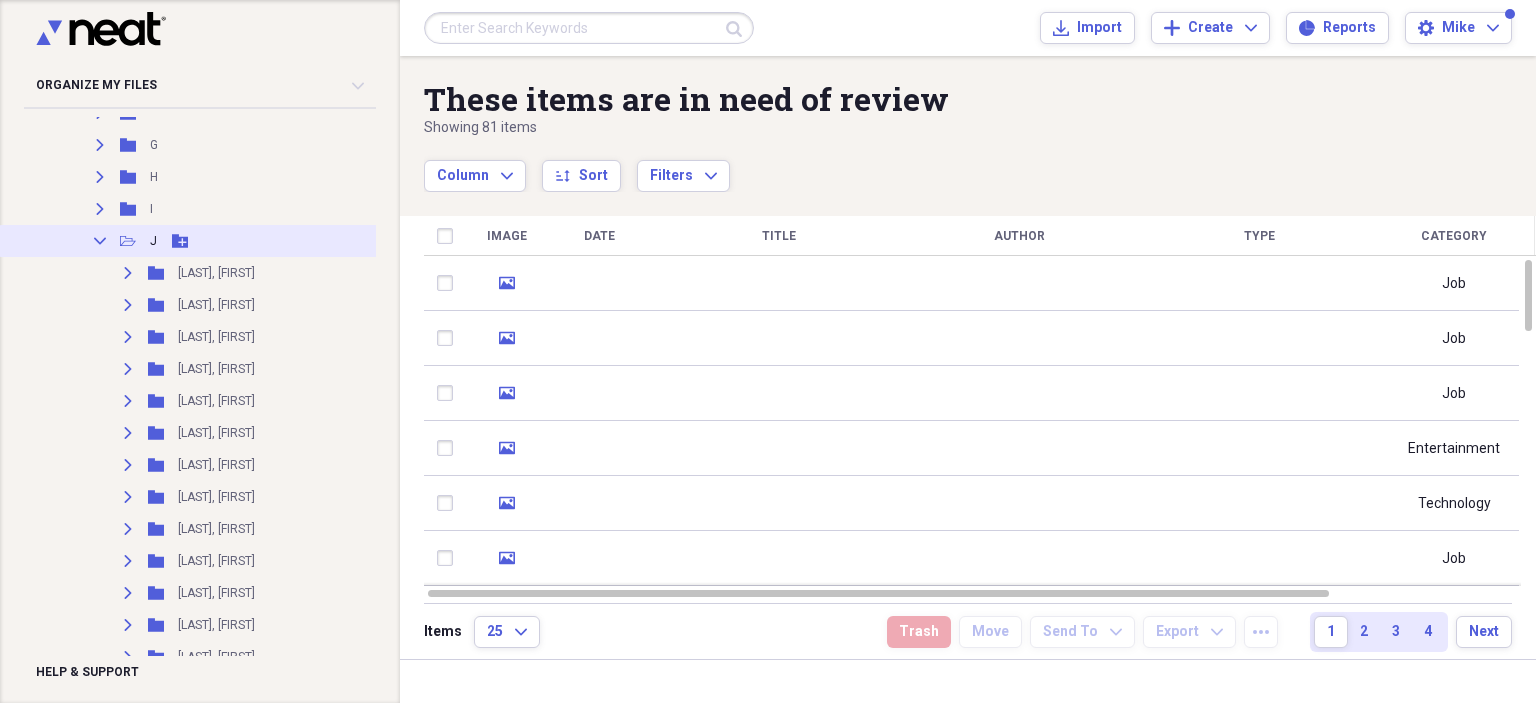 click on "Collapse" 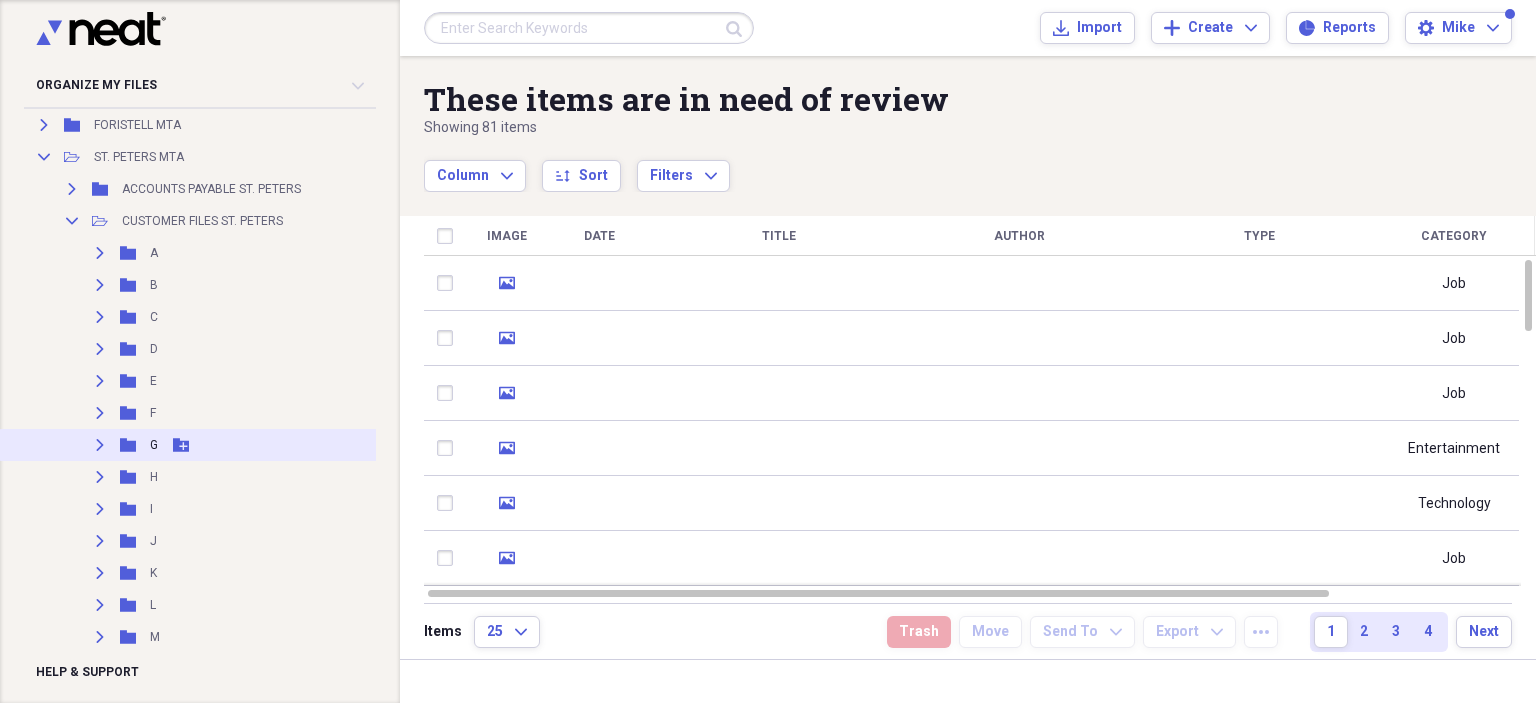 scroll, scrollTop: 100, scrollLeft: 0, axis: vertical 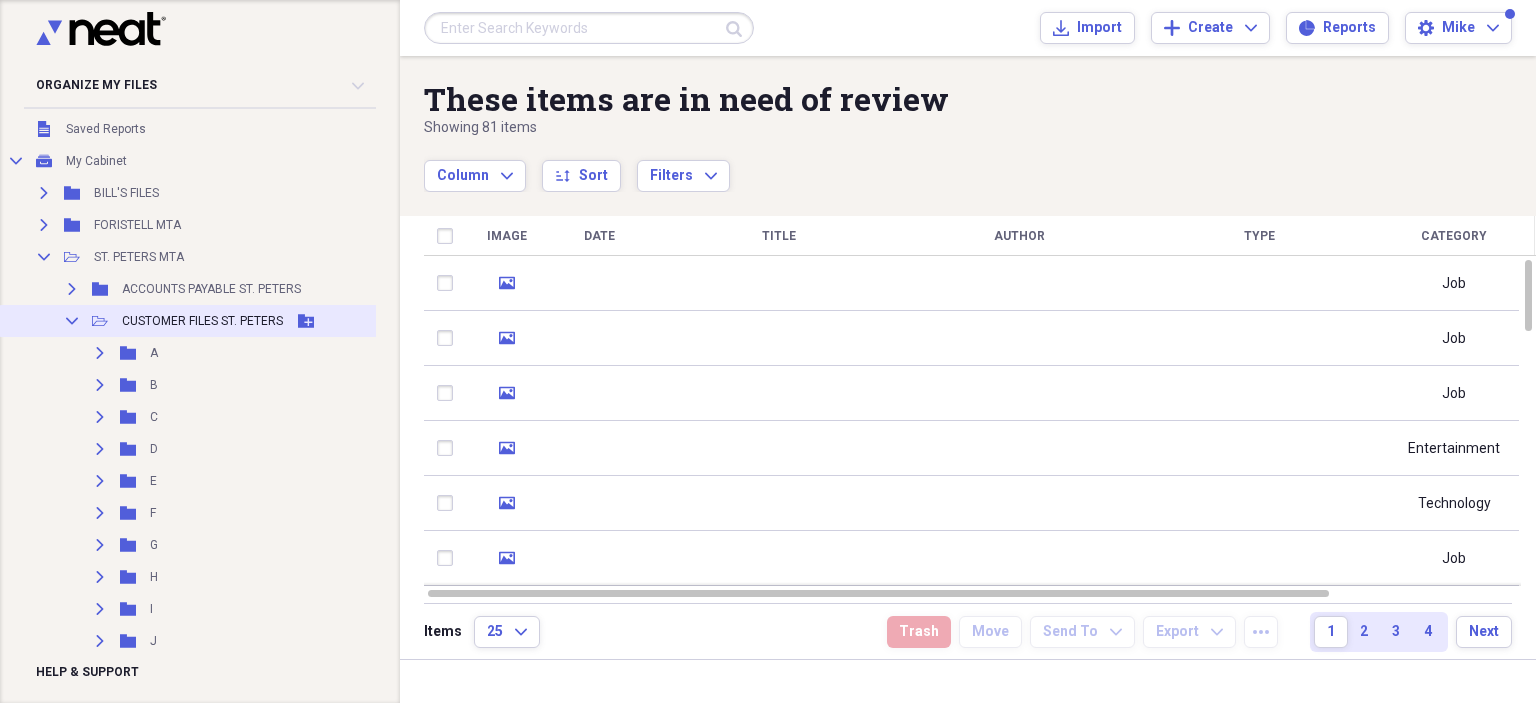 click 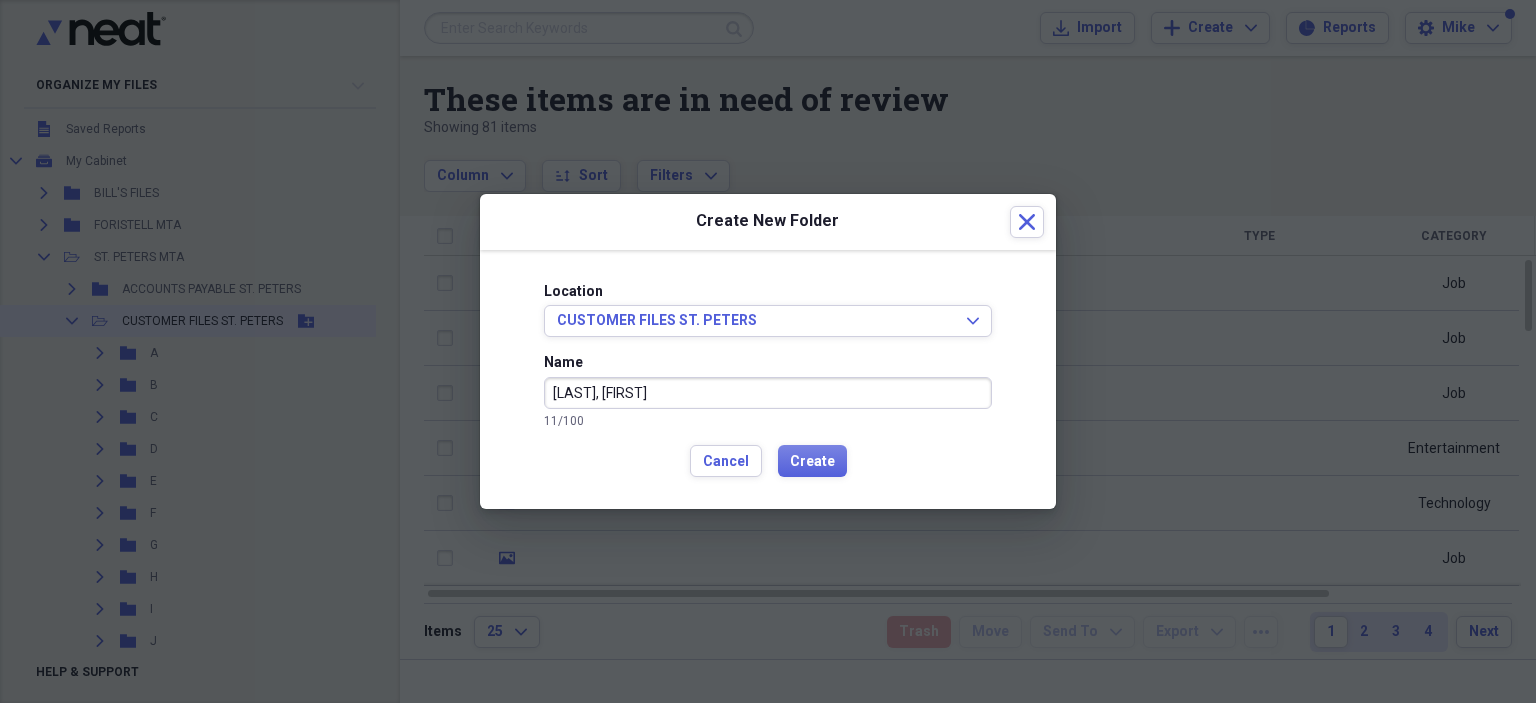 type on "[LAST], [FIRST]" 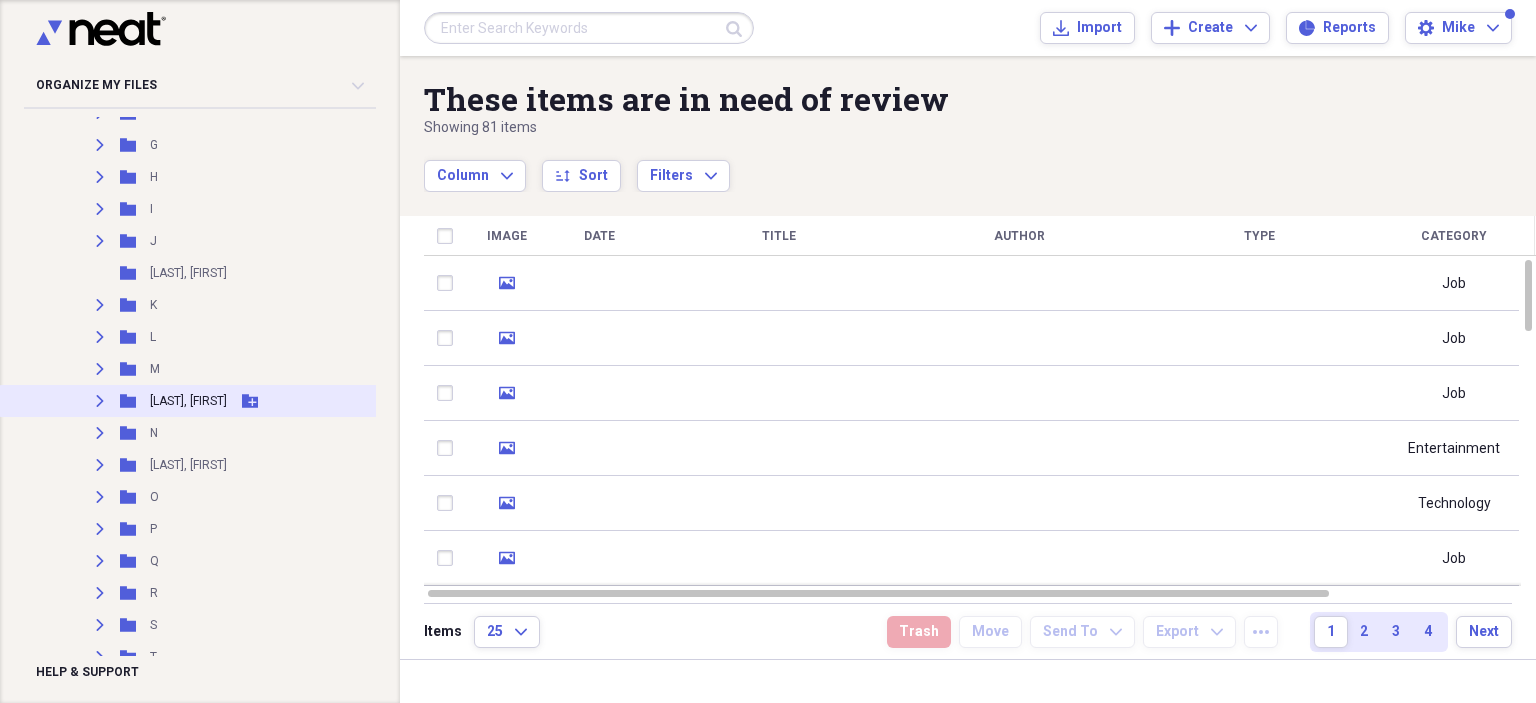 scroll, scrollTop: 600, scrollLeft: 0, axis: vertical 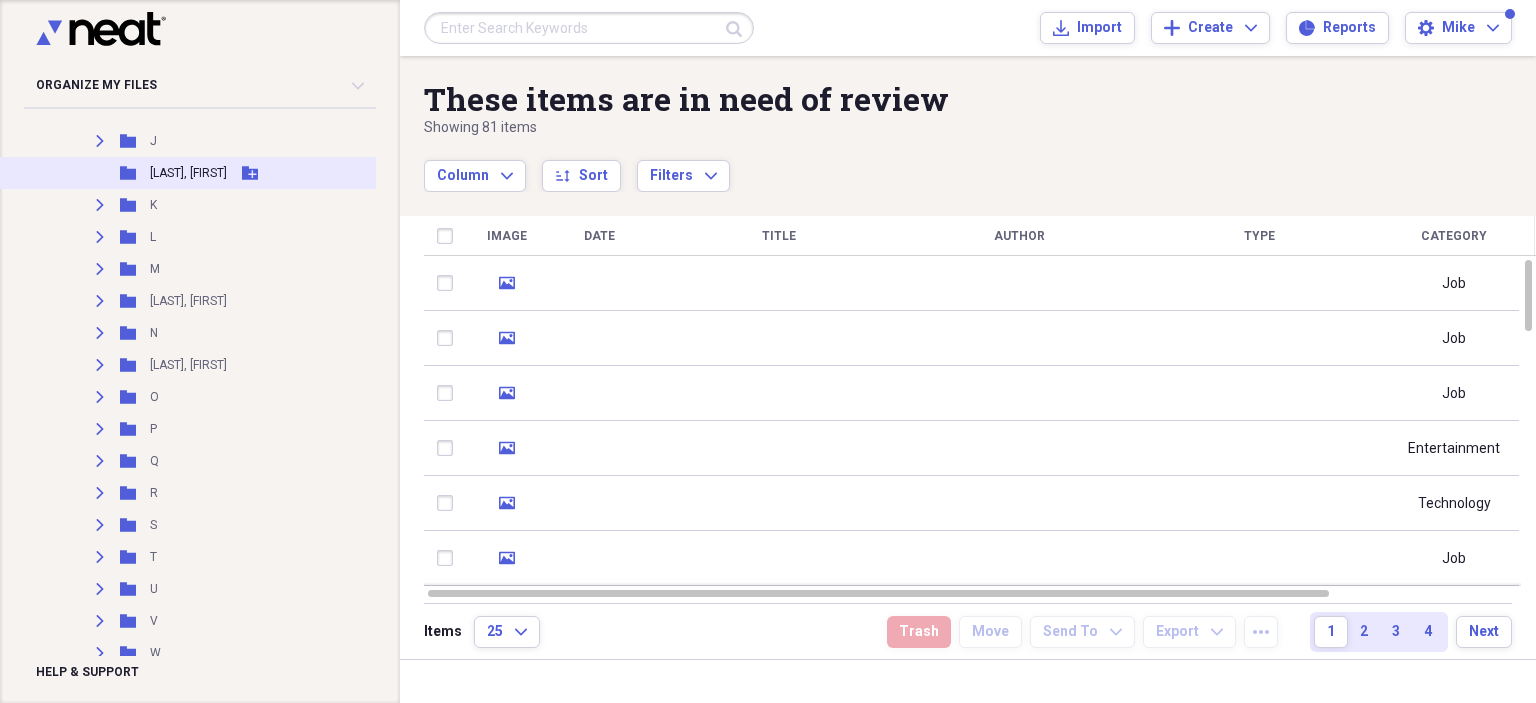 click 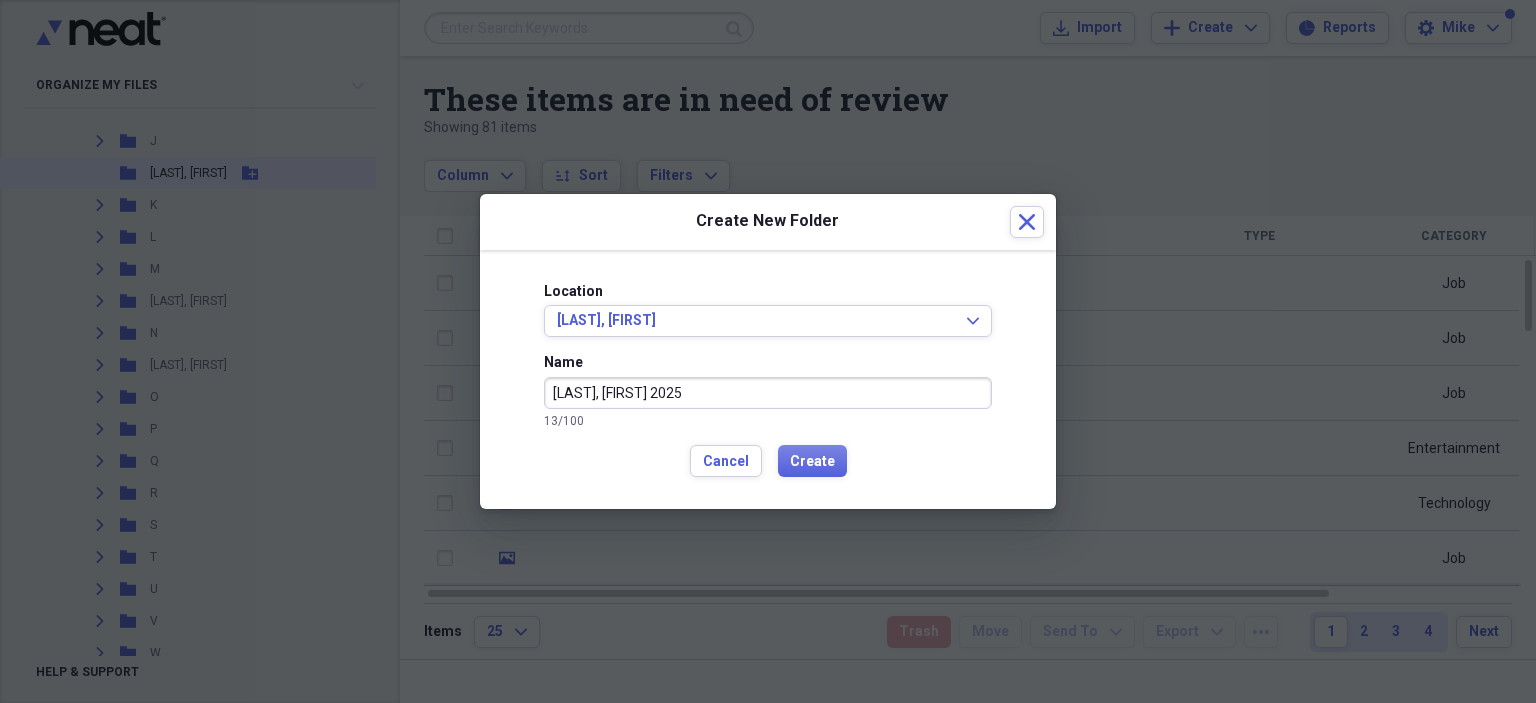 type on "[LAST], [FIRST] 2025" 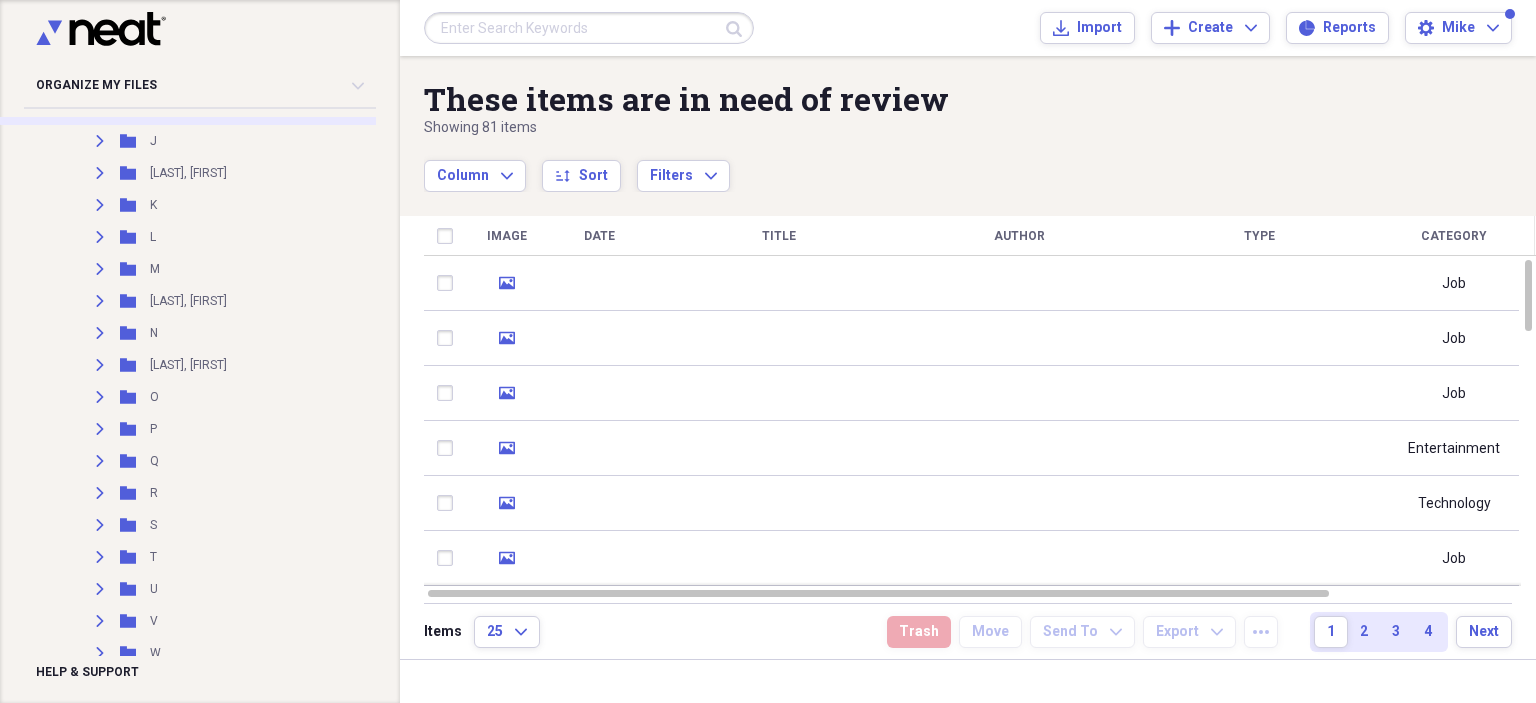 scroll, scrollTop: 300, scrollLeft: 0, axis: vertical 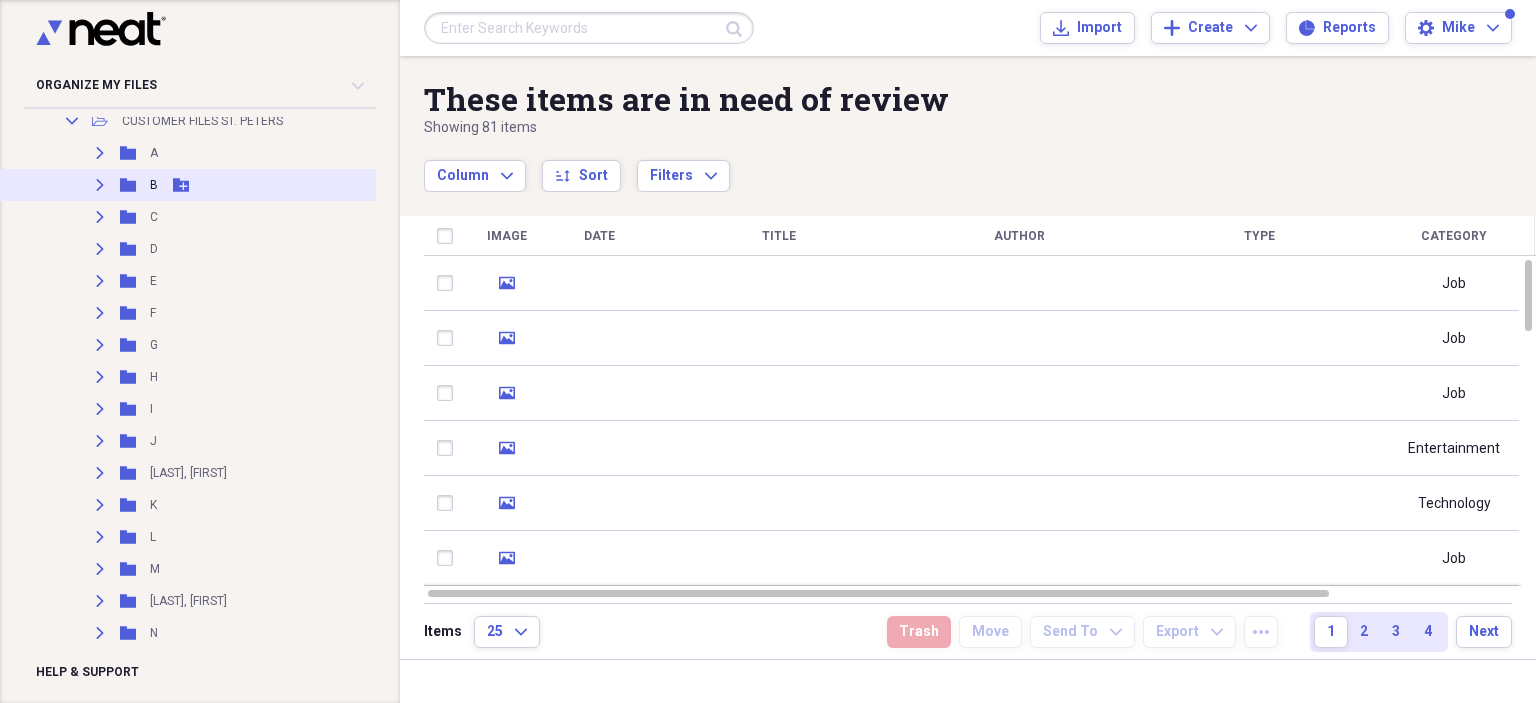click 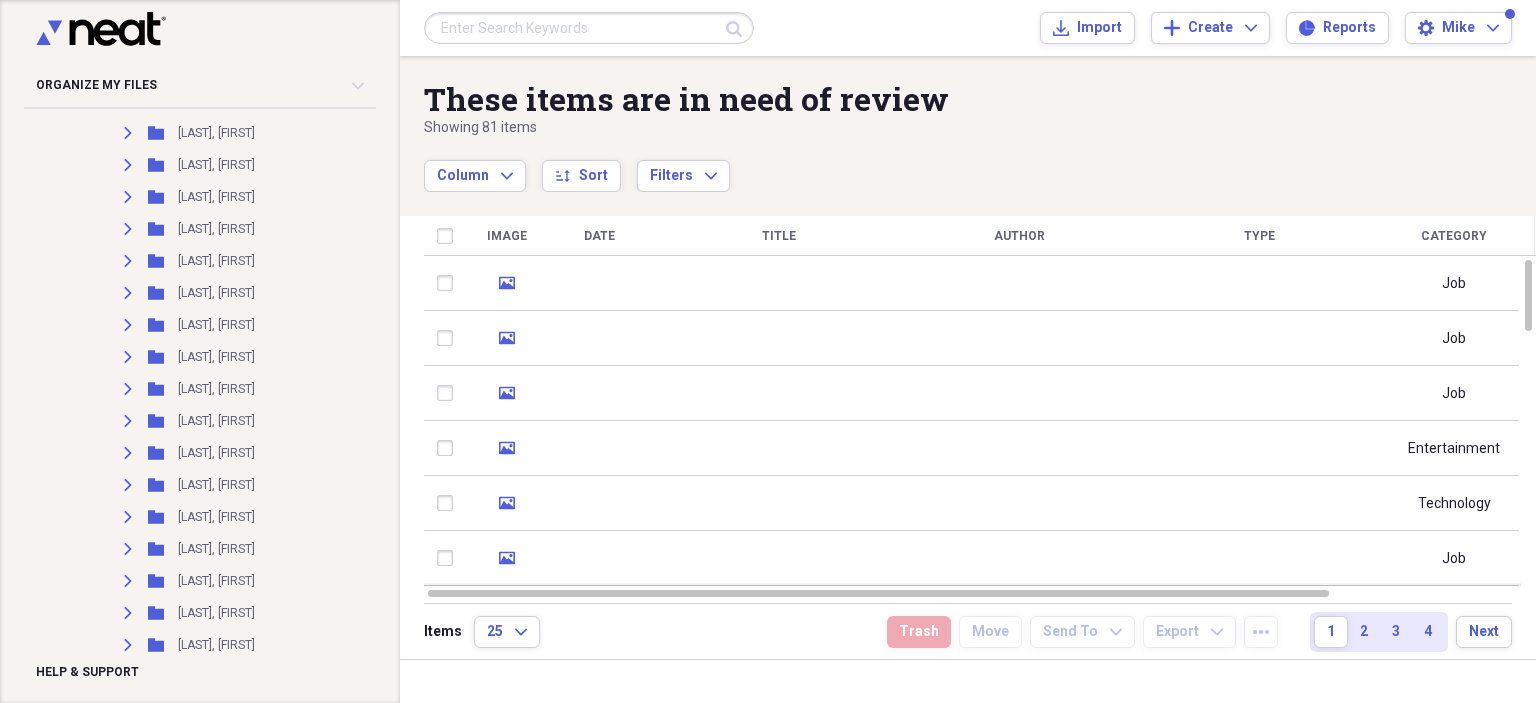 scroll, scrollTop: 200, scrollLeft: 0, axis: vertical 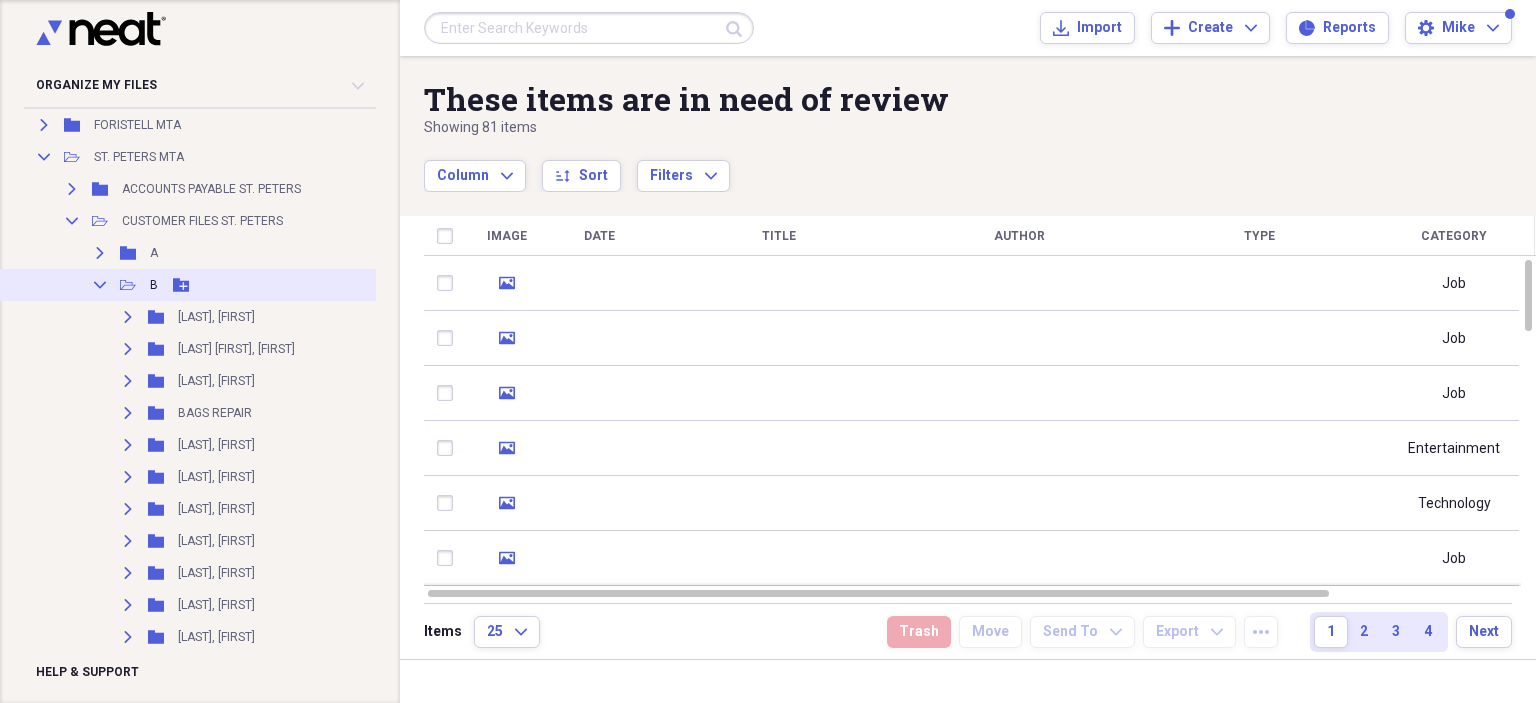click on "Collapse" 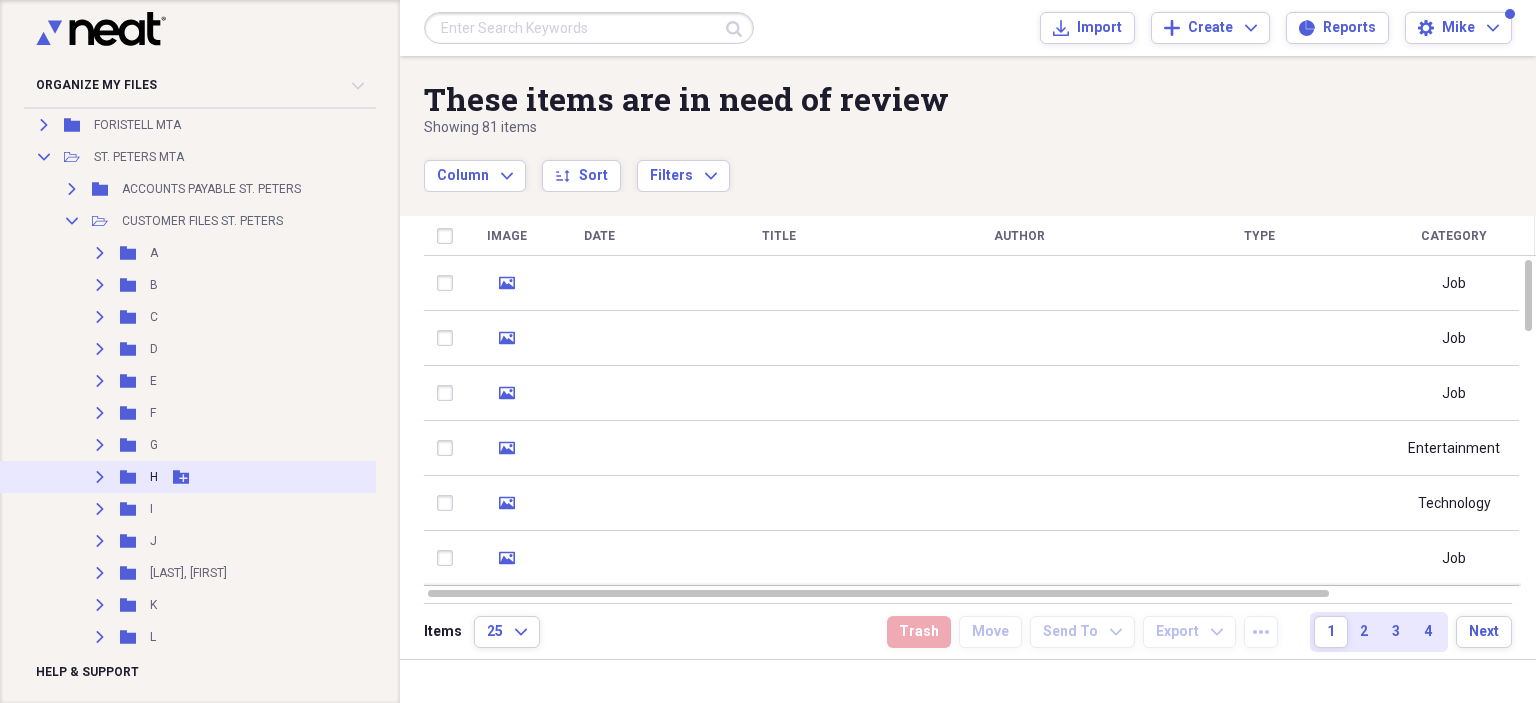 scroll, scrollTop: 300, scrollLeft: 0, axis: vertical 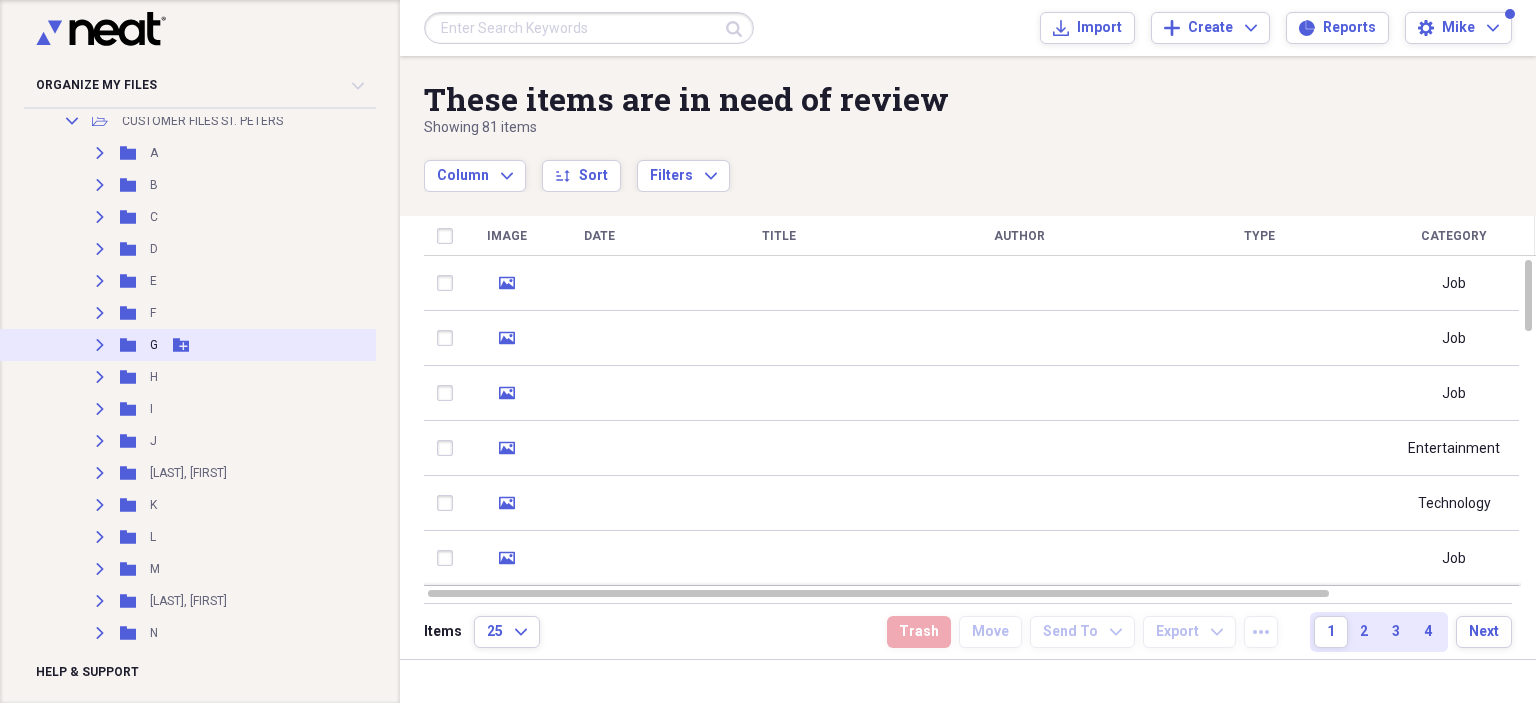 click on "Expand" 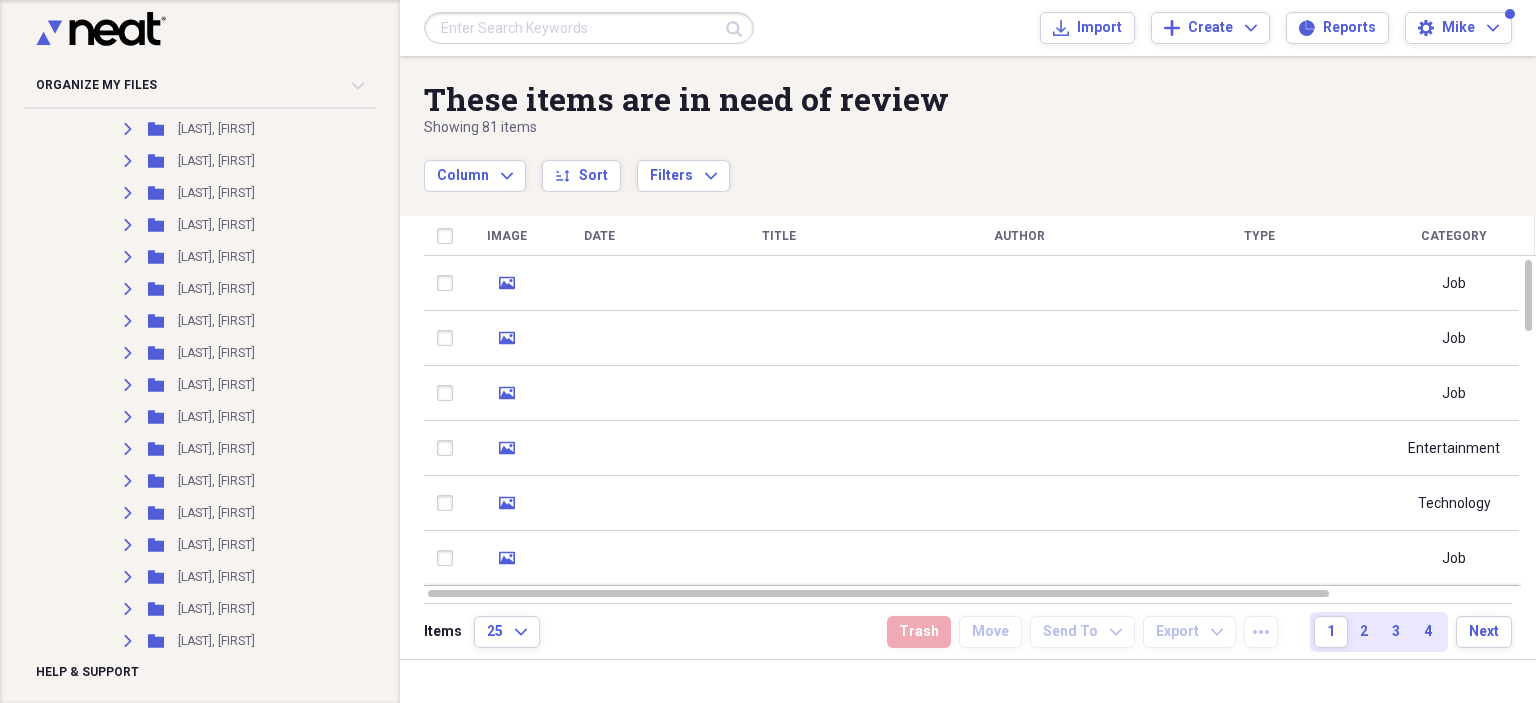 scroll, scrollTop: 300, scrollLeft: 0, axis: vertical 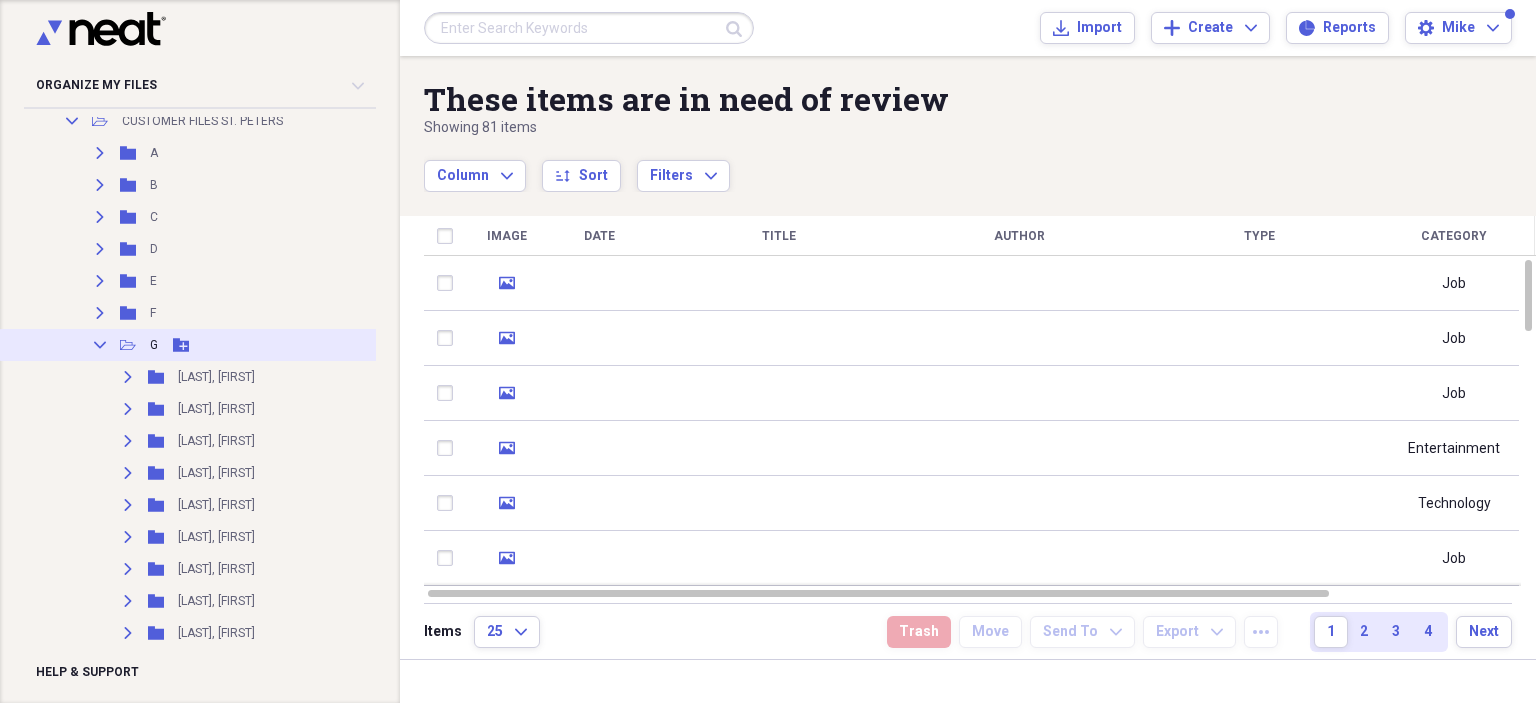 click 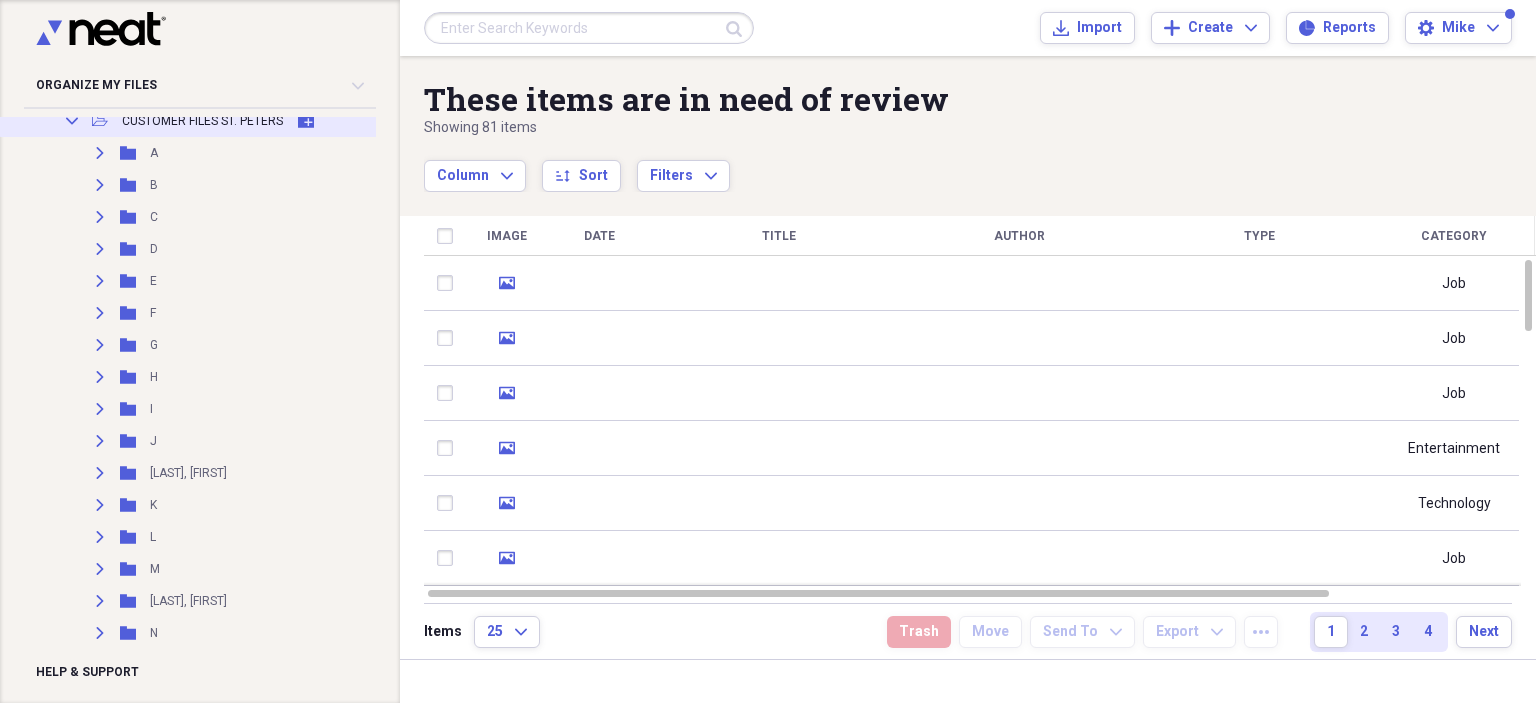 click 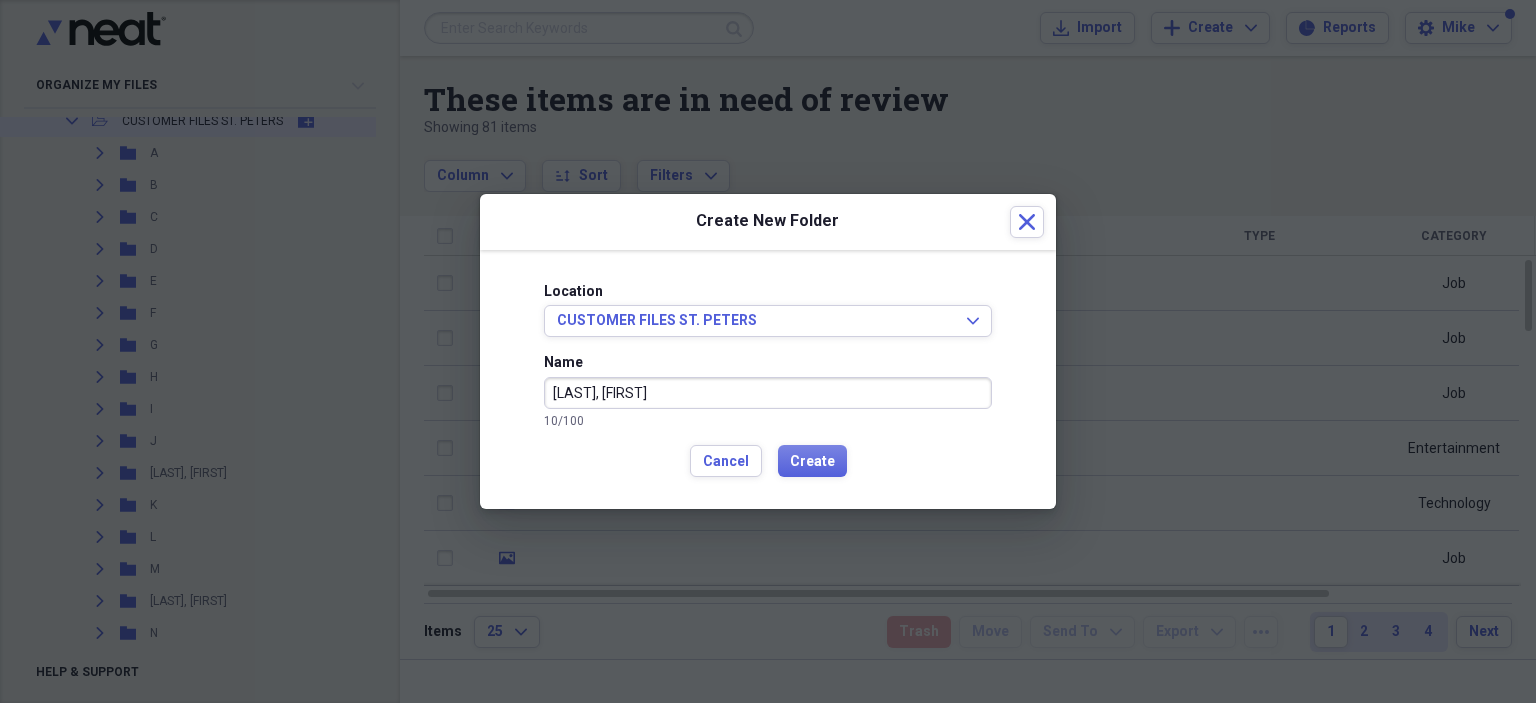 type on "[LAST], [FIRST]" 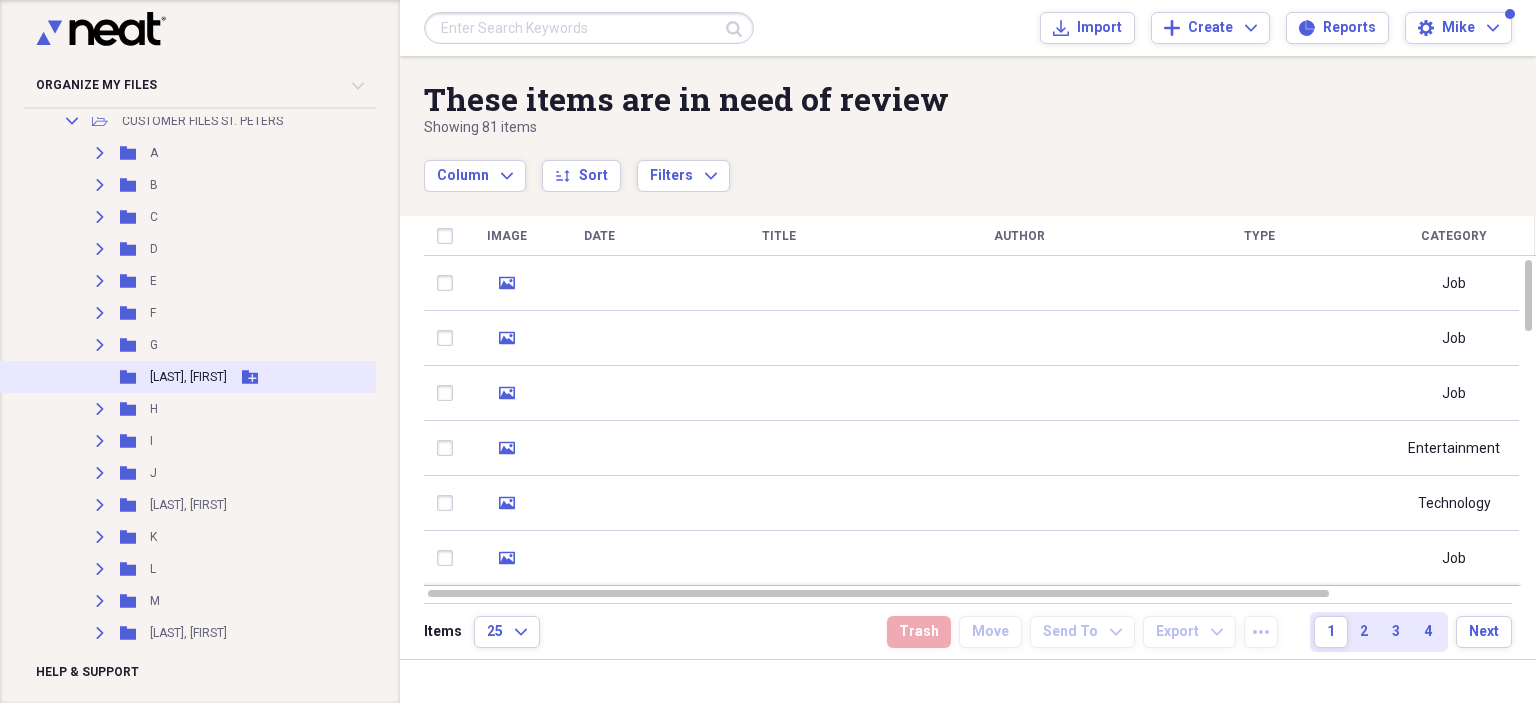 click 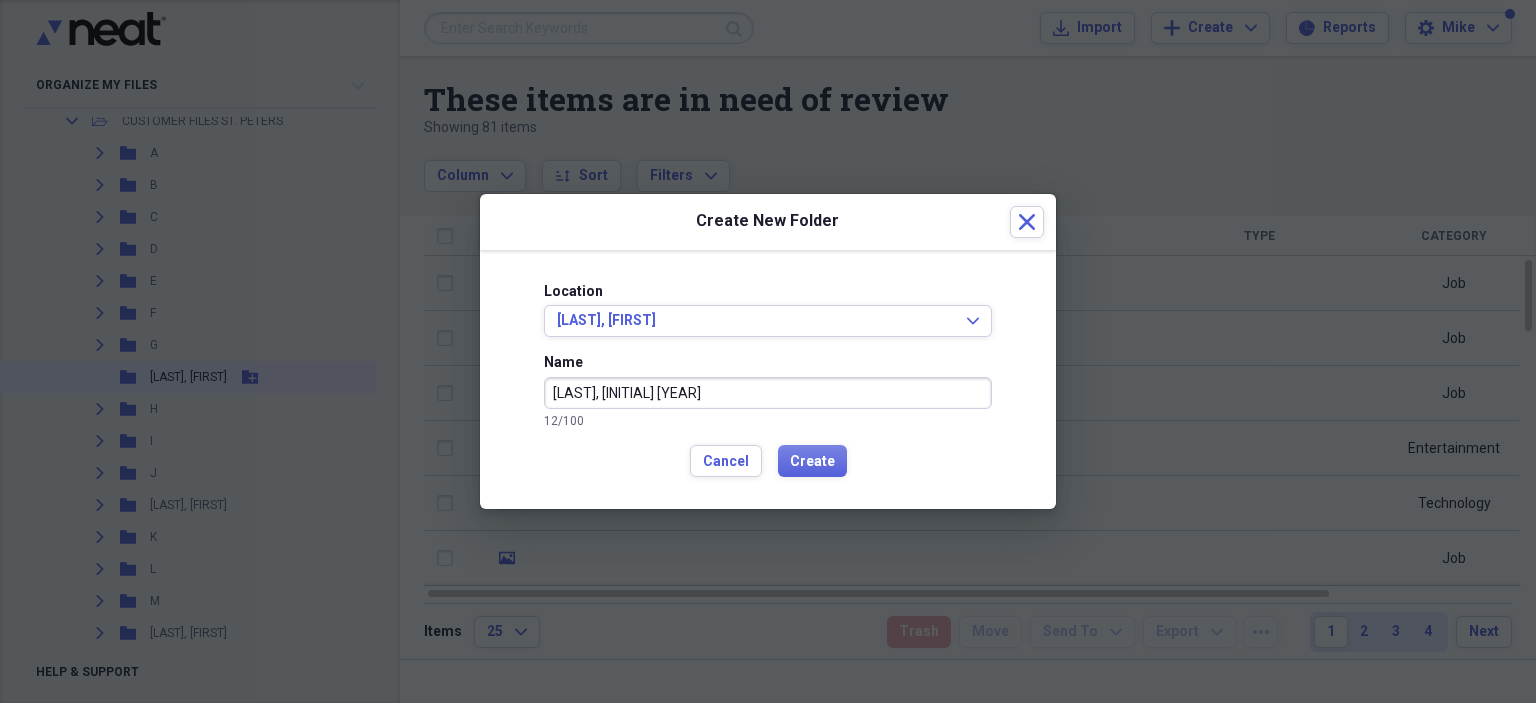 type on "[LAST], [INITIAL] [YEAR]" 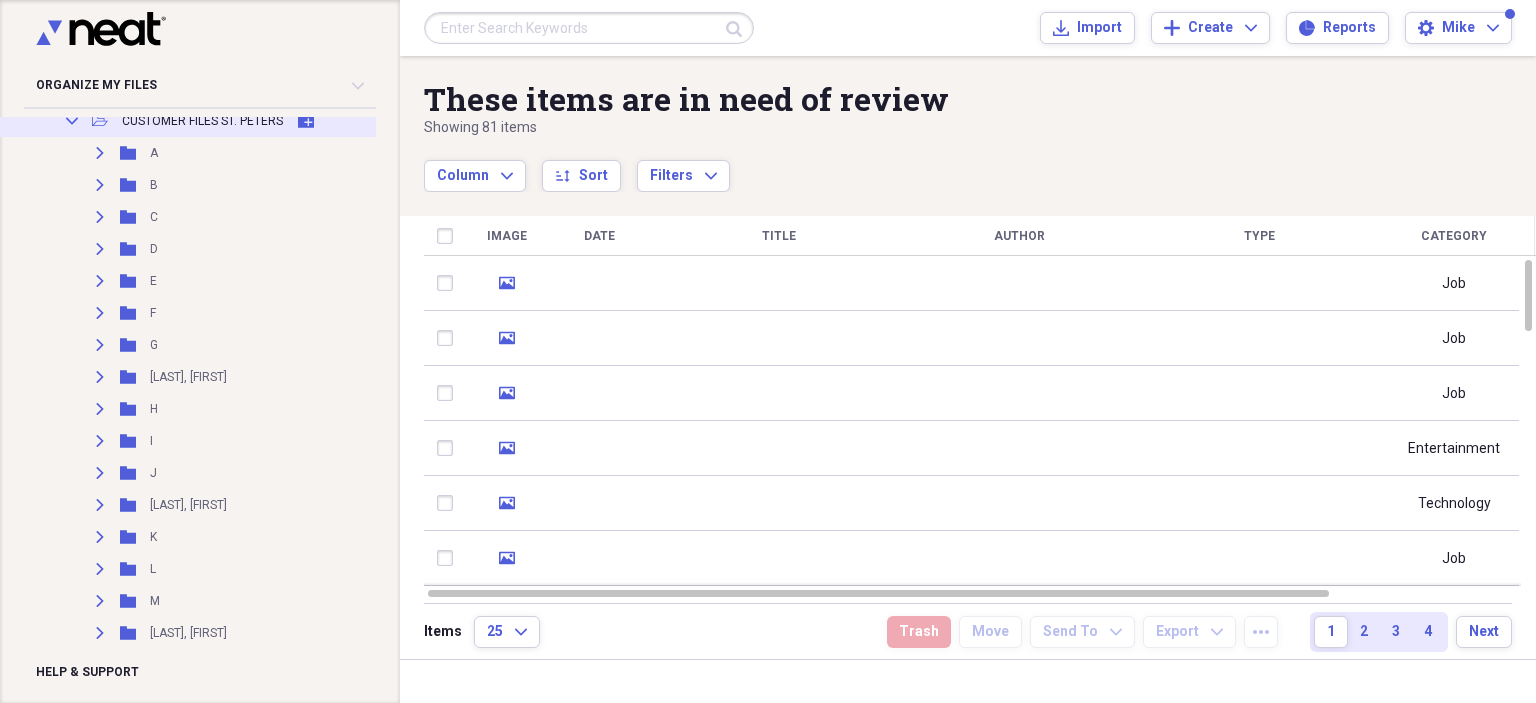 click 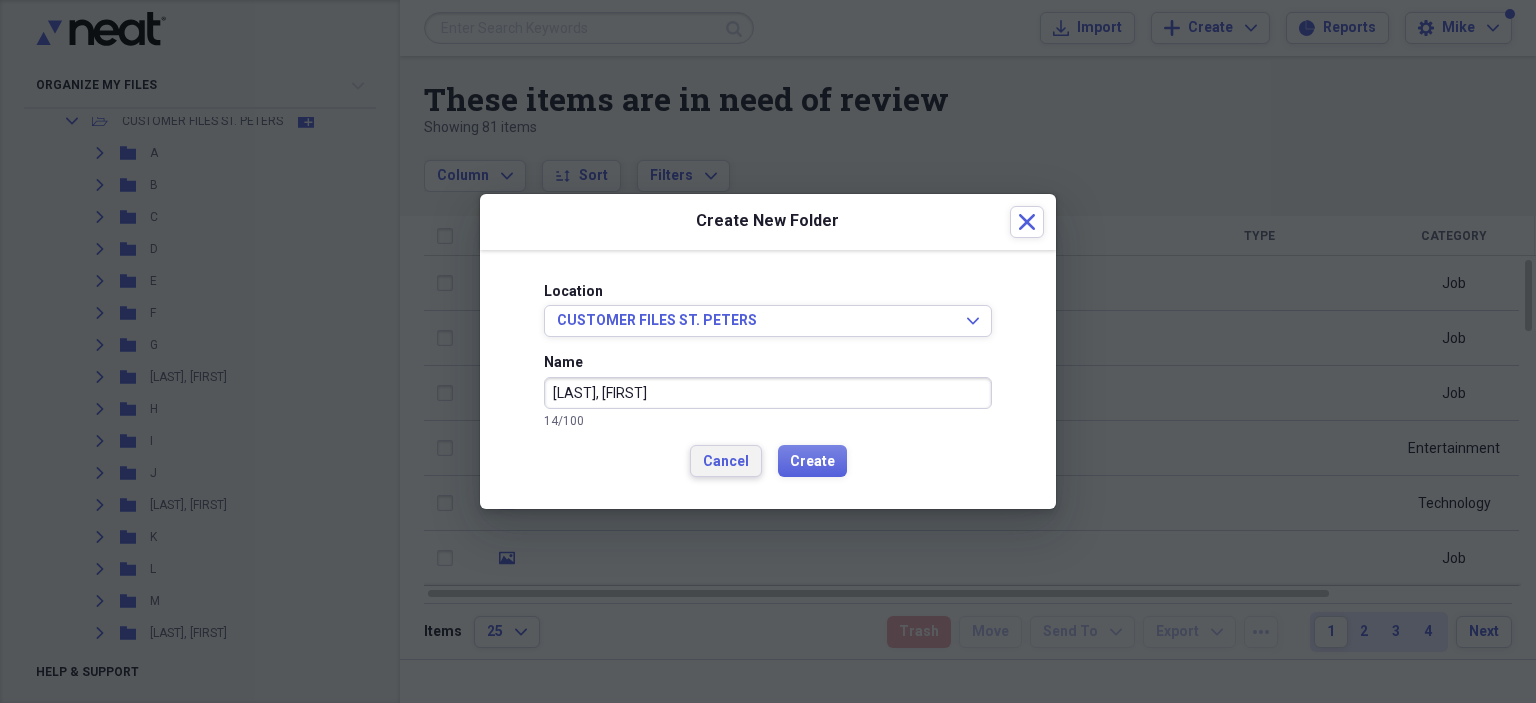 type on "[LAST], [FIRST]" 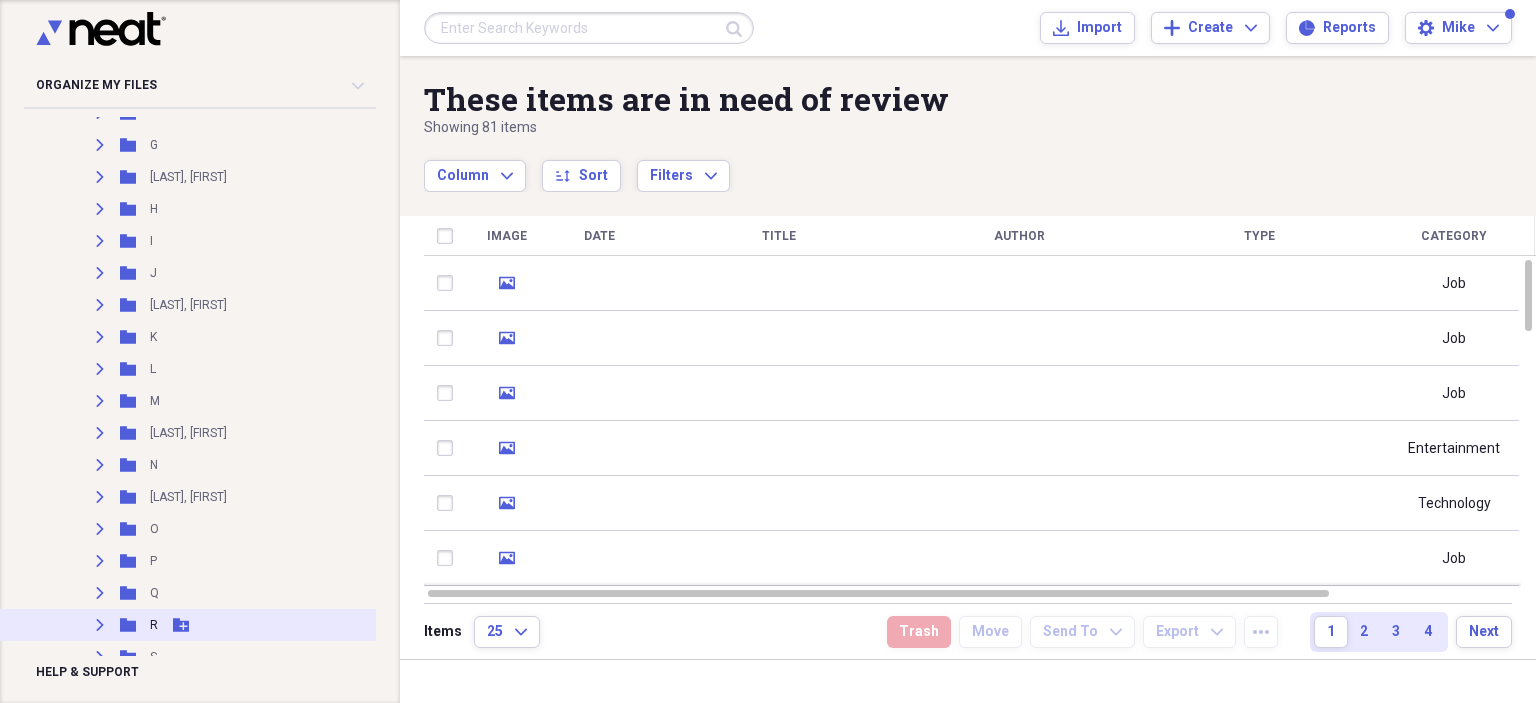 scroll, scrollTop: 600, scrollLeft: 0, axis: vertical 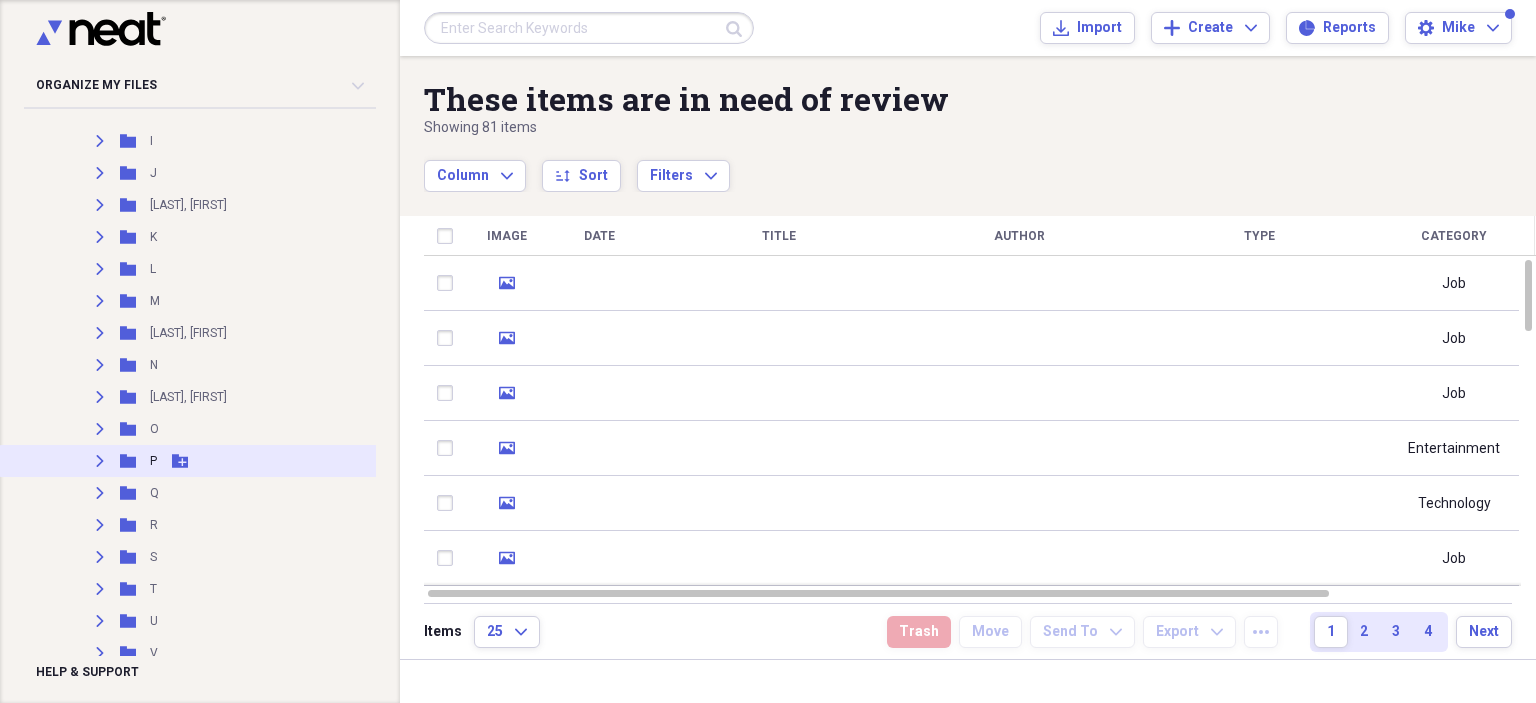 click on "Expand" at bounding box center [100, 461] 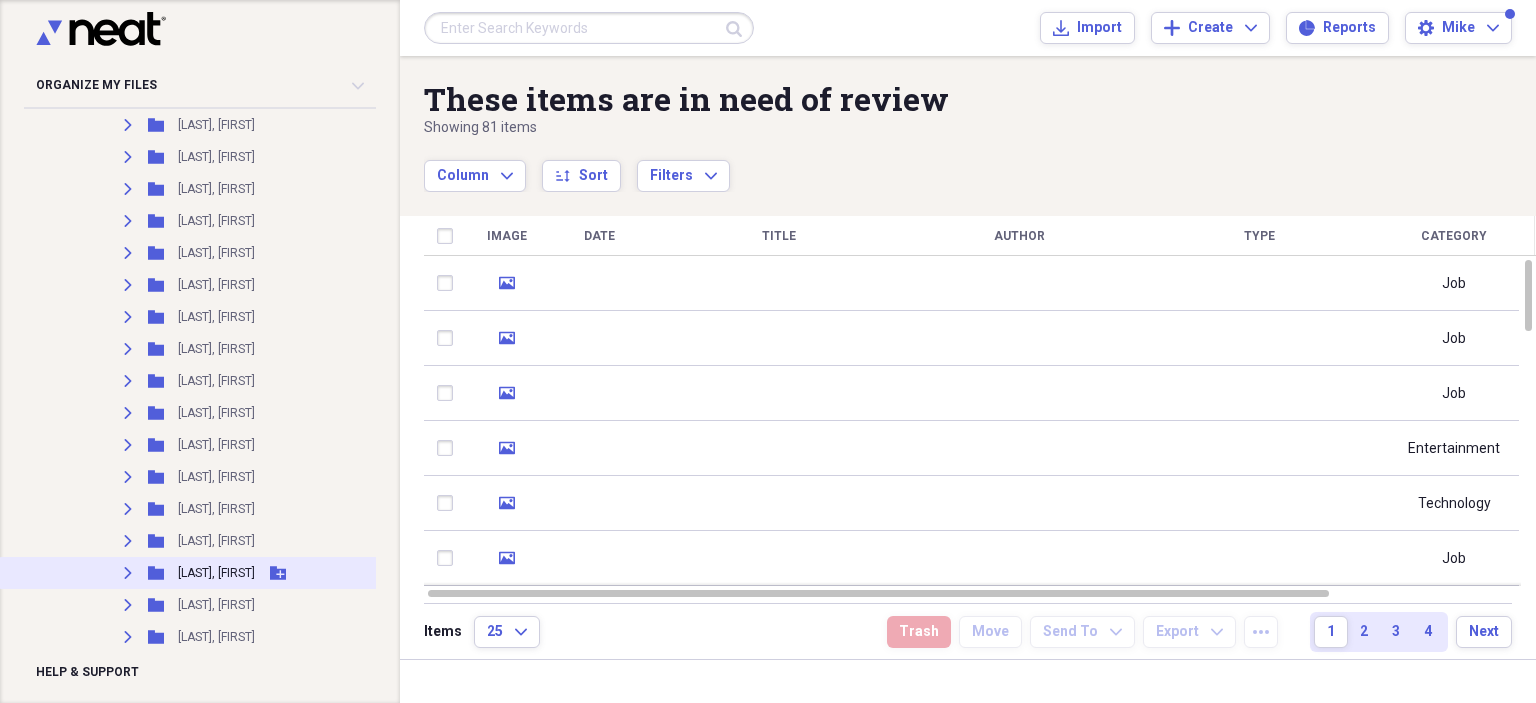 scroll, scrollTop: 1900, scrollLeft: 0, axis: vertical 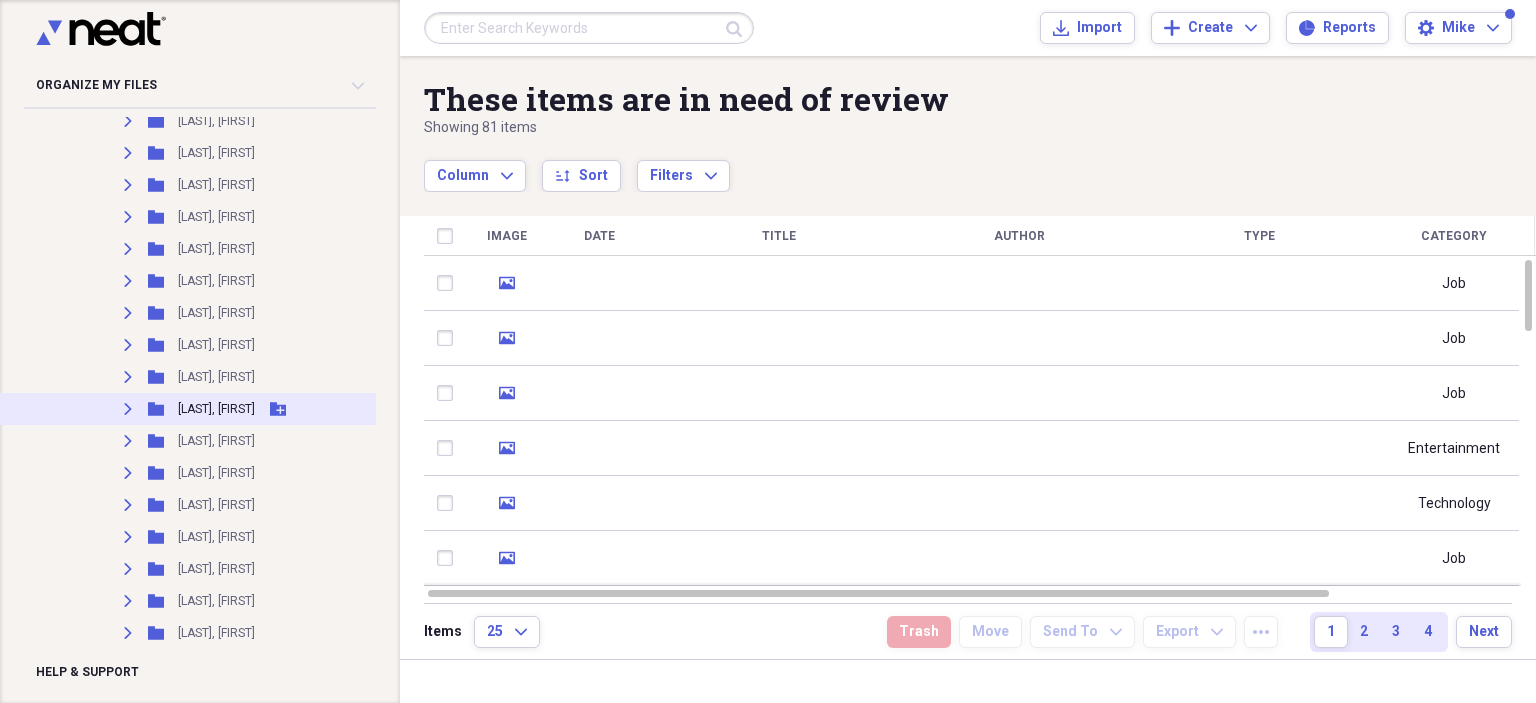 click on "Expand" 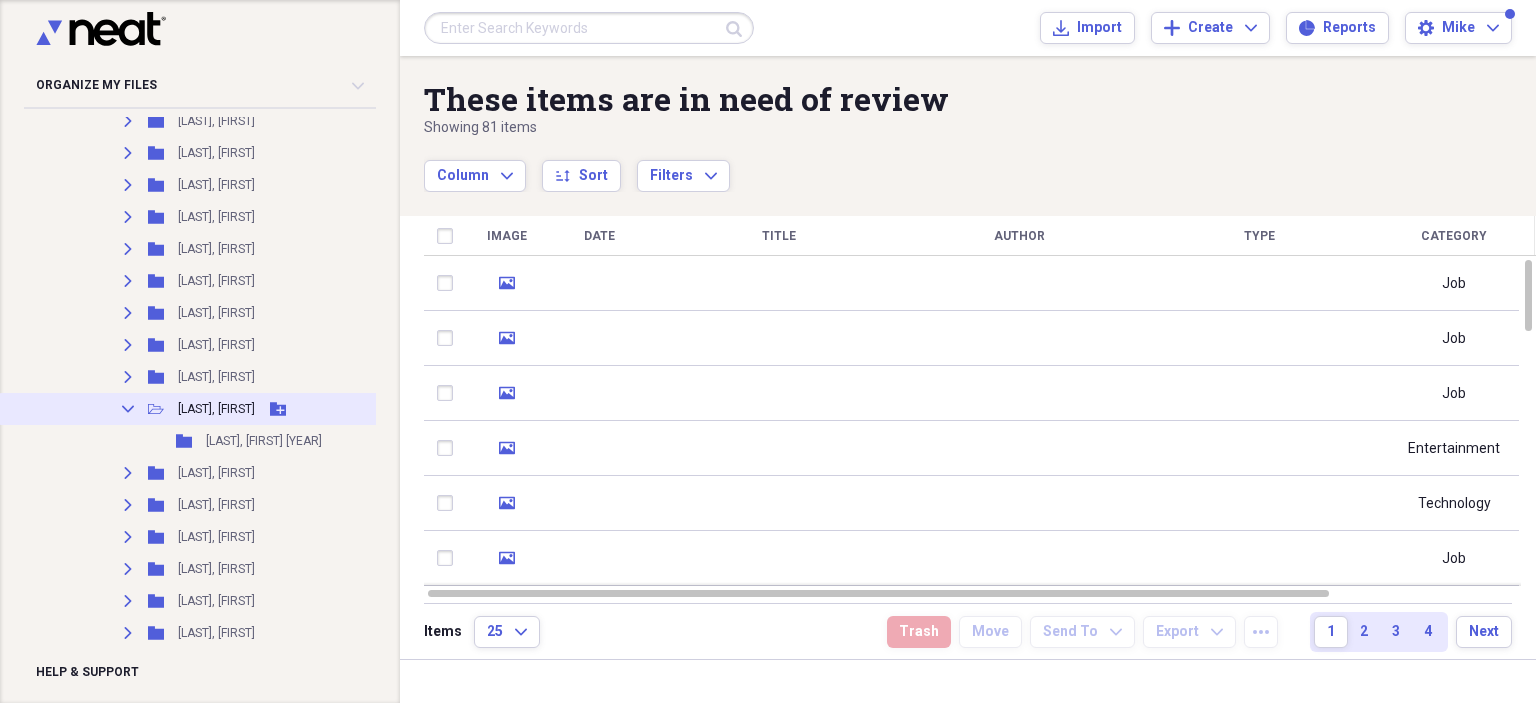 click on "Collapse" at bounding box center [128, 409] 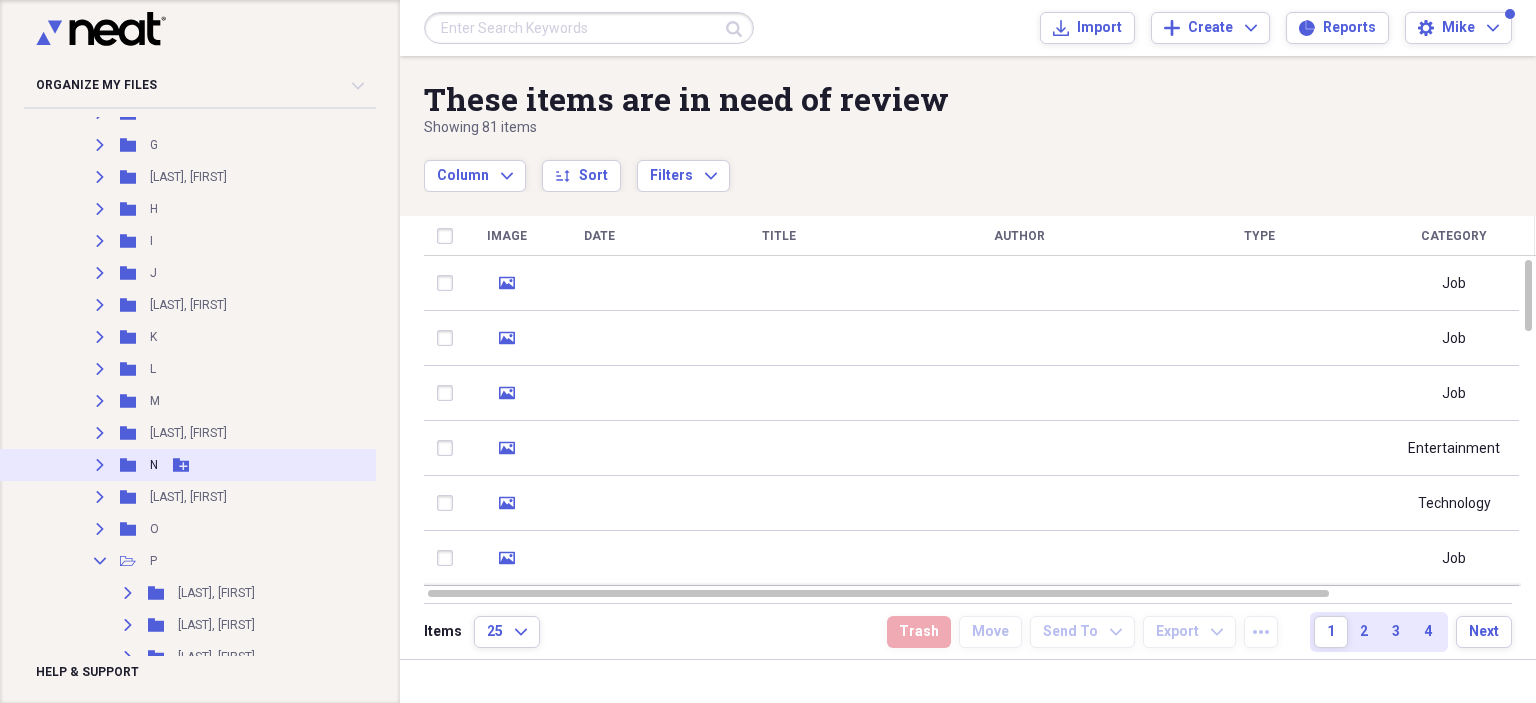 scroll, scrollTop: 700, scrollLeft: 0, axis: vertical 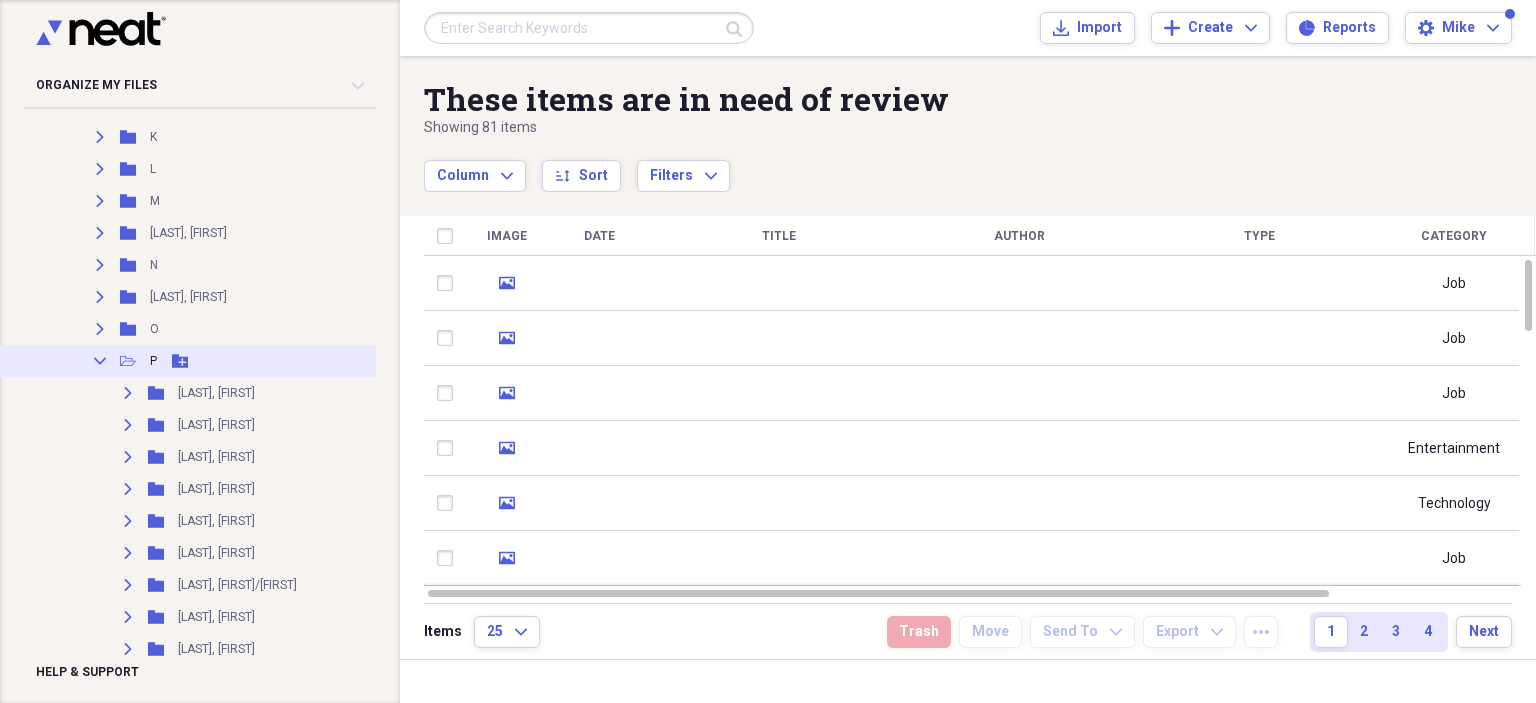 click on "Collapse" 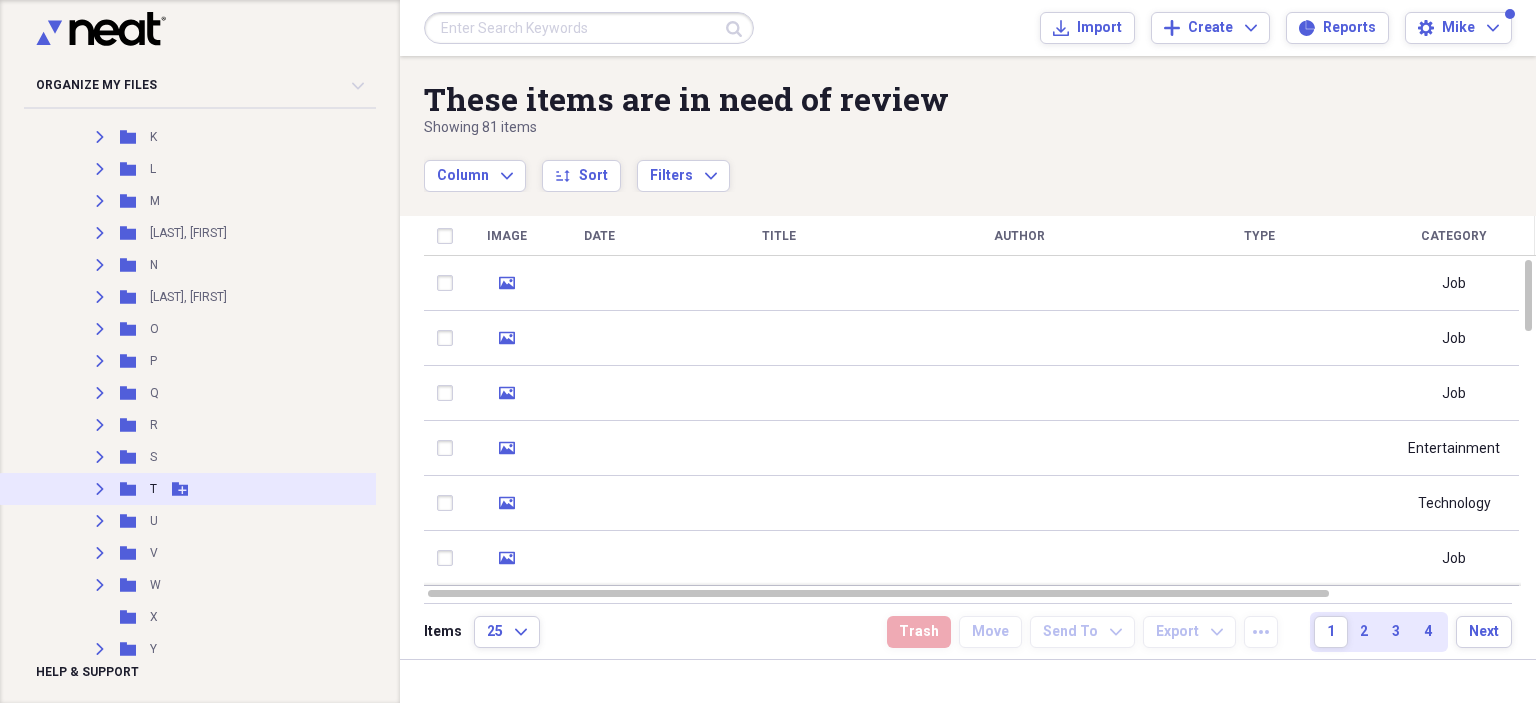 scroll, scrollTop: 800, scrollLeft: 0, axis: vertical 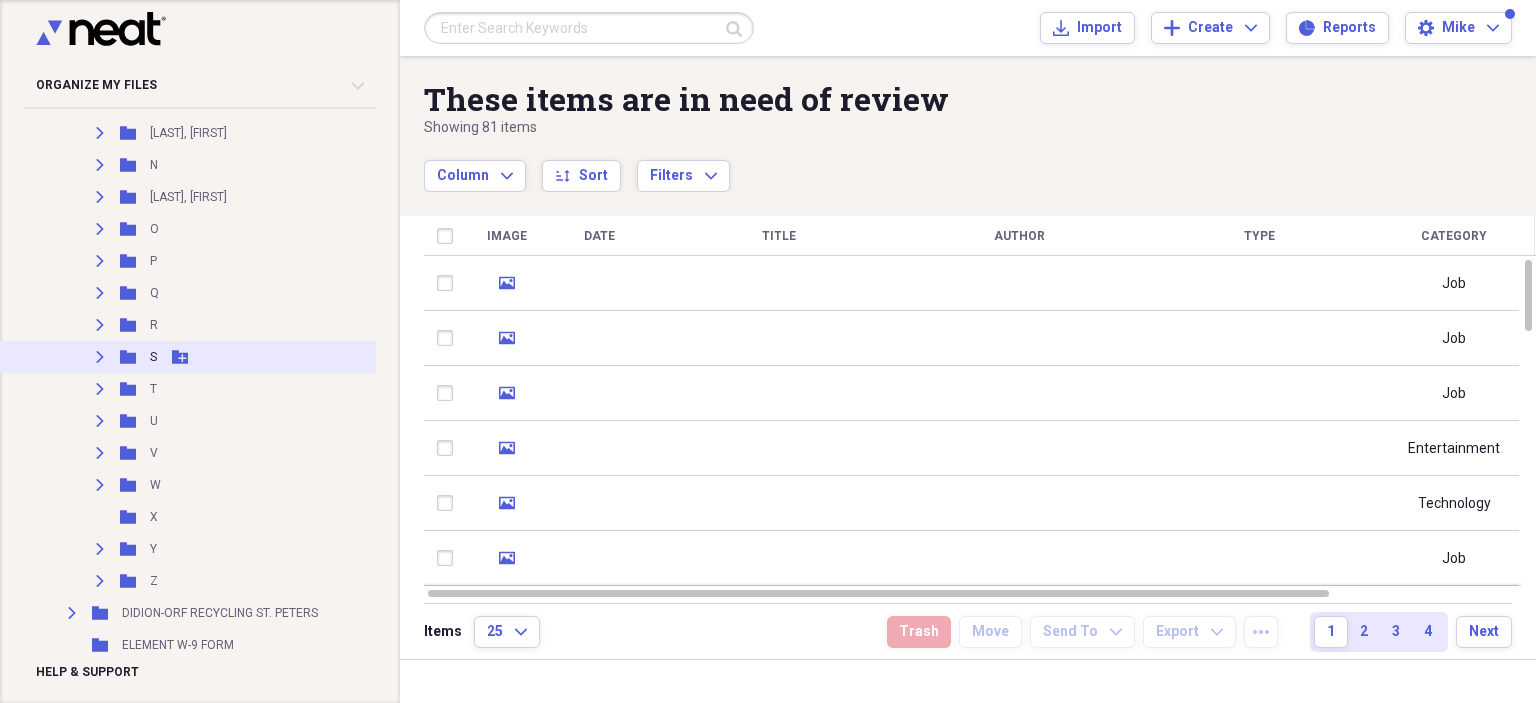 click 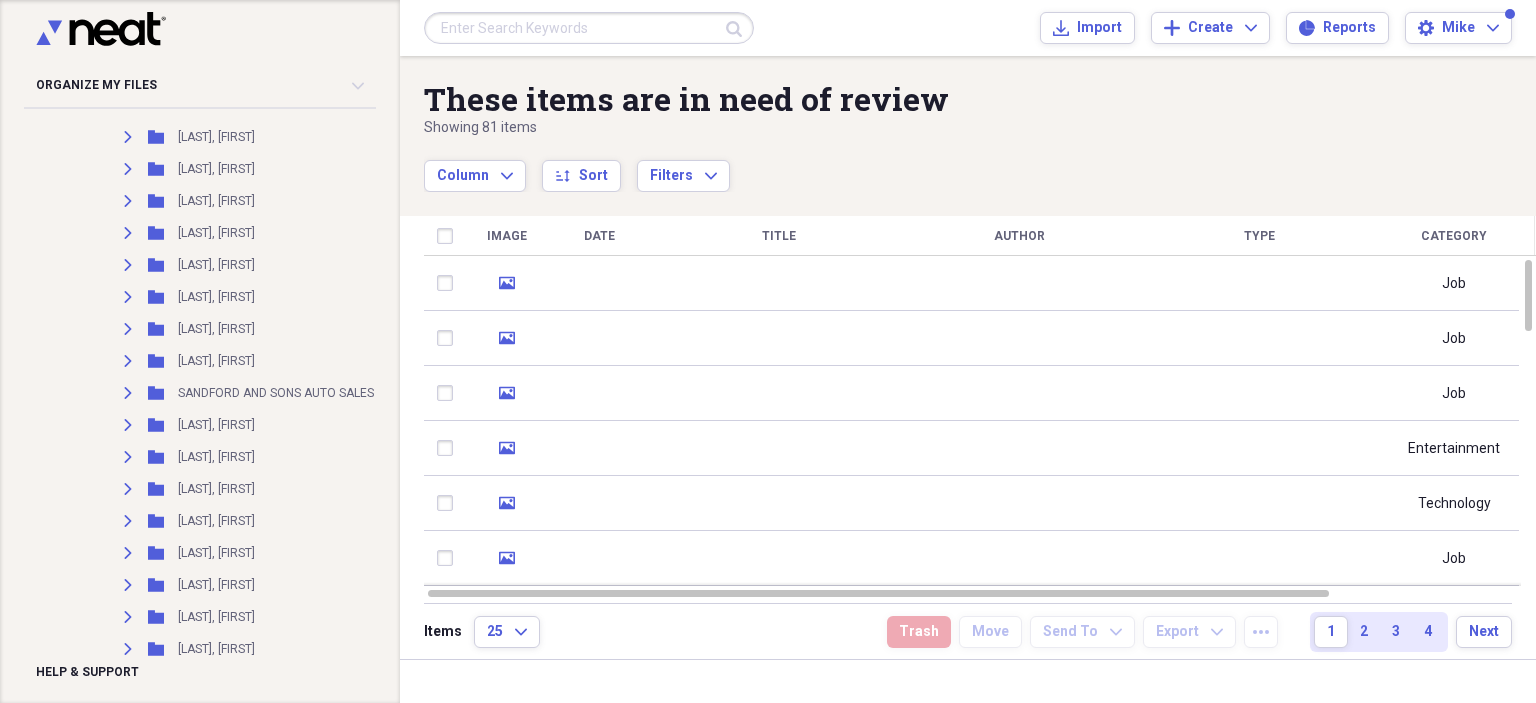 scroll, scrollTop: 700, scrollLeft: 0, axis: vertical 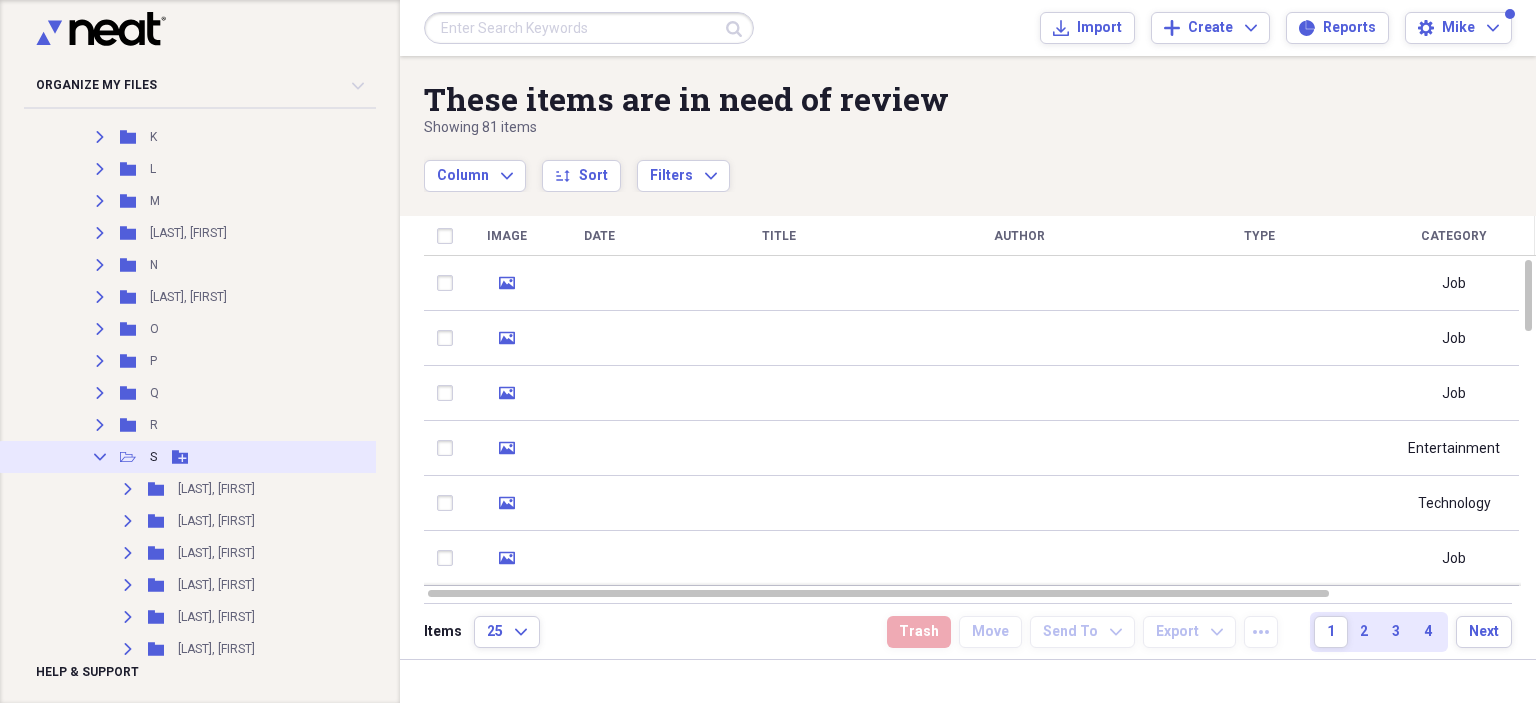 click on "Collapse" at bounding box center (100, 457) 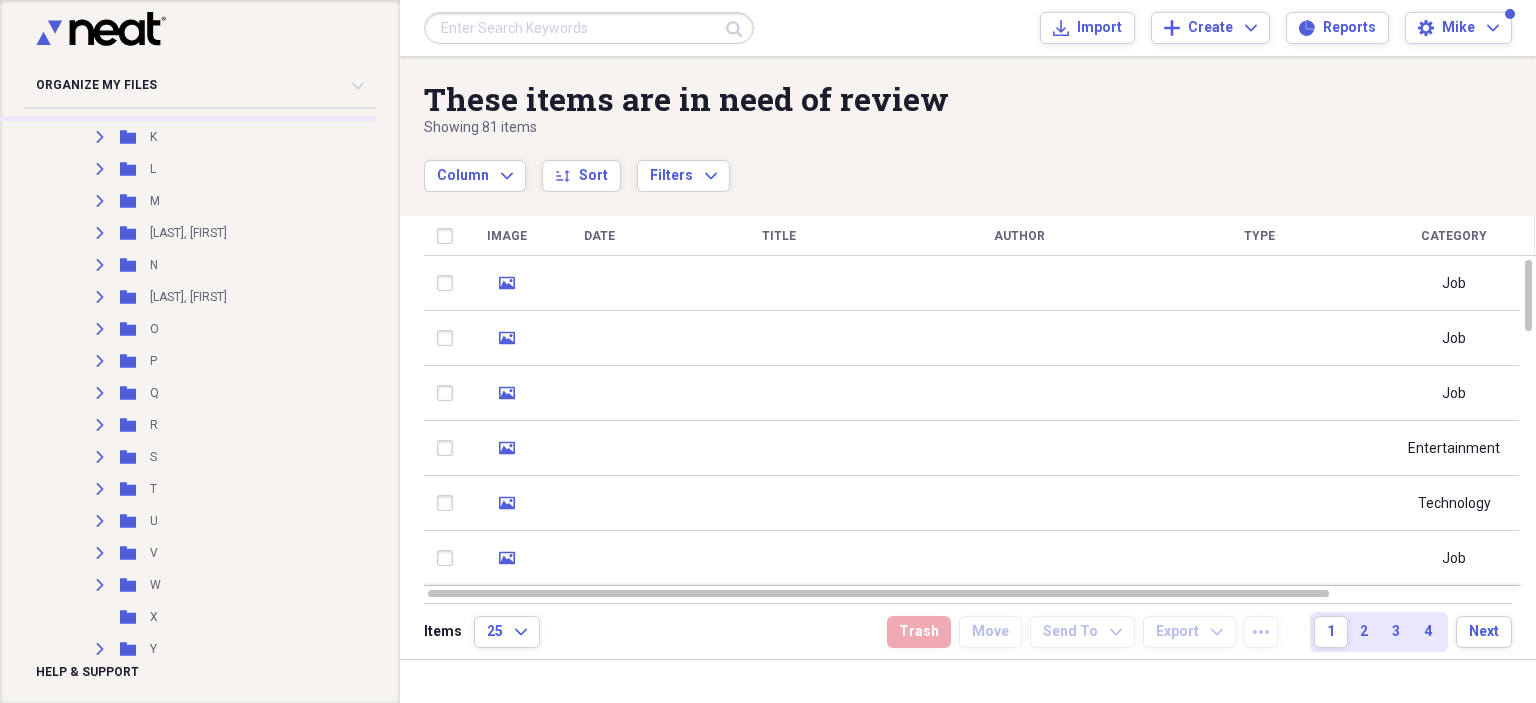 scroll, scrollTop: 300, scrollLeft: 0, axis: vertical 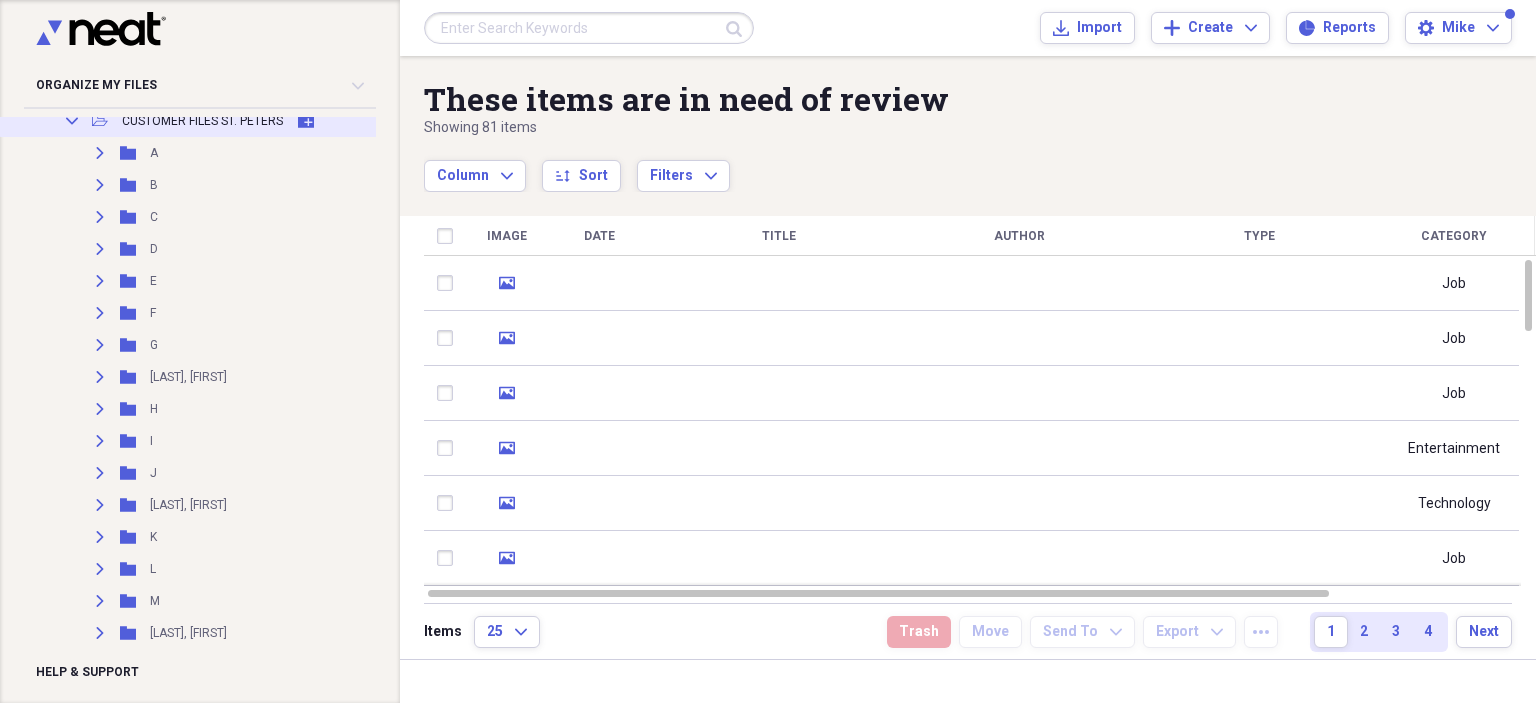 click 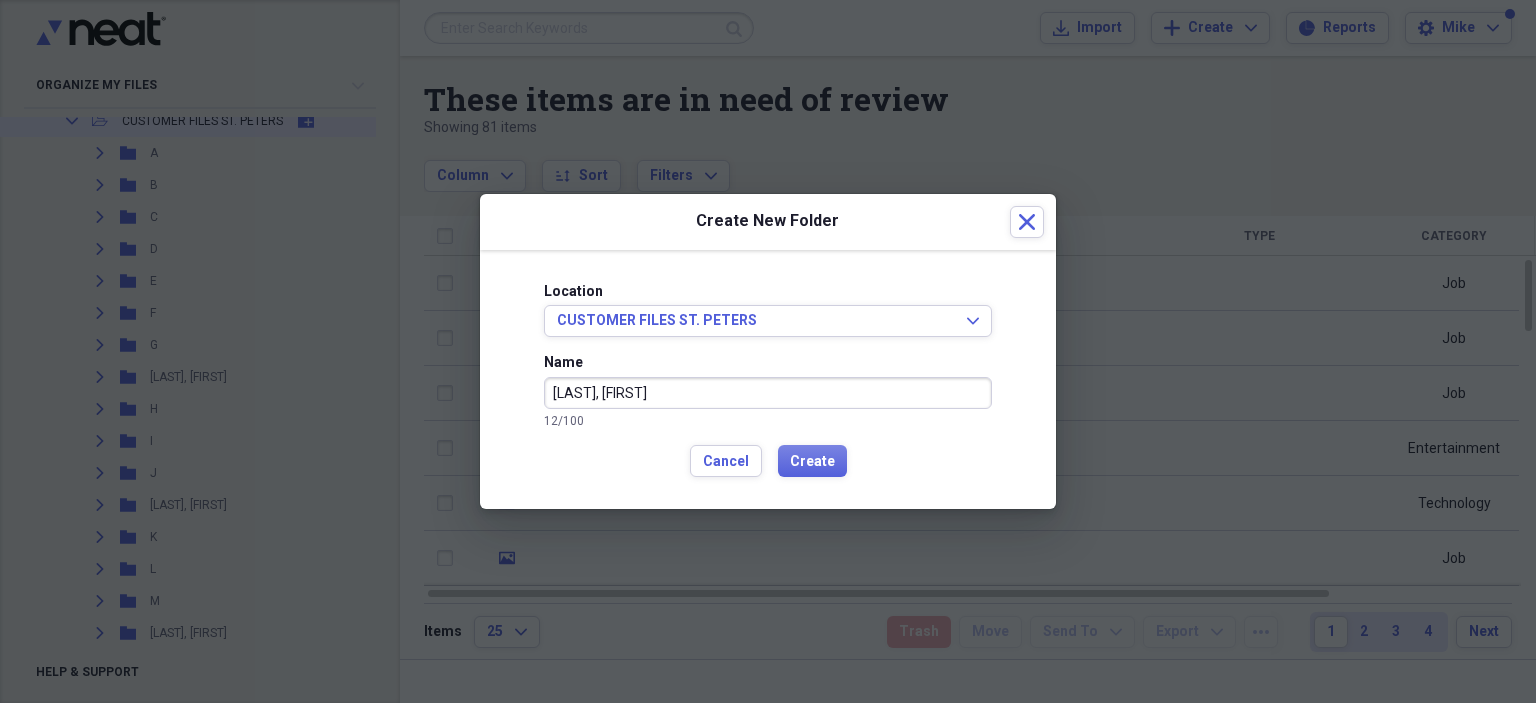type on "[LAST], [FIRST]" 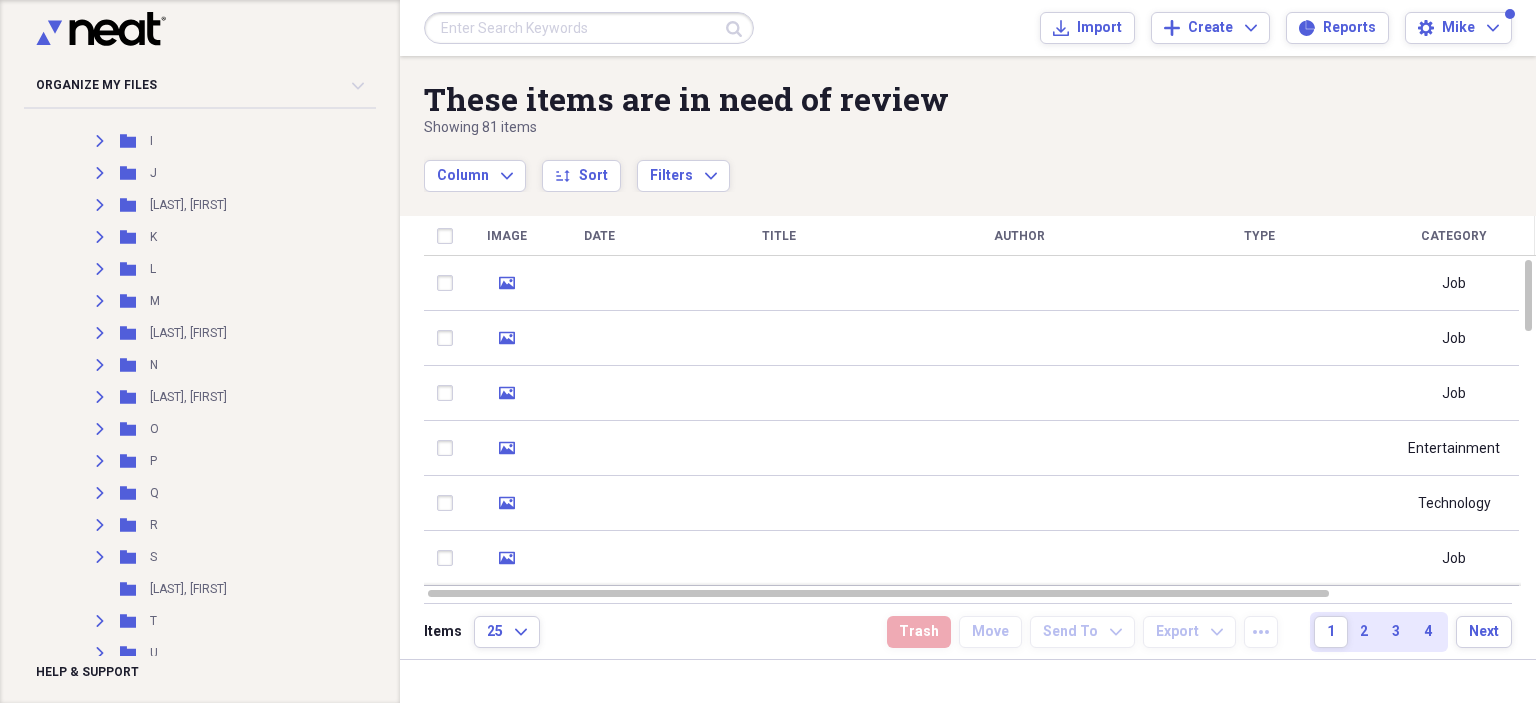scroll, scrollTop: 700, scrollLeft: 0, axis: vertical 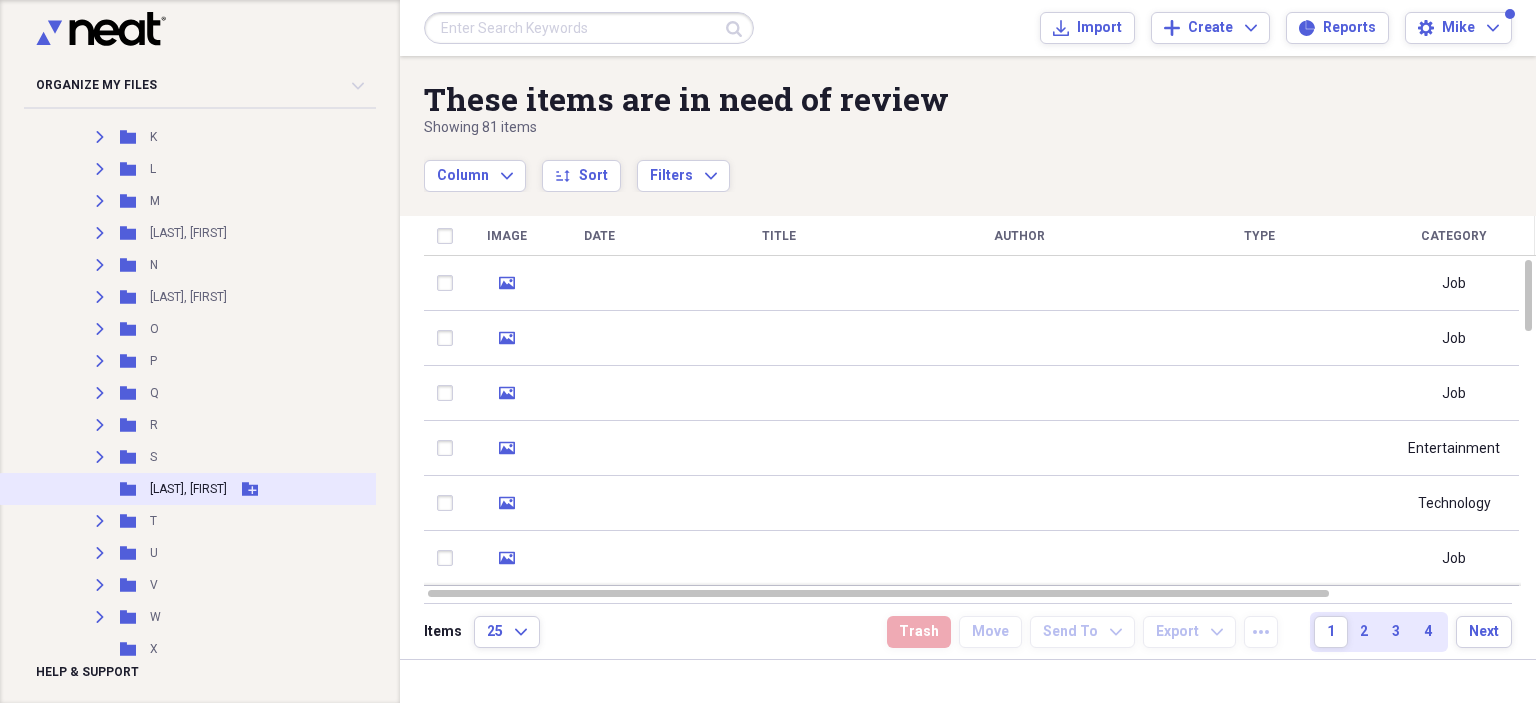 click on "Add Folder" at bounding box center (250, 489) 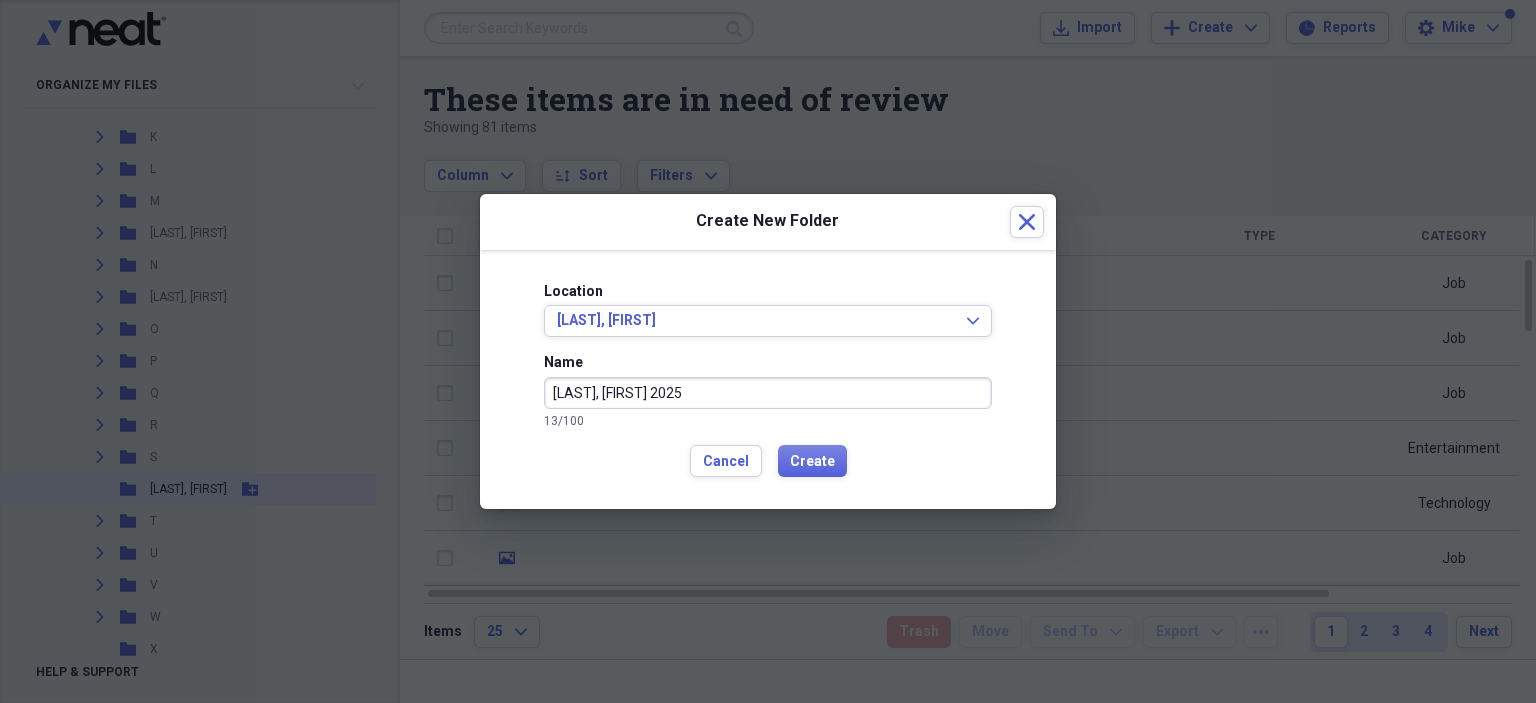 type on "[LAST], [FIRST] 2025" 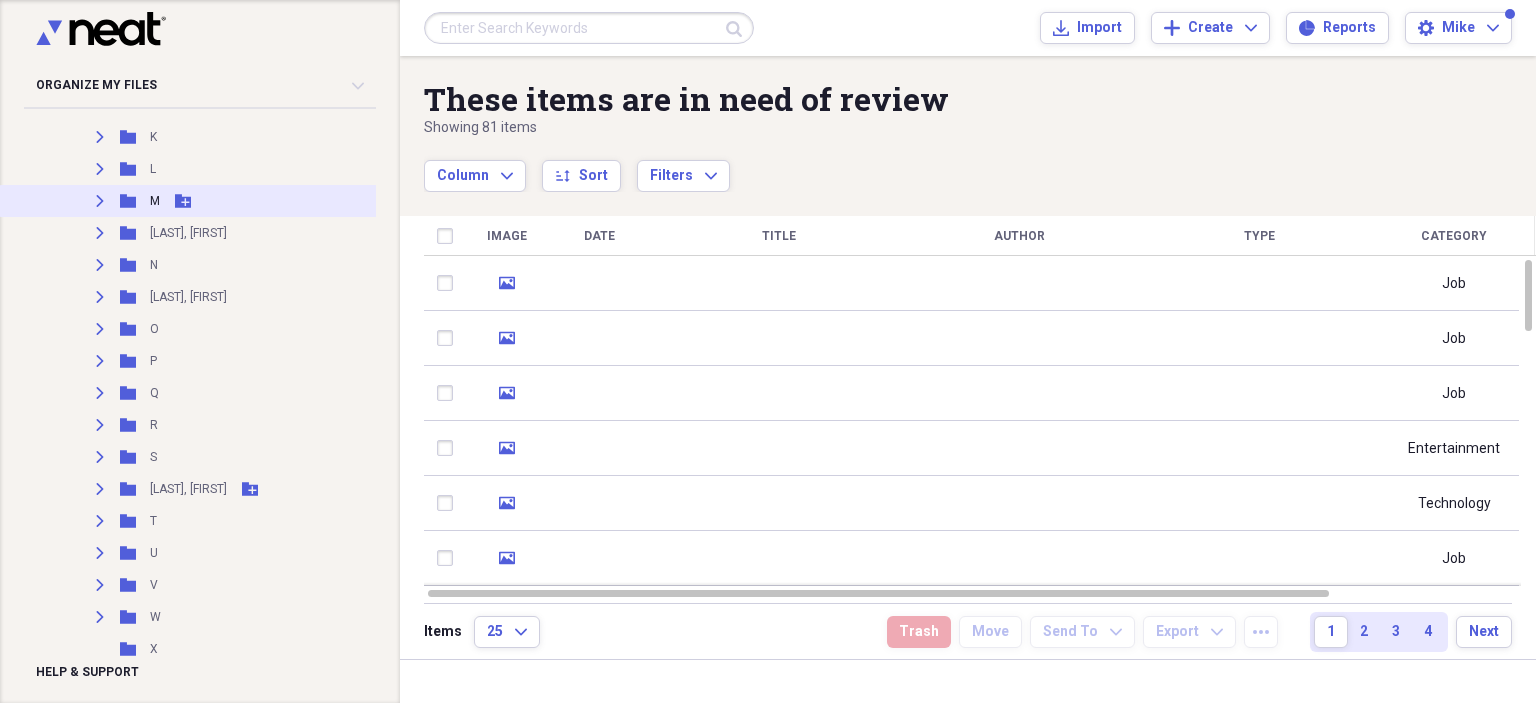 scroll, scrollTop: 500, scrollLeft: 0, axis: vertical 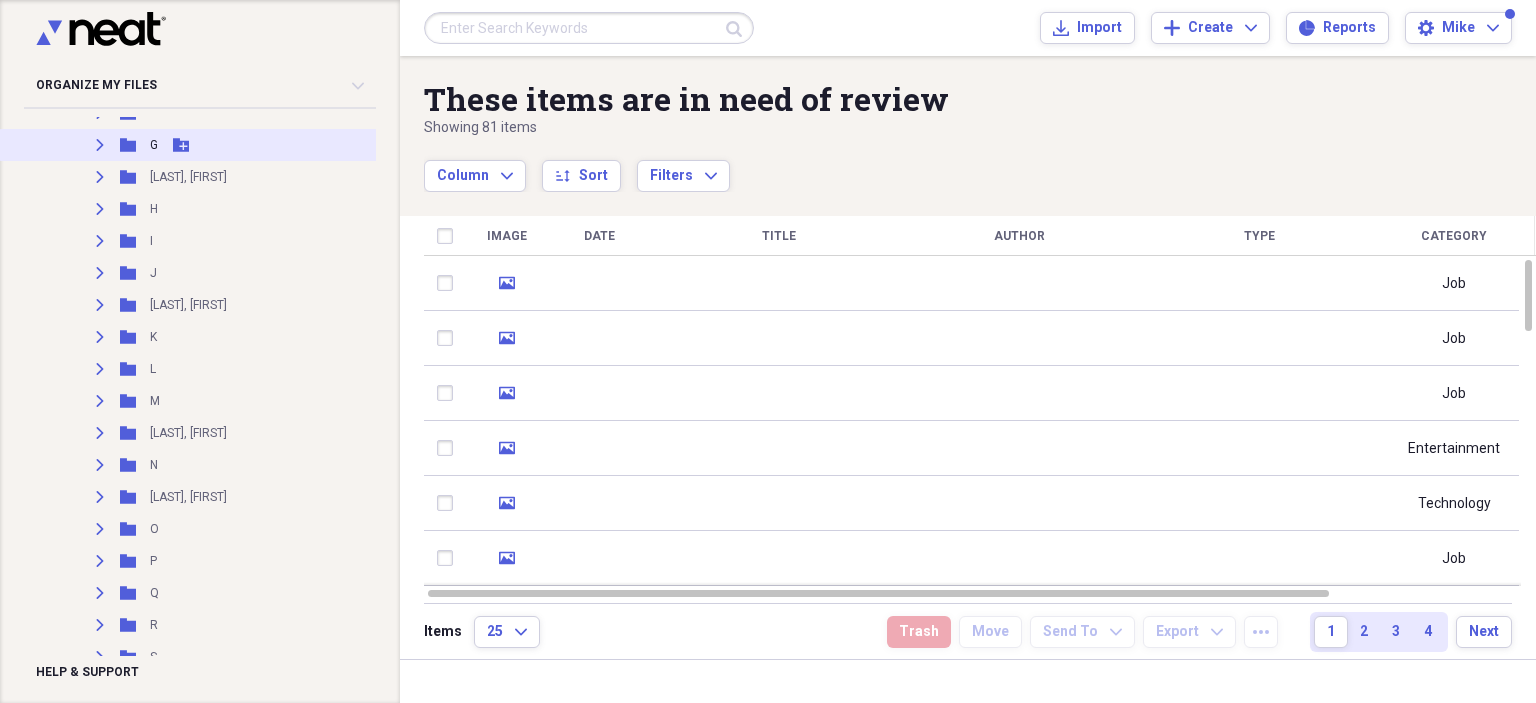 click on "Expand" at bounding box center (100, 145) 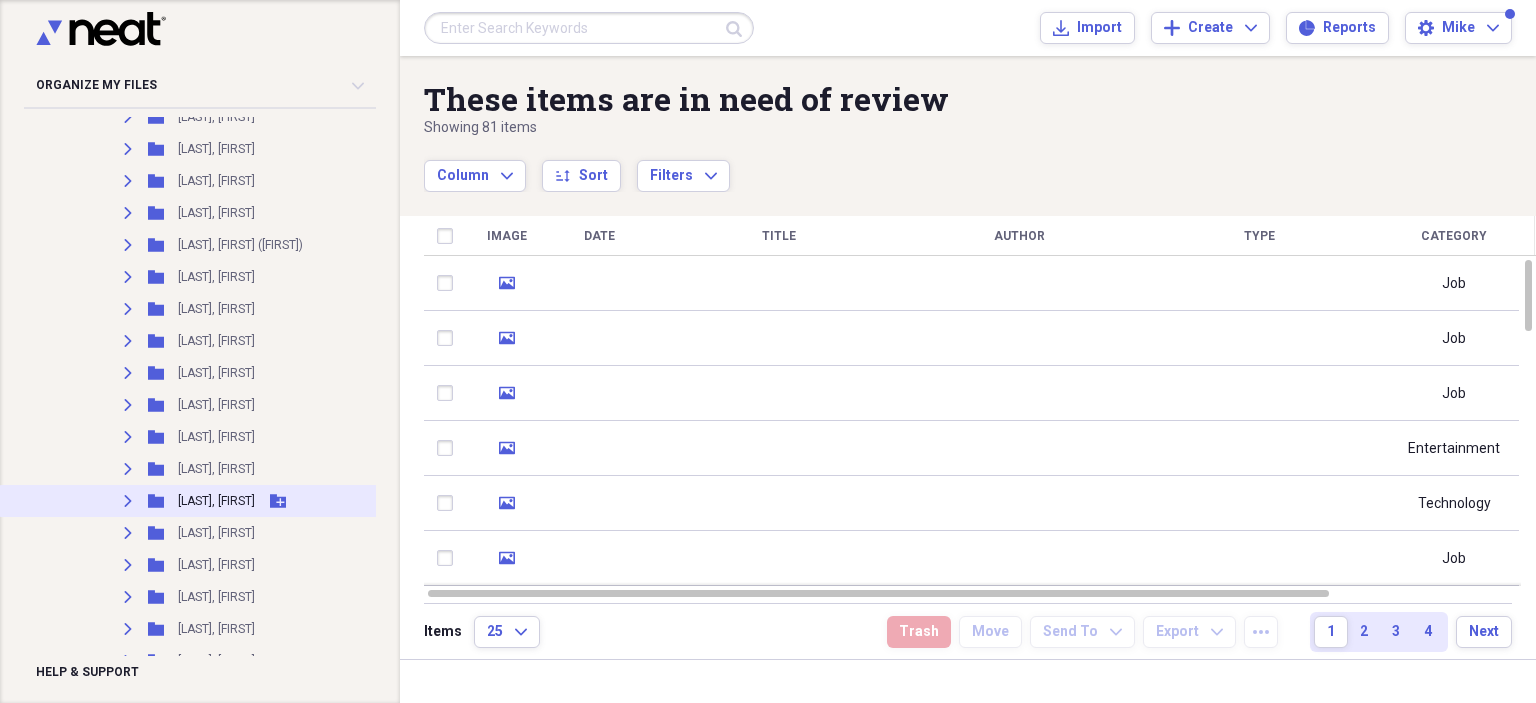 scroll, scrollTop: 3700, scrollLeft: 0, axis: vertical 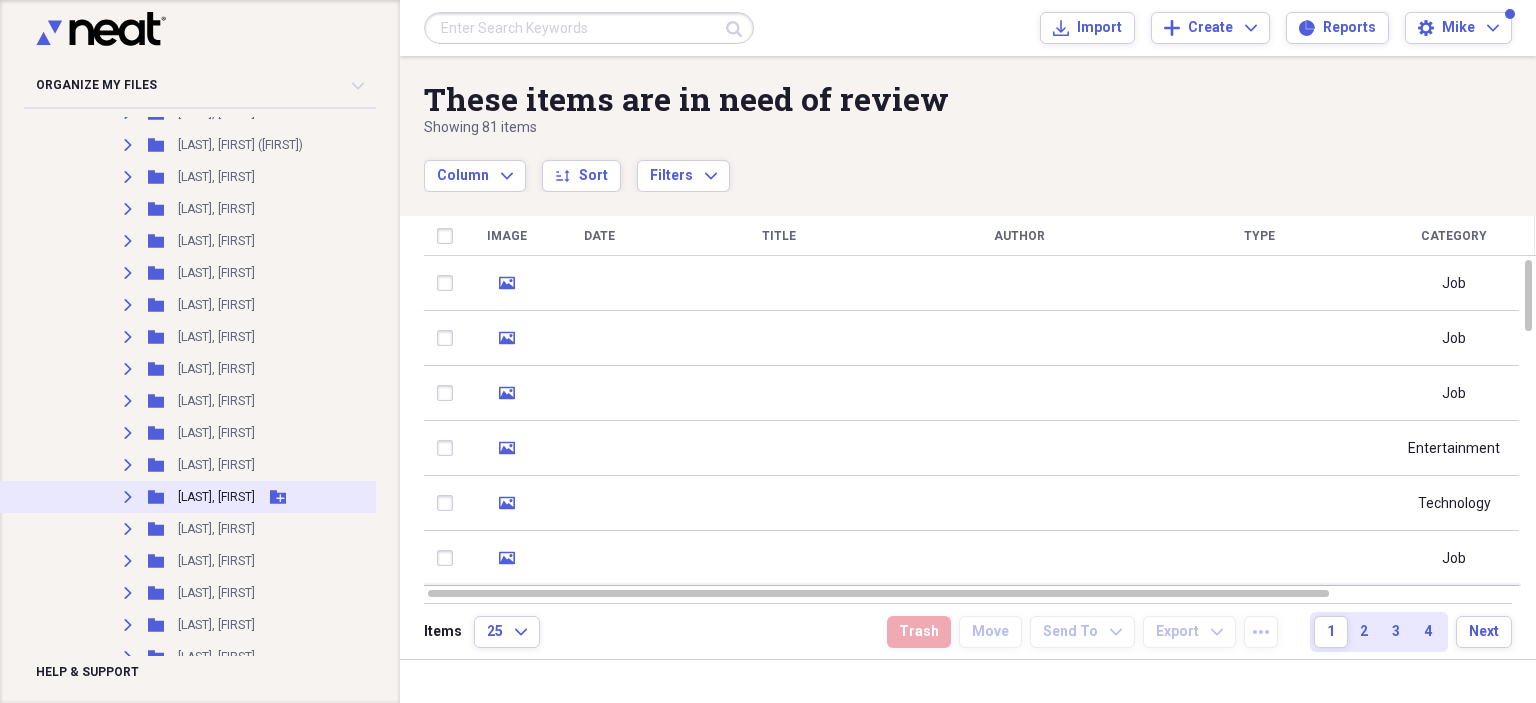 click 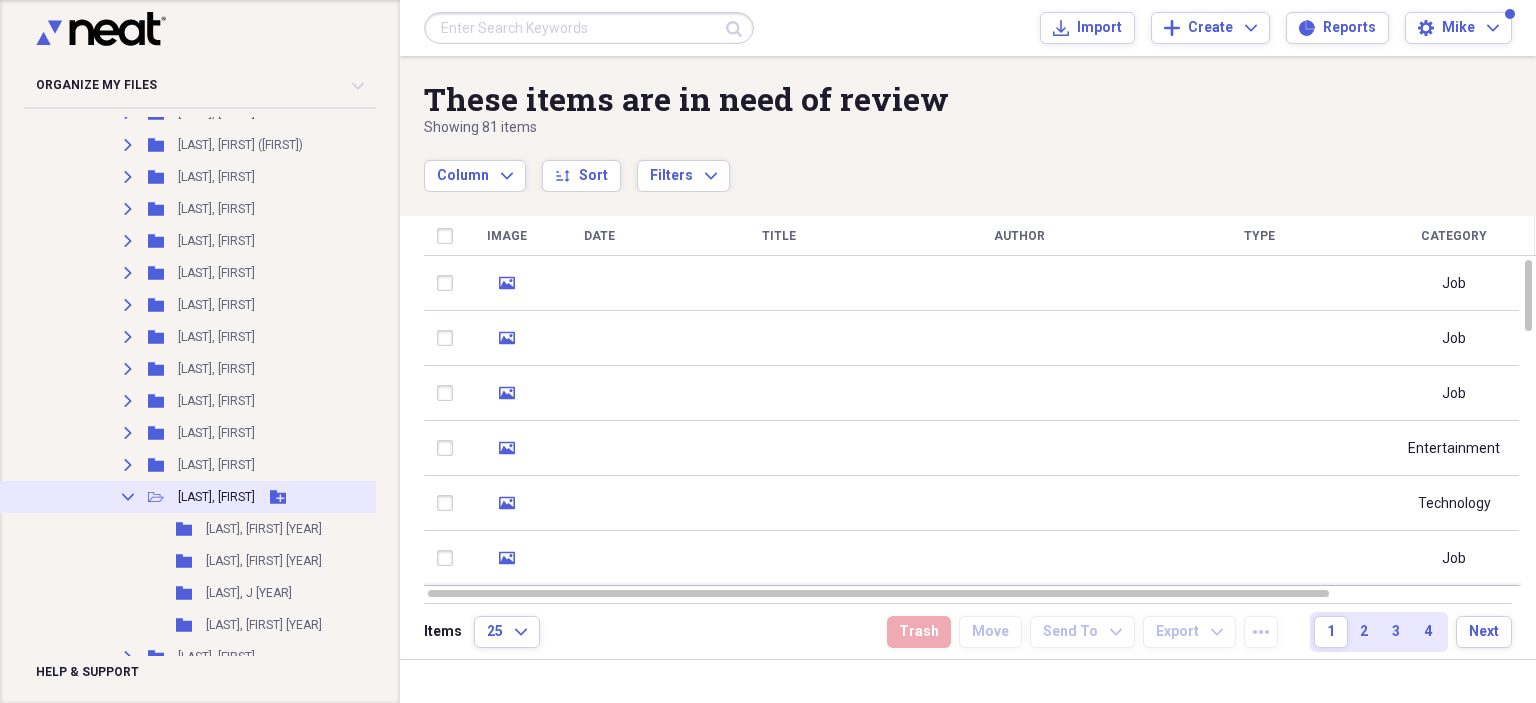 scroll, scrollTop: 3800, scrollLeft: 0, axis: vertical 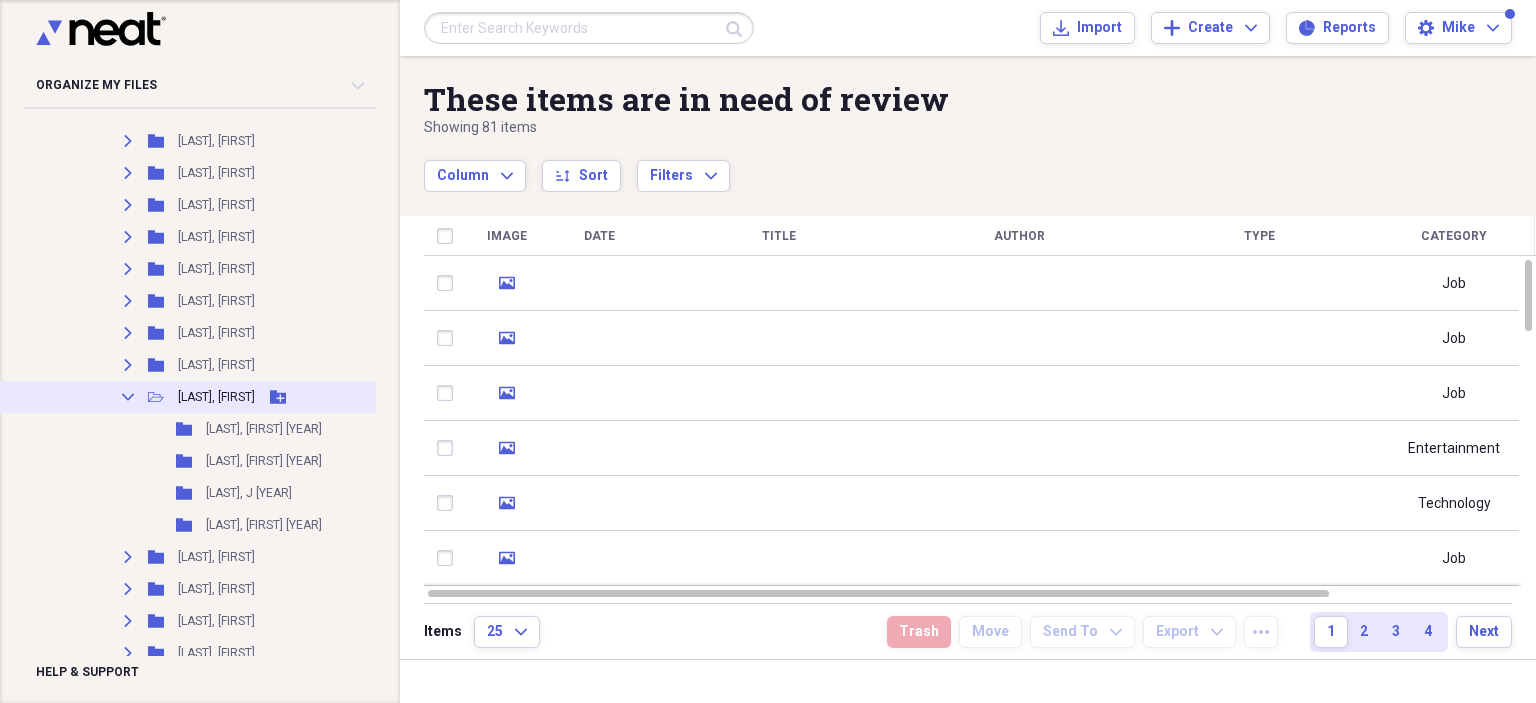 click 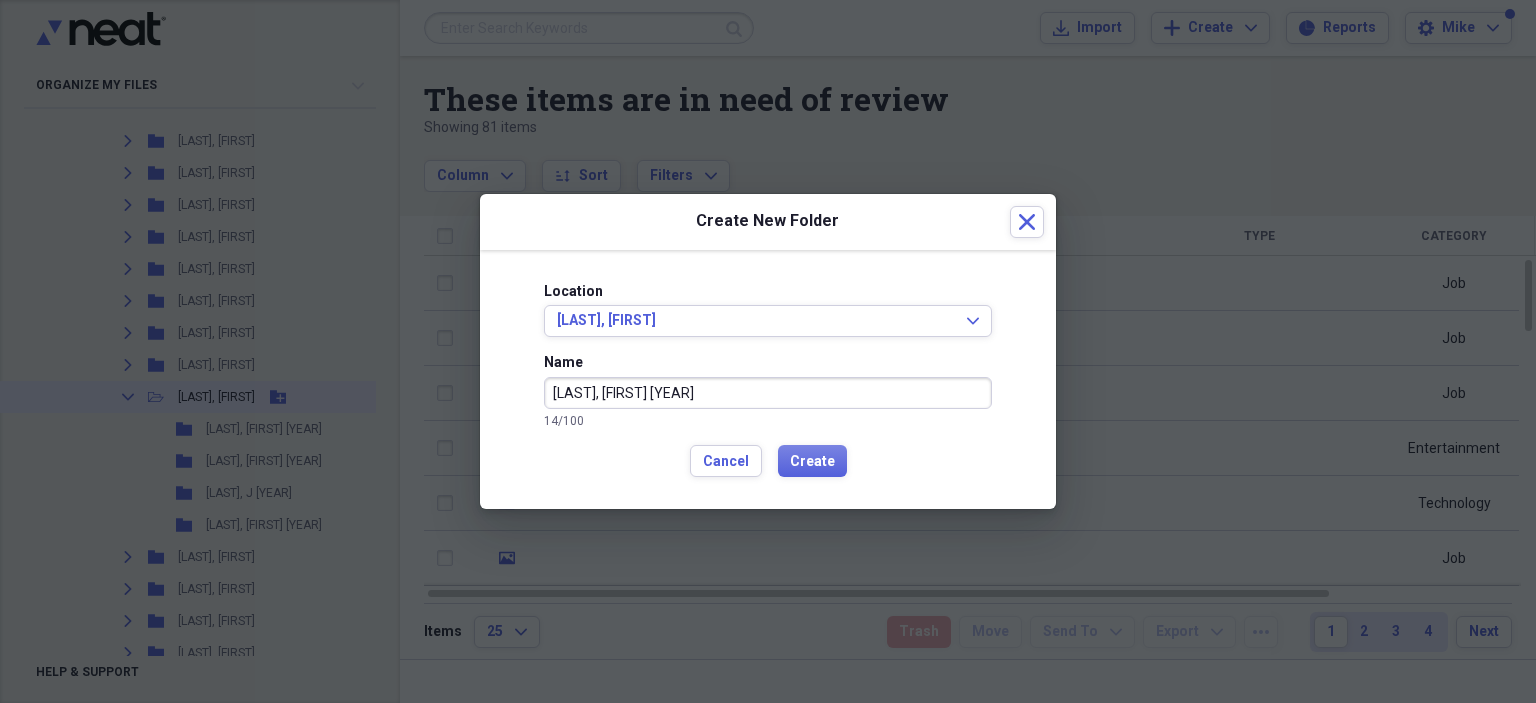 type on "[LAST], [FIRST] [YEAR]" 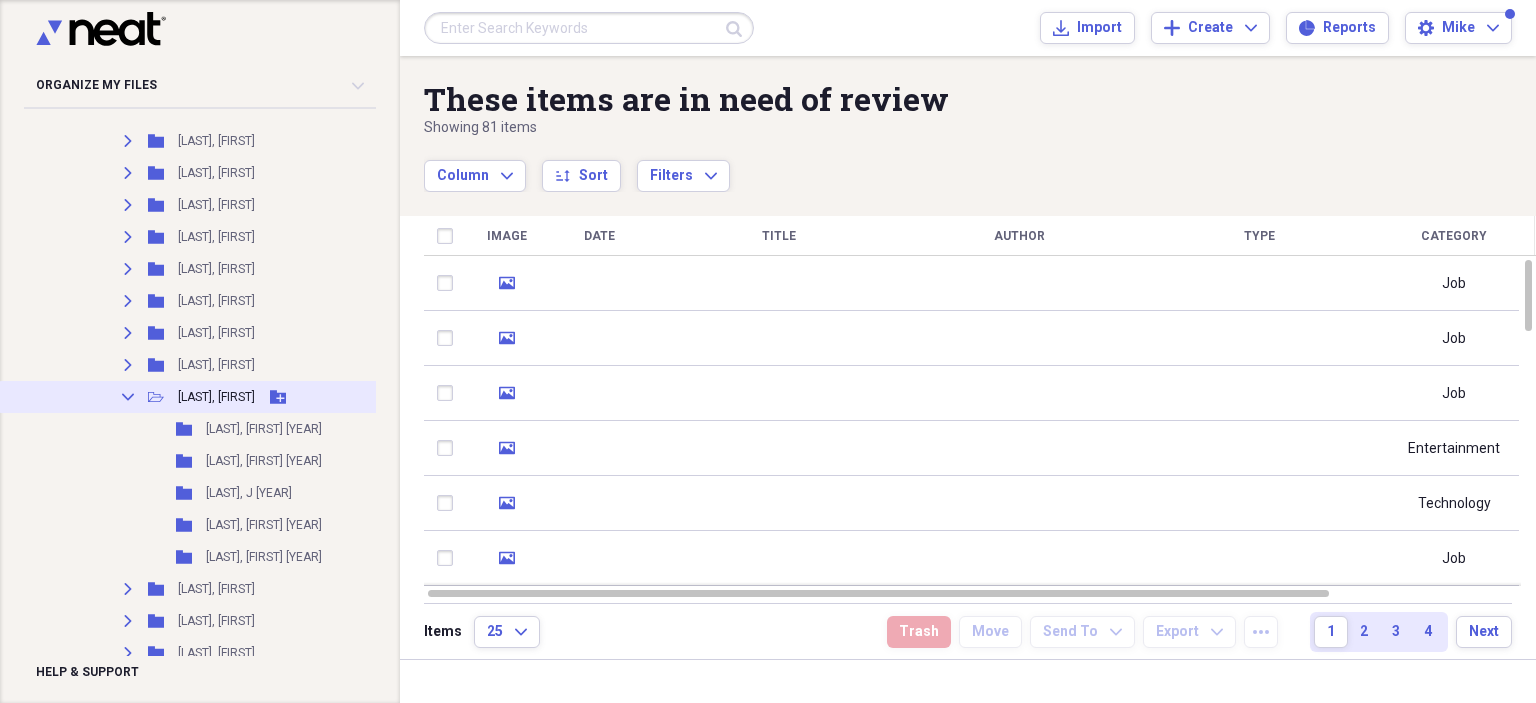 click on "Collapse" 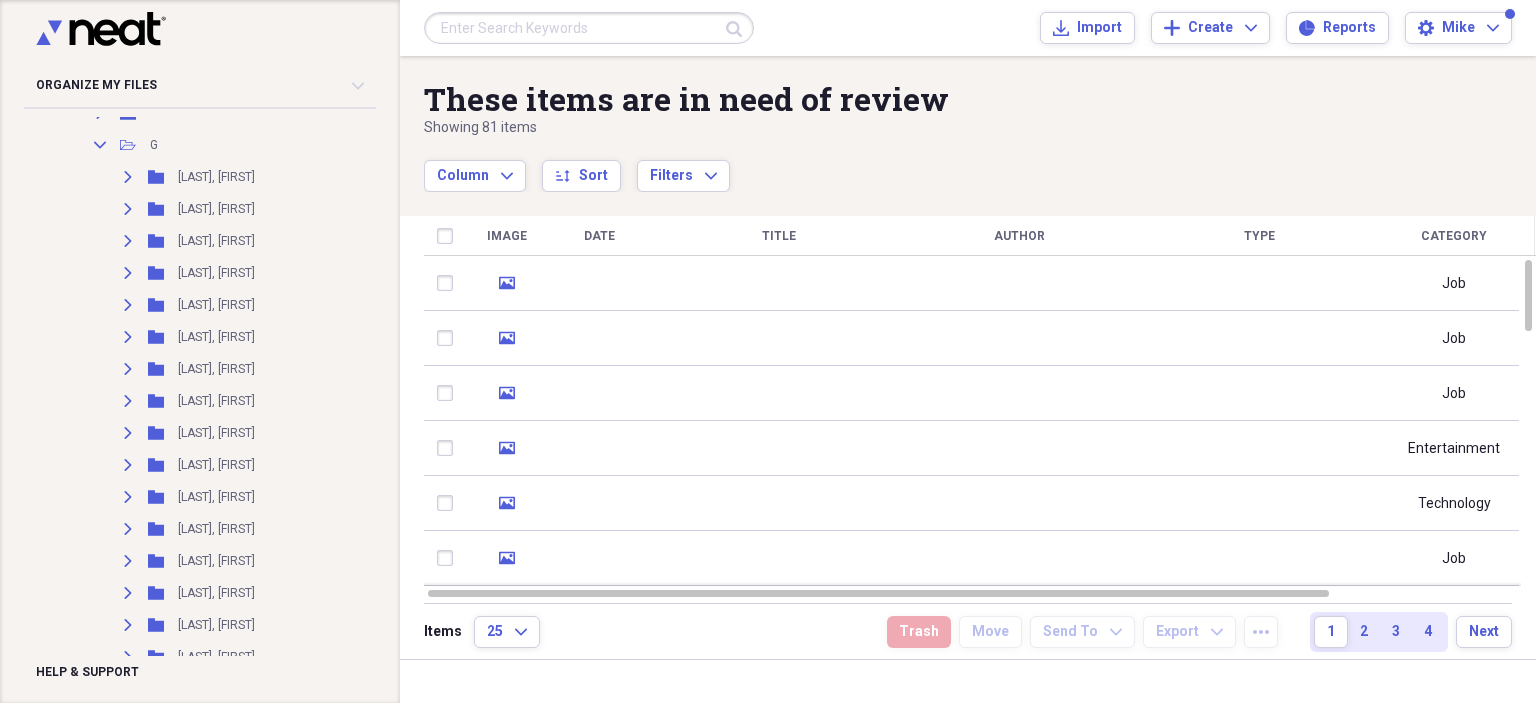 scroll, scrollTop: 200, scrollLeft: 0, axis: vertical 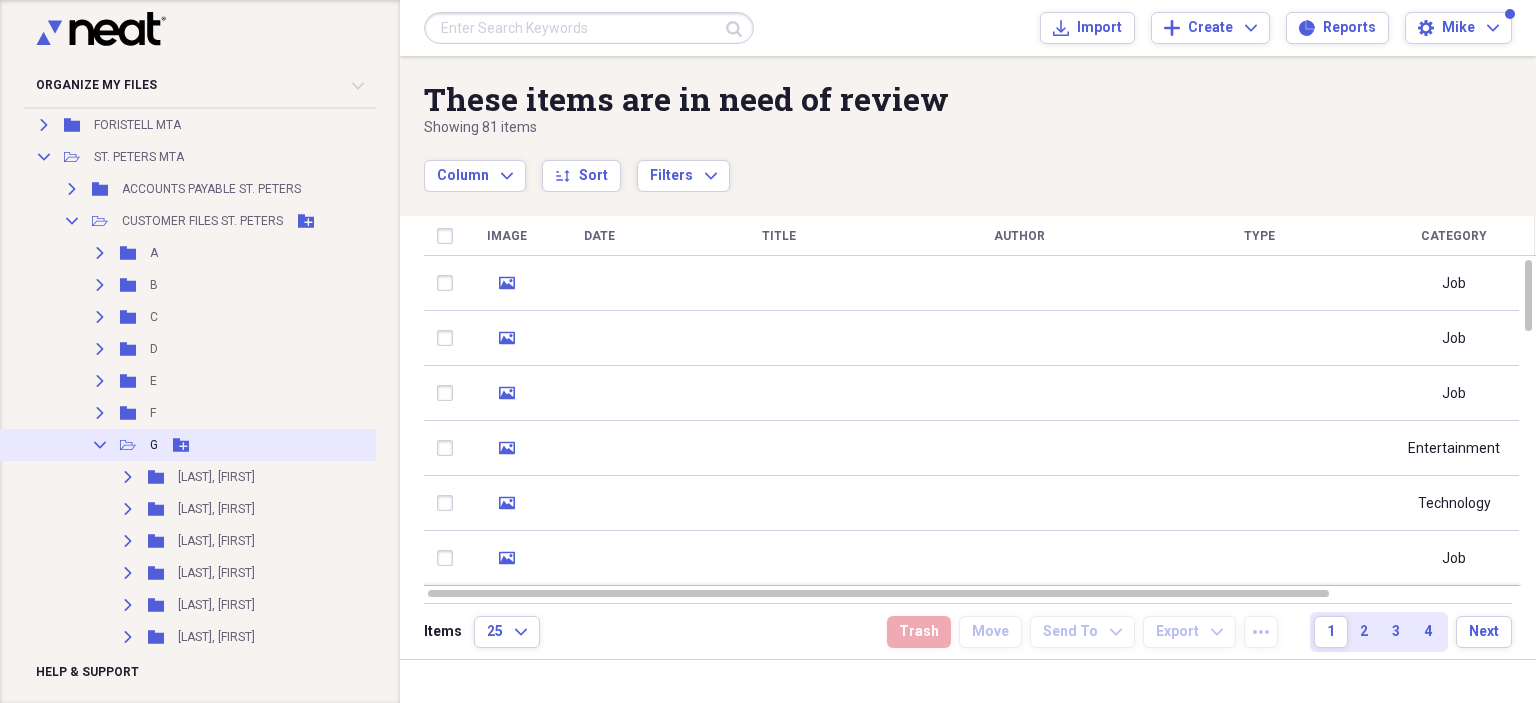 click 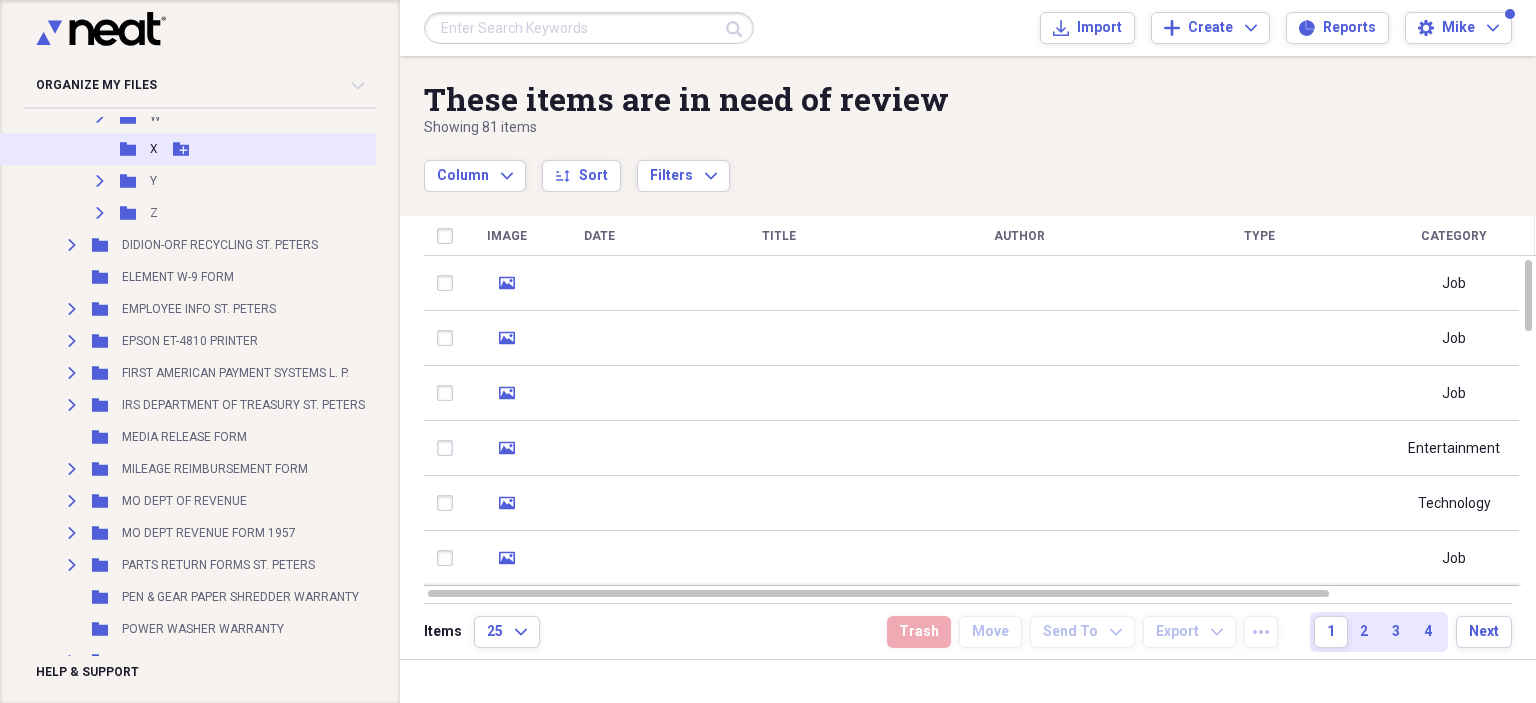 scroll, scrollTop: 1100, scrollLeft: 0, axis: vertical 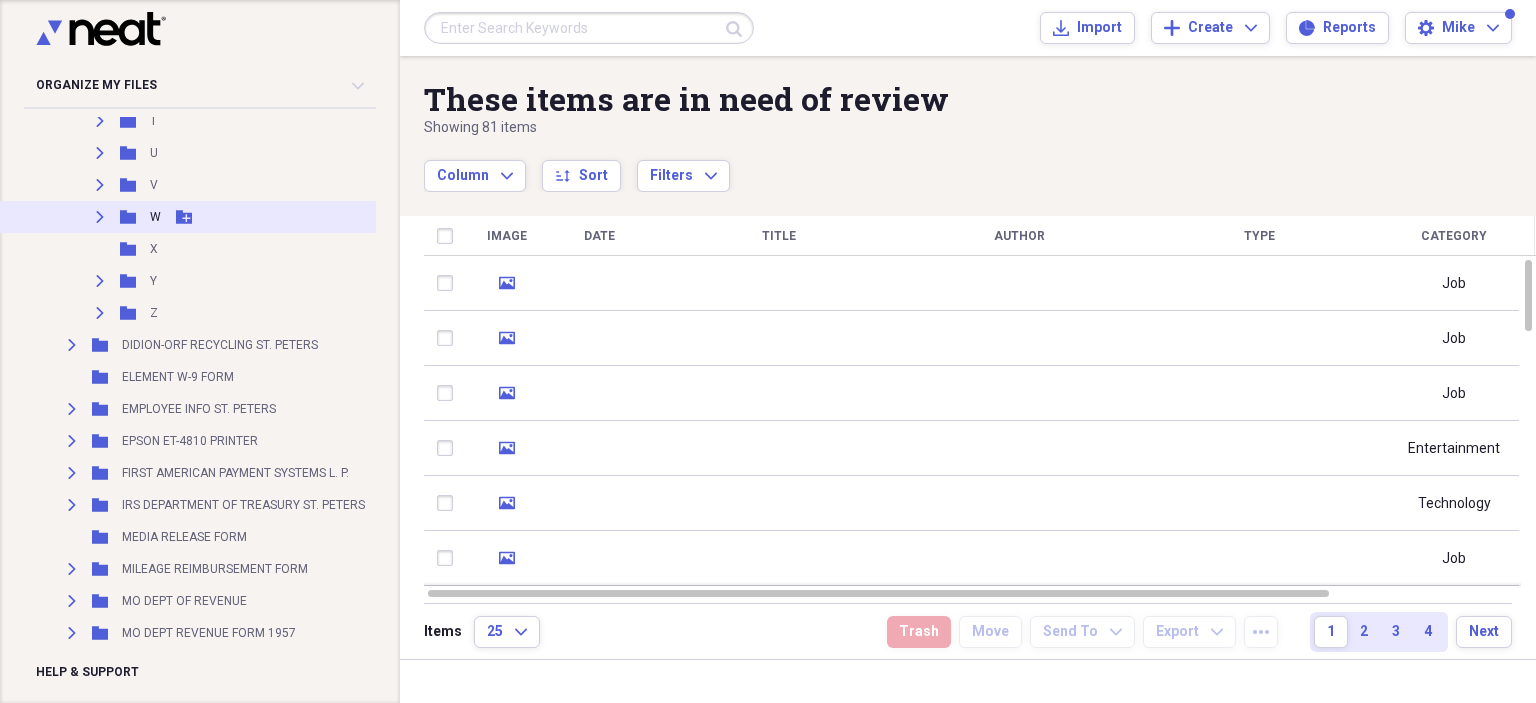 click on "Expand" 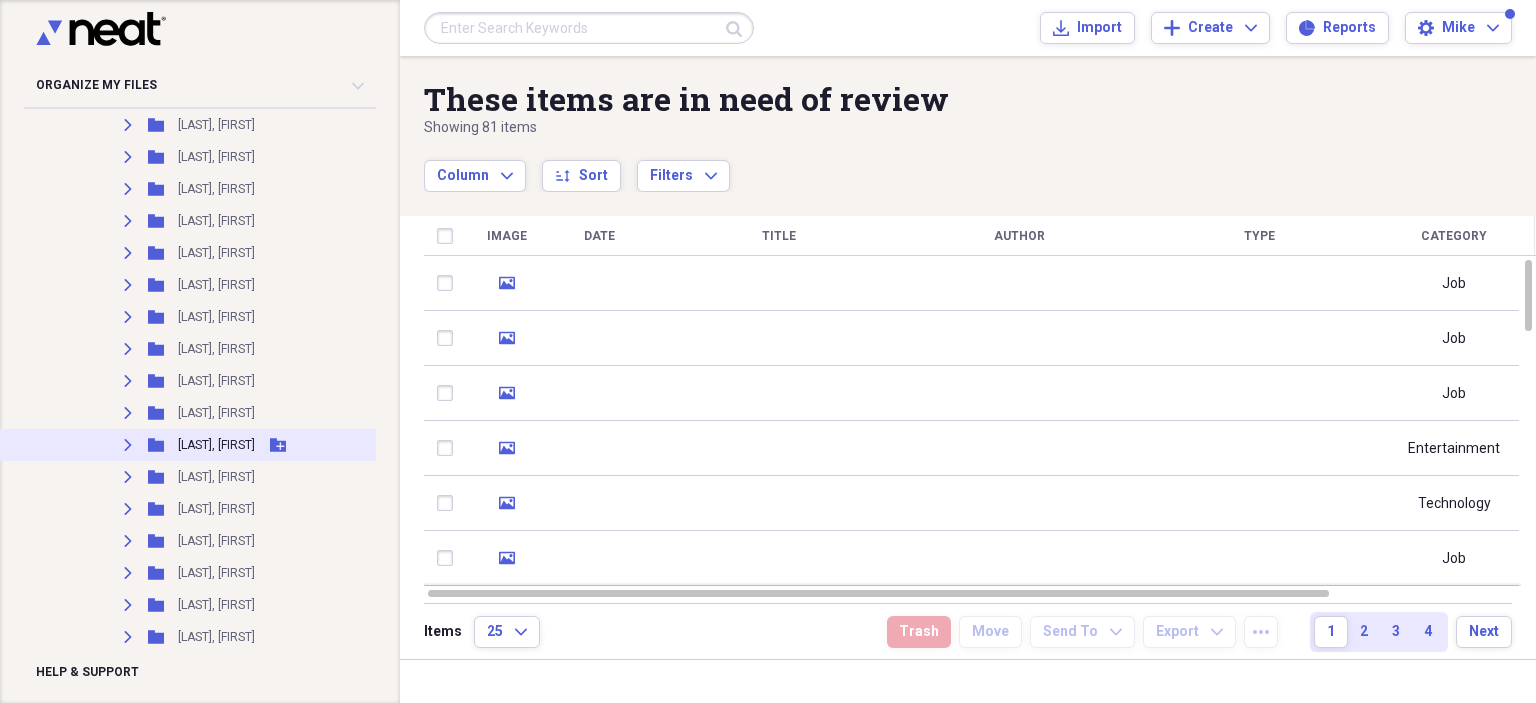 scroll, scrollTop: 7600, scrollLeft: 0, axis: vertical 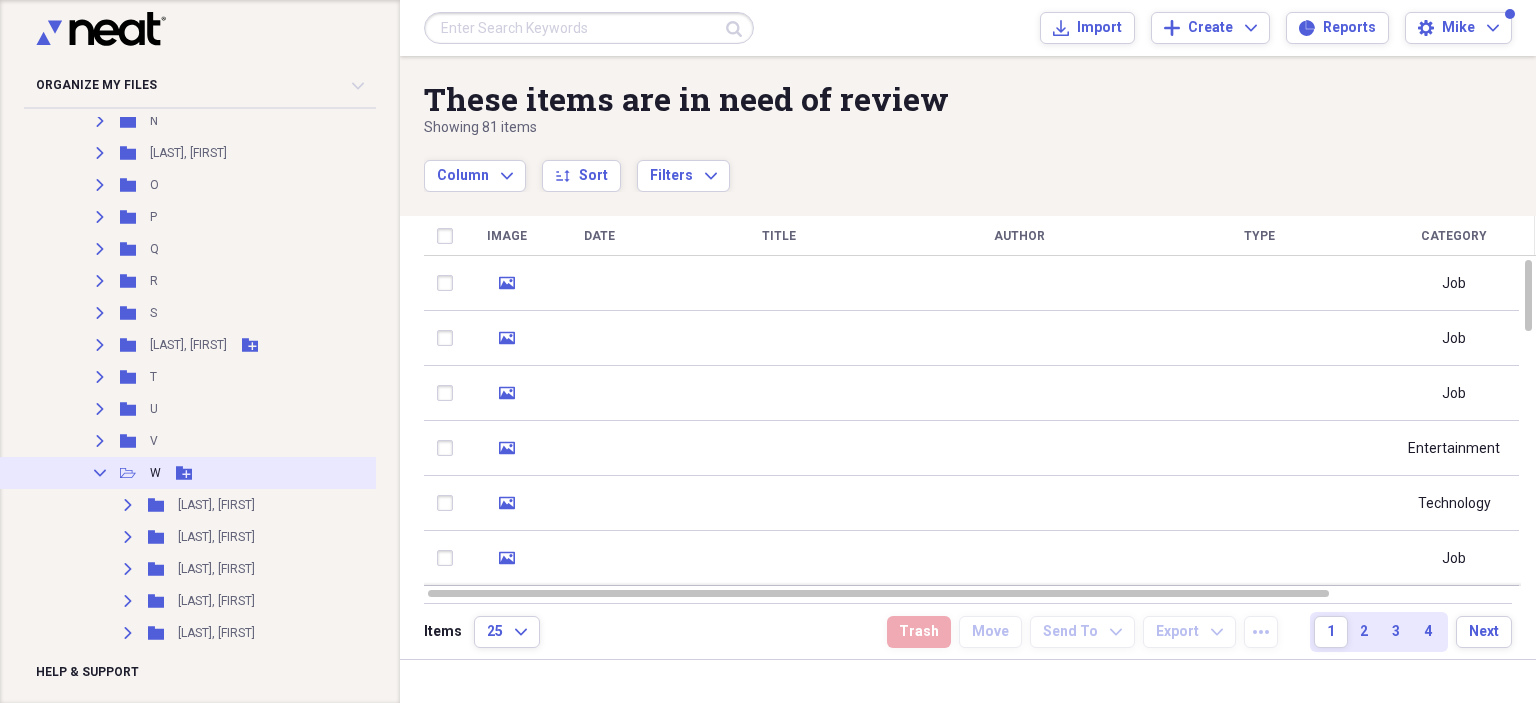 click on "Collapse" 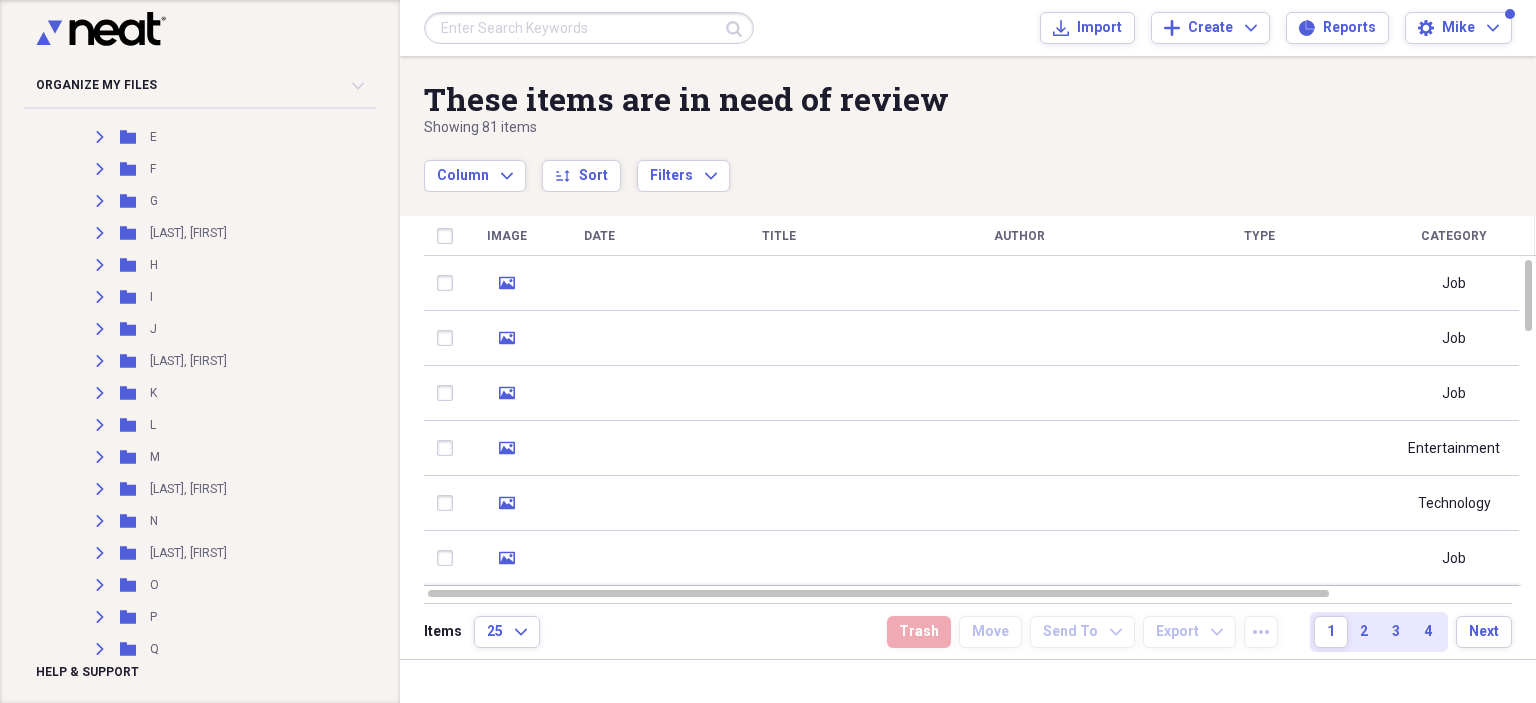 scroll, scrollTop: 144, scrollLeft: 0, axis: vertical 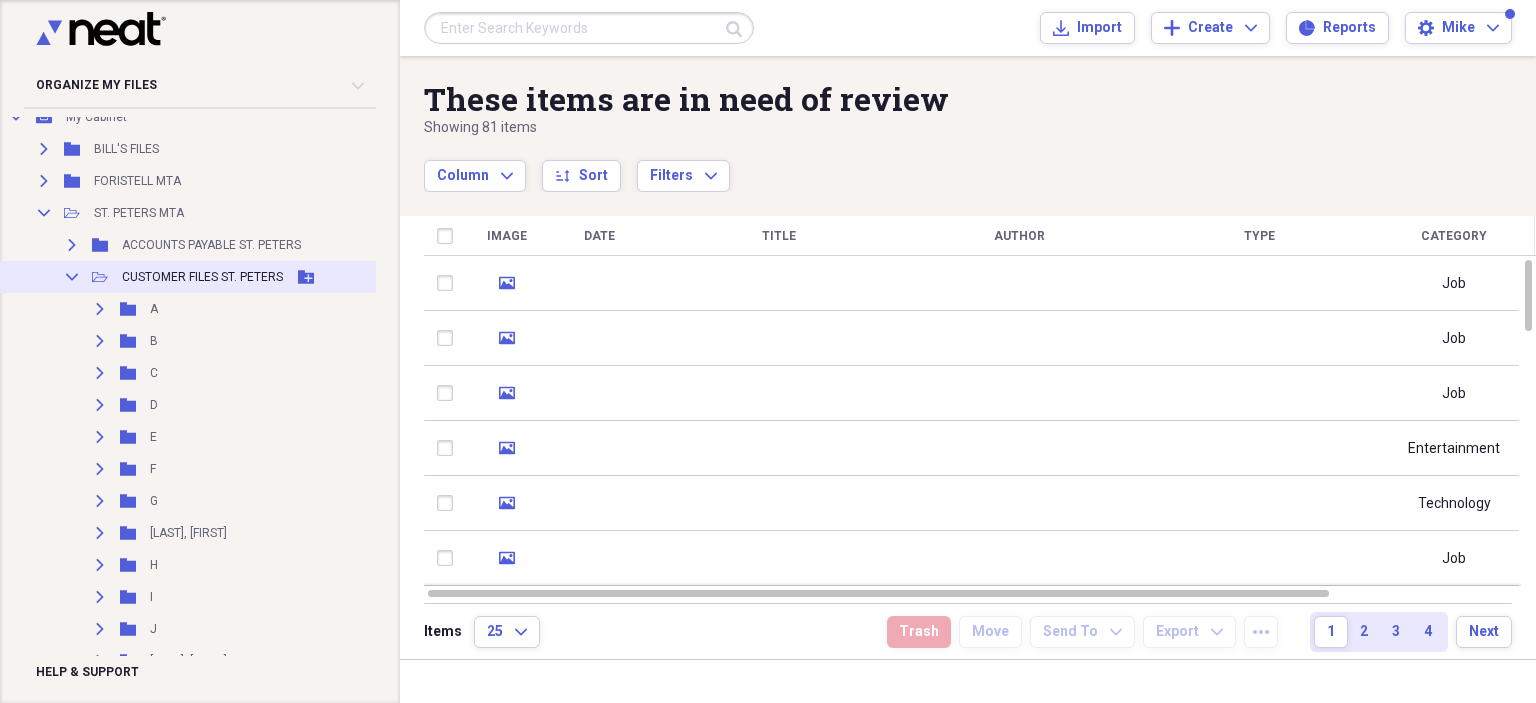 click 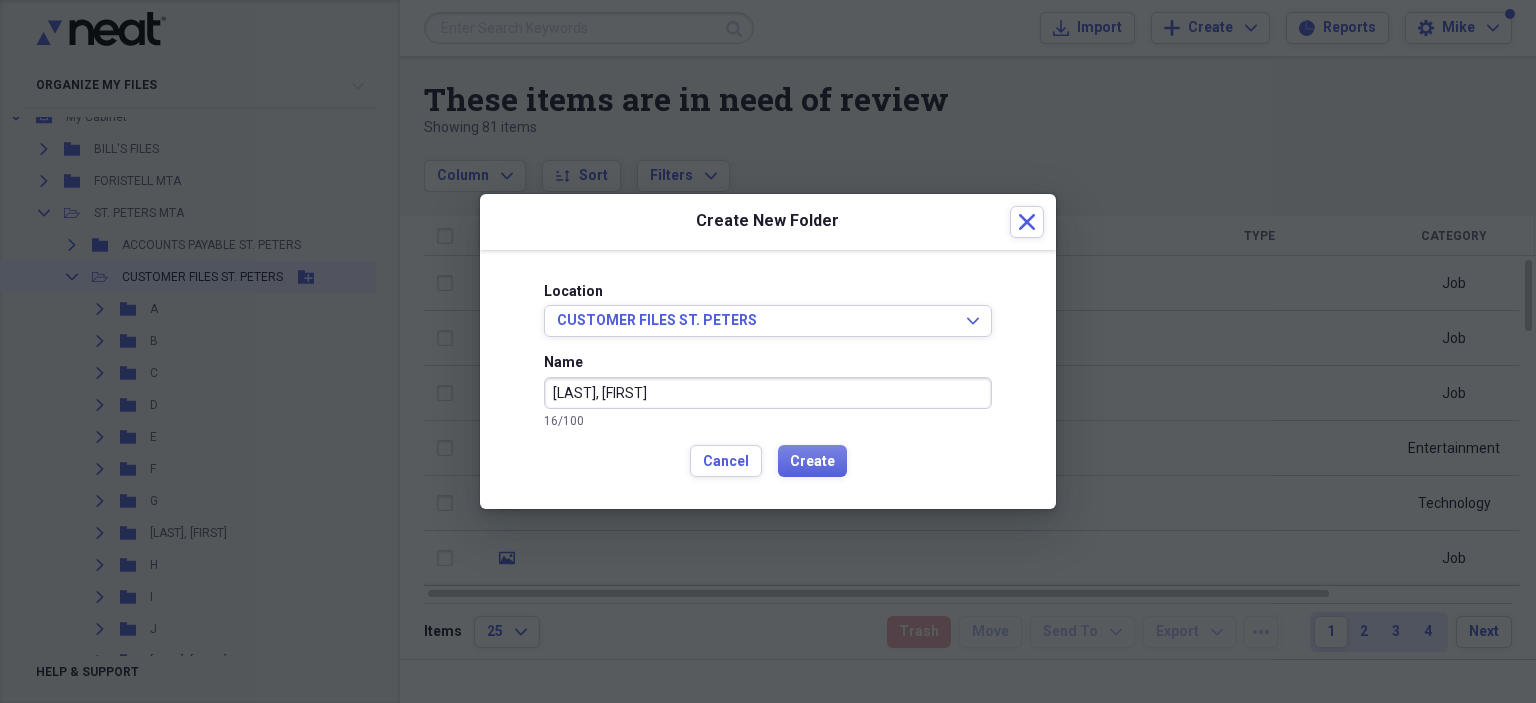 type on "[LAST], [FIRST]" 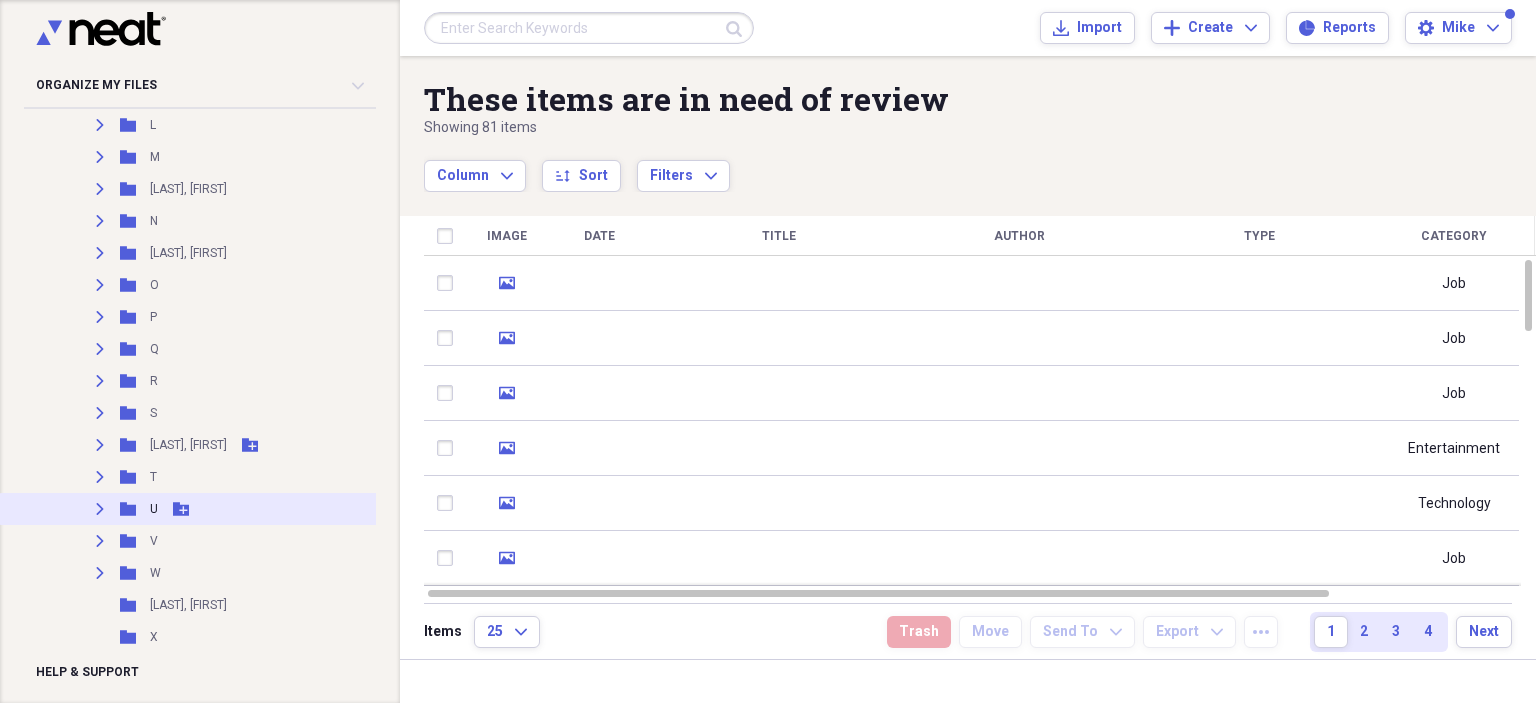 scroll, scrollTop: 944, scrollLeft: 0, axis: vertical 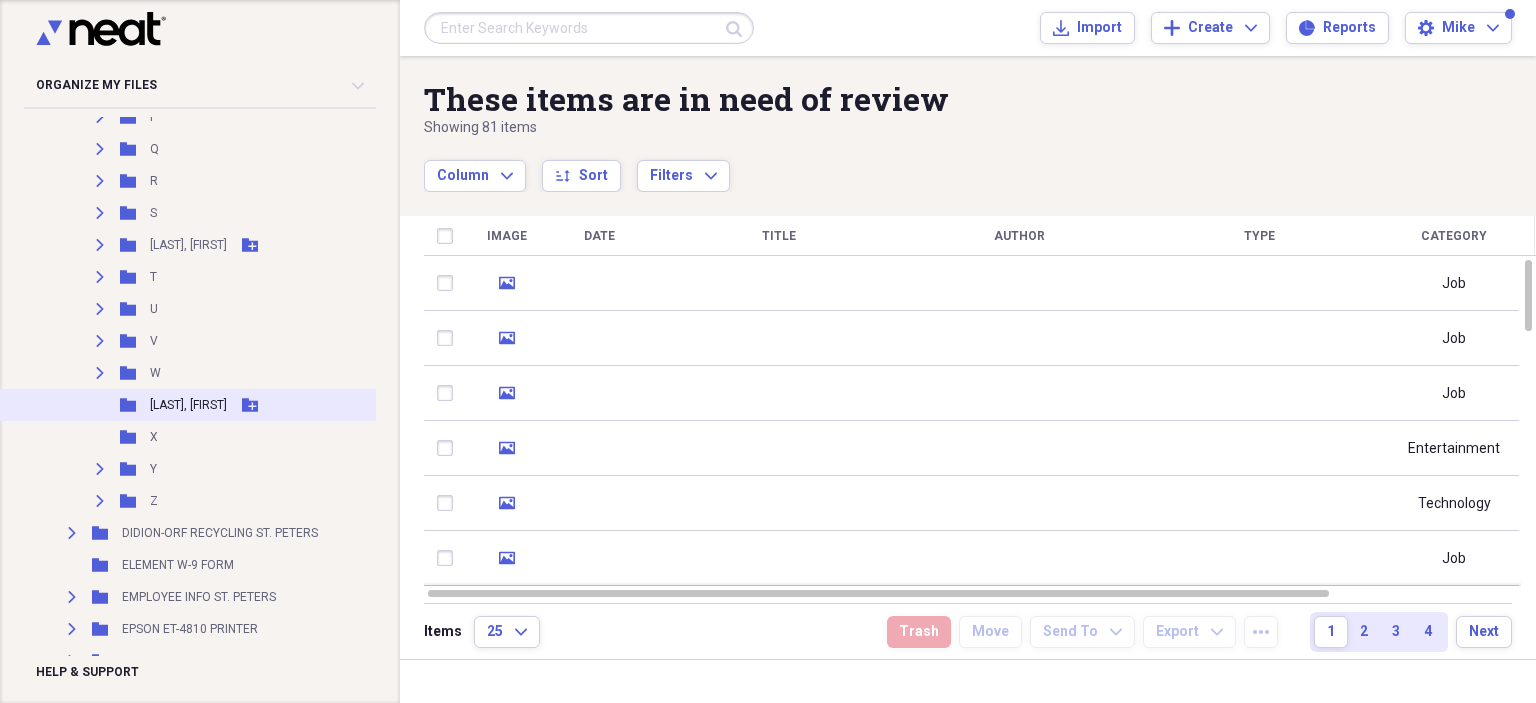 click on "Add Folder" 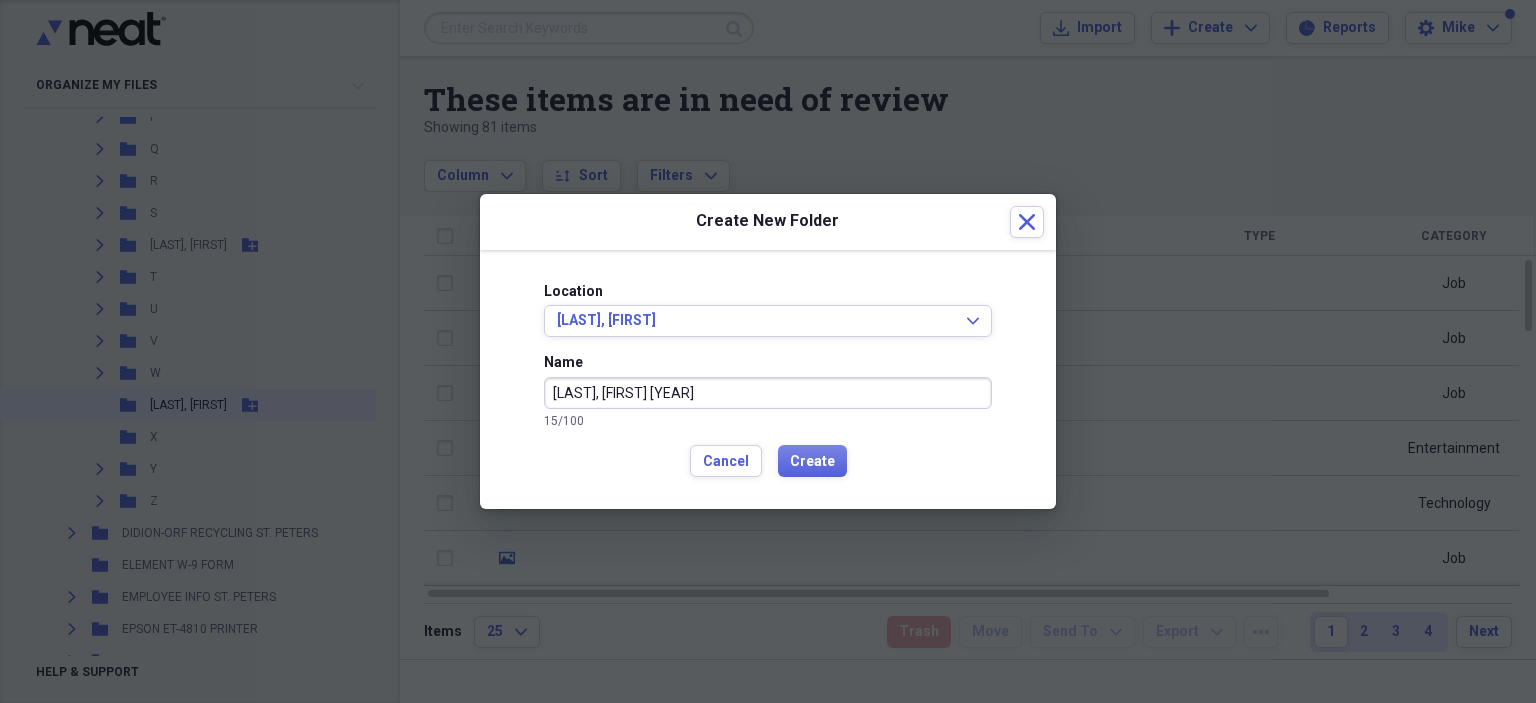 type on "[LAST], [FIRST] [YEAR]" 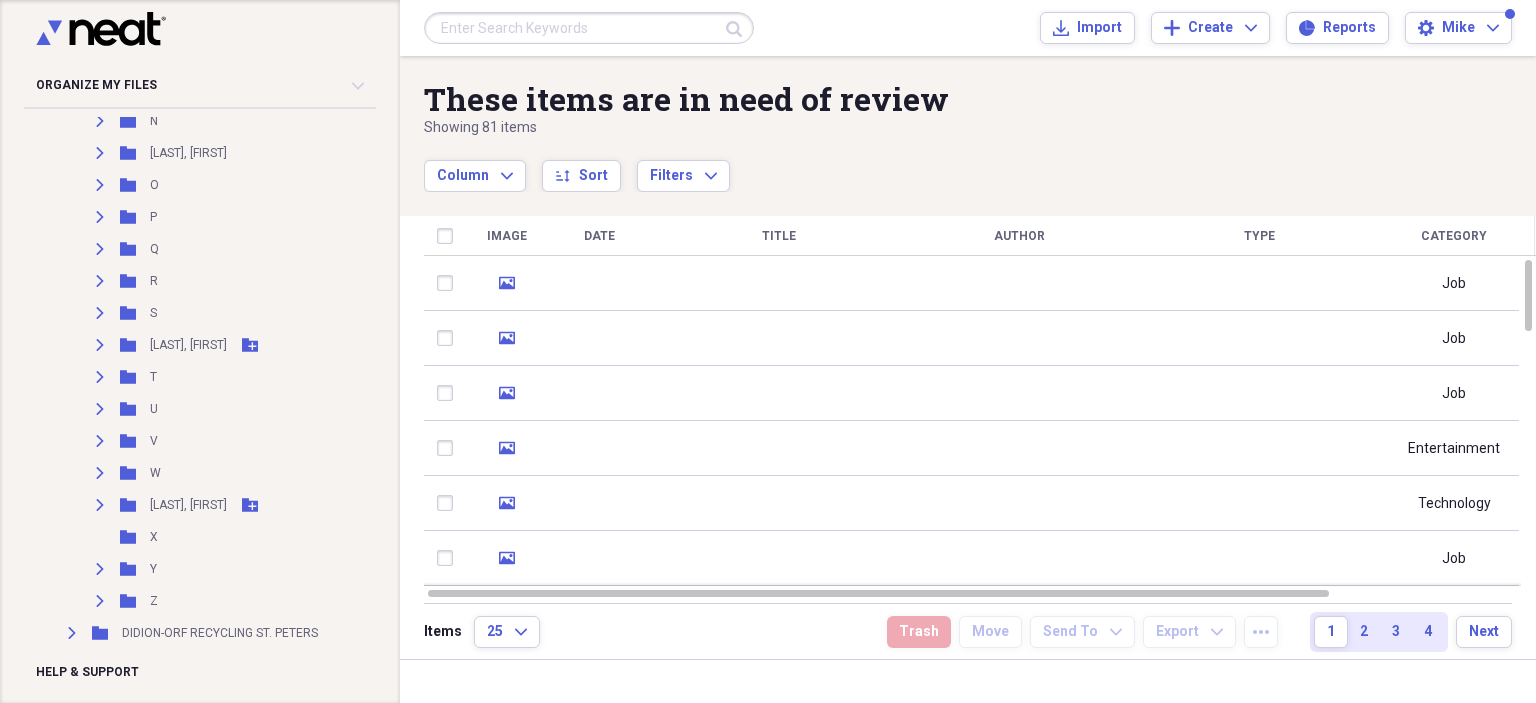 scroll, scrollTop: 744, scrollLeft: 0, axis: vertical 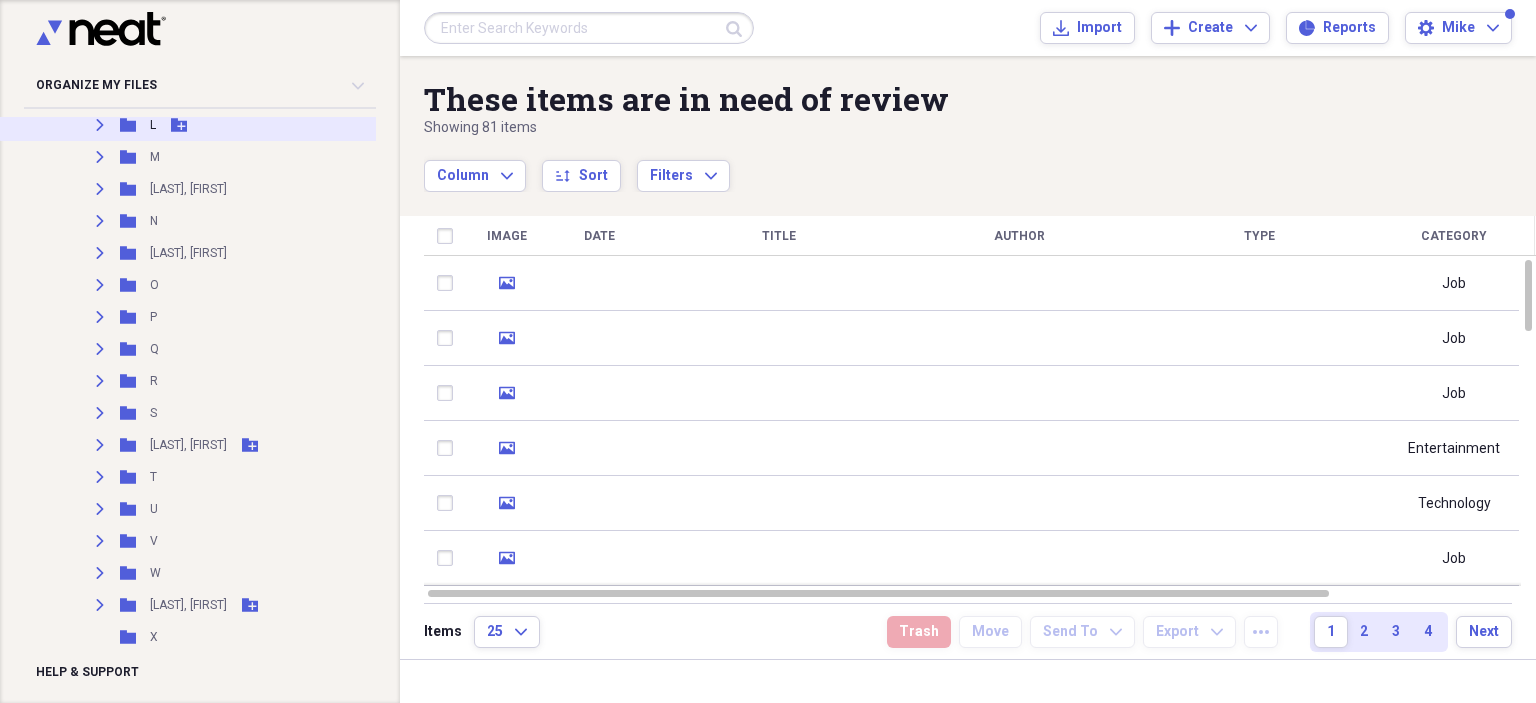 click 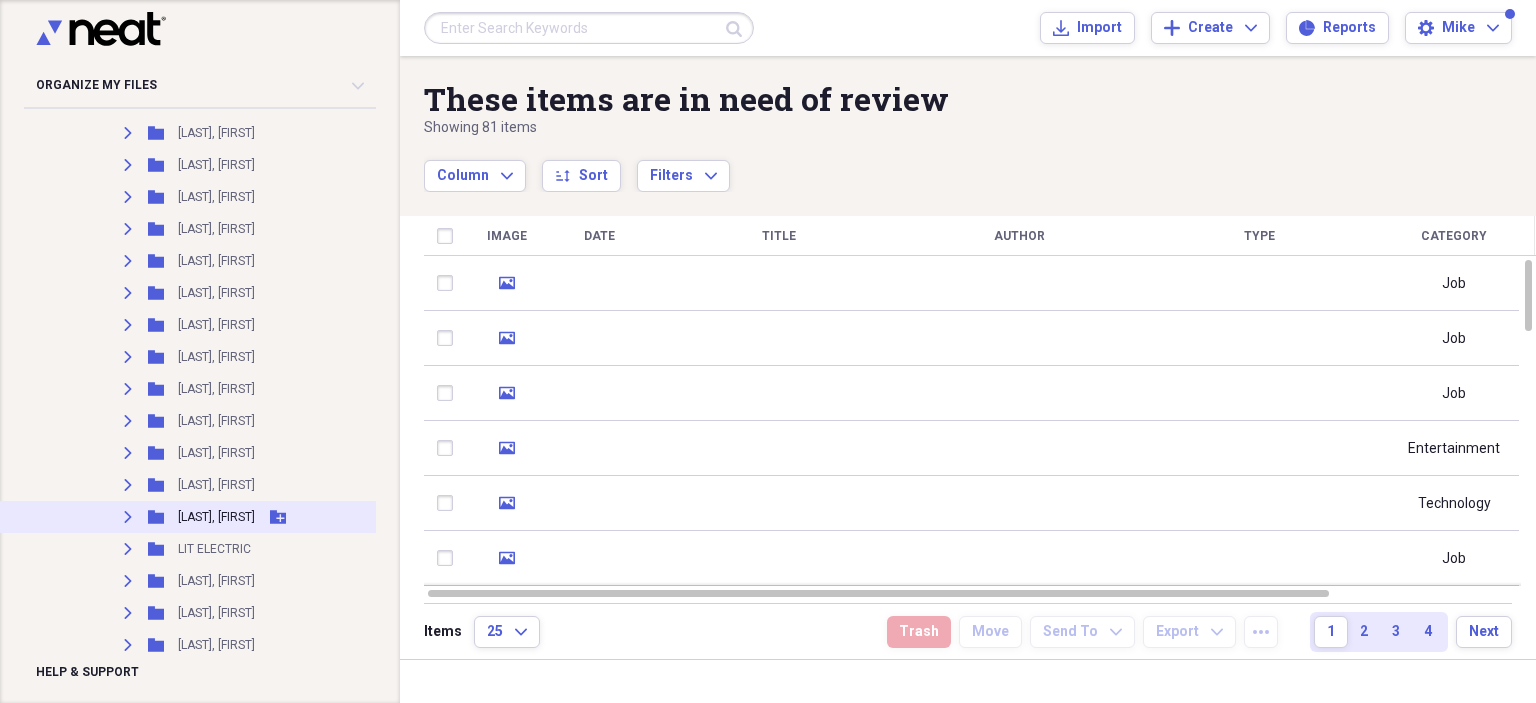 scroll, scrollTop: 3944, scrollLeft: 0, axis: vertical 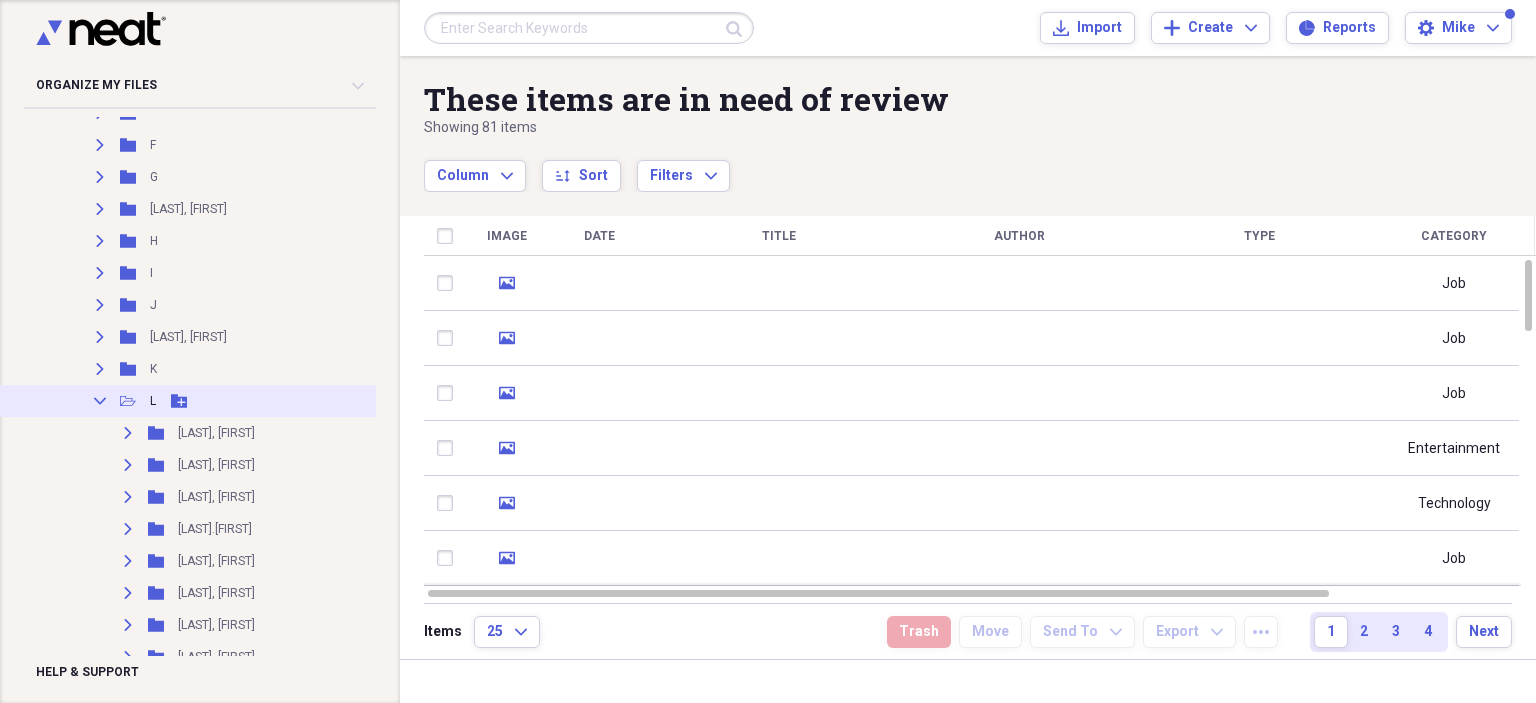 click on "Collapse" 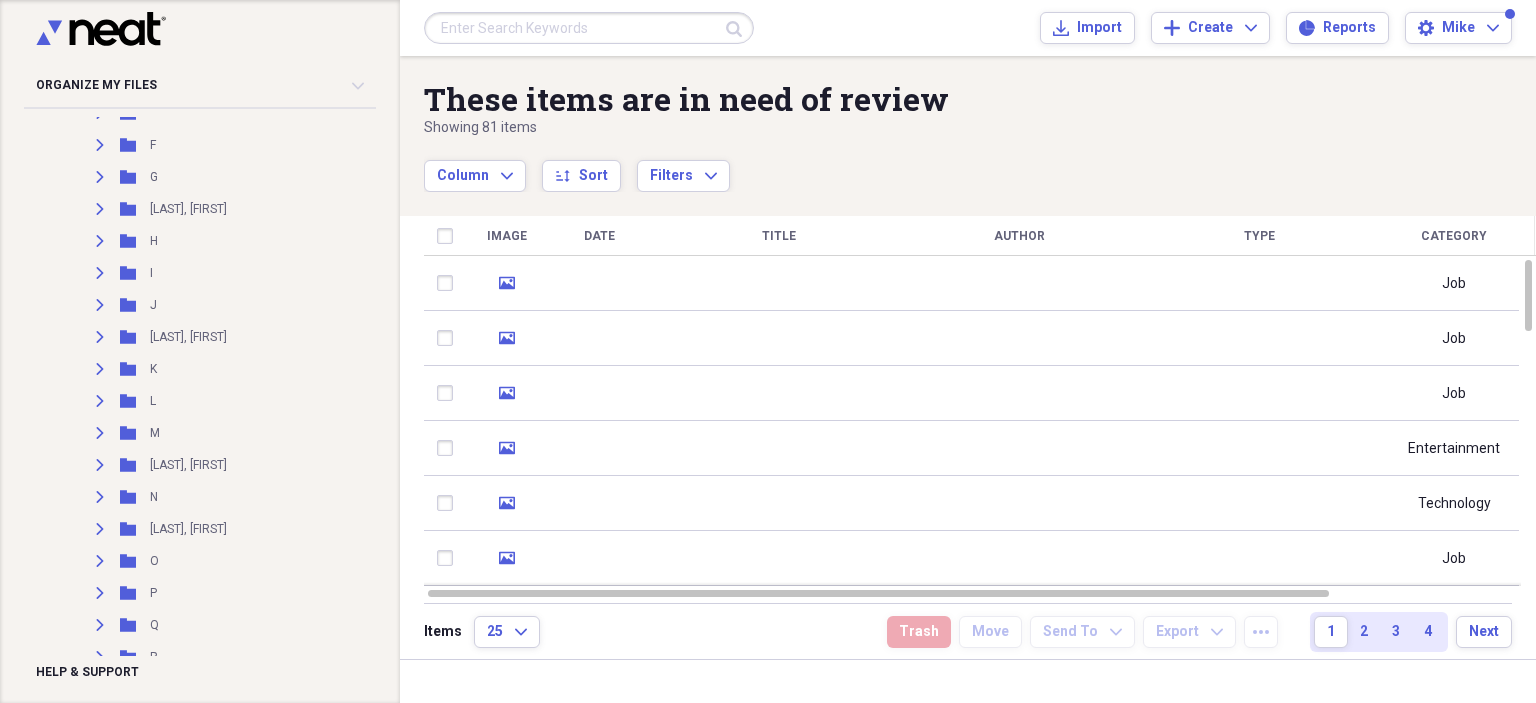 scroll, scrollTop: 68, scrollLeft: 0, axis: vertical 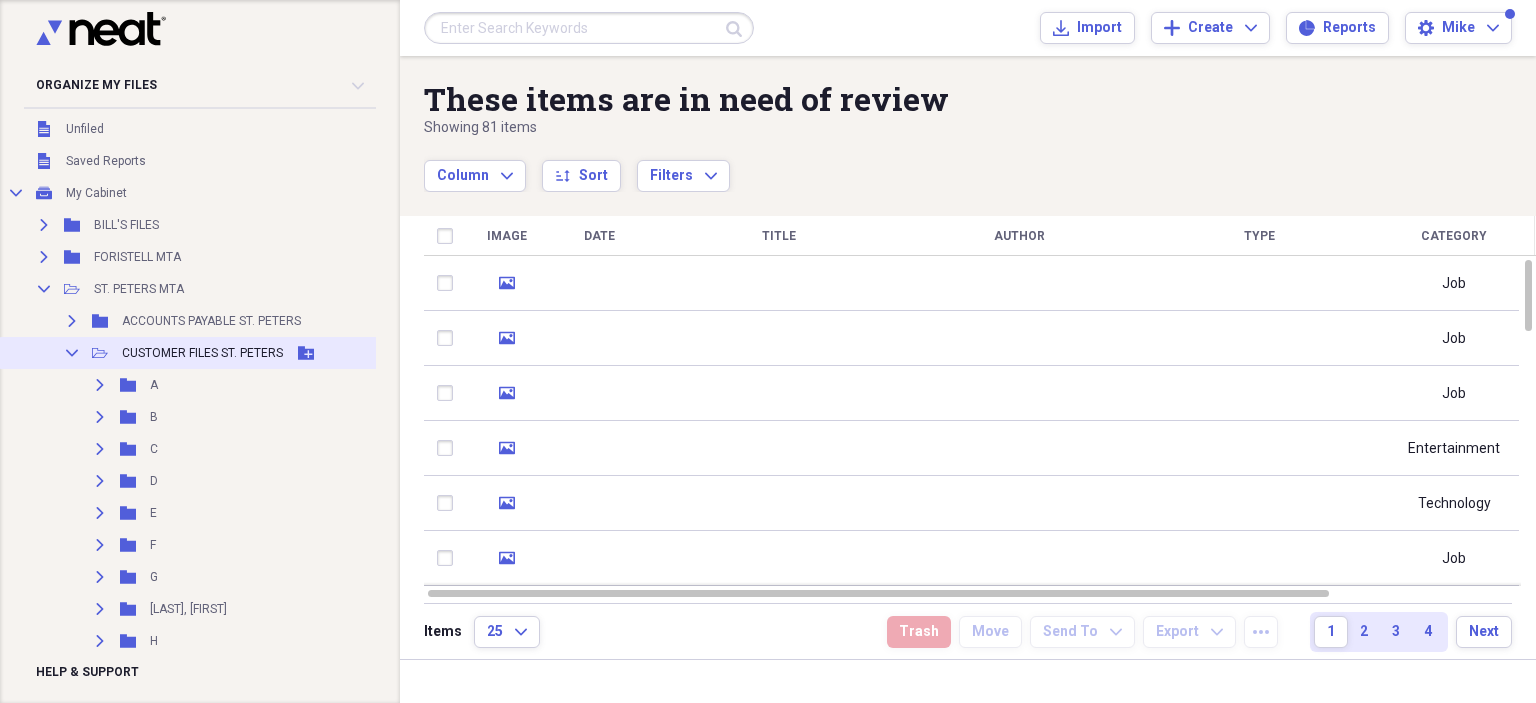 click on "Add Folder" 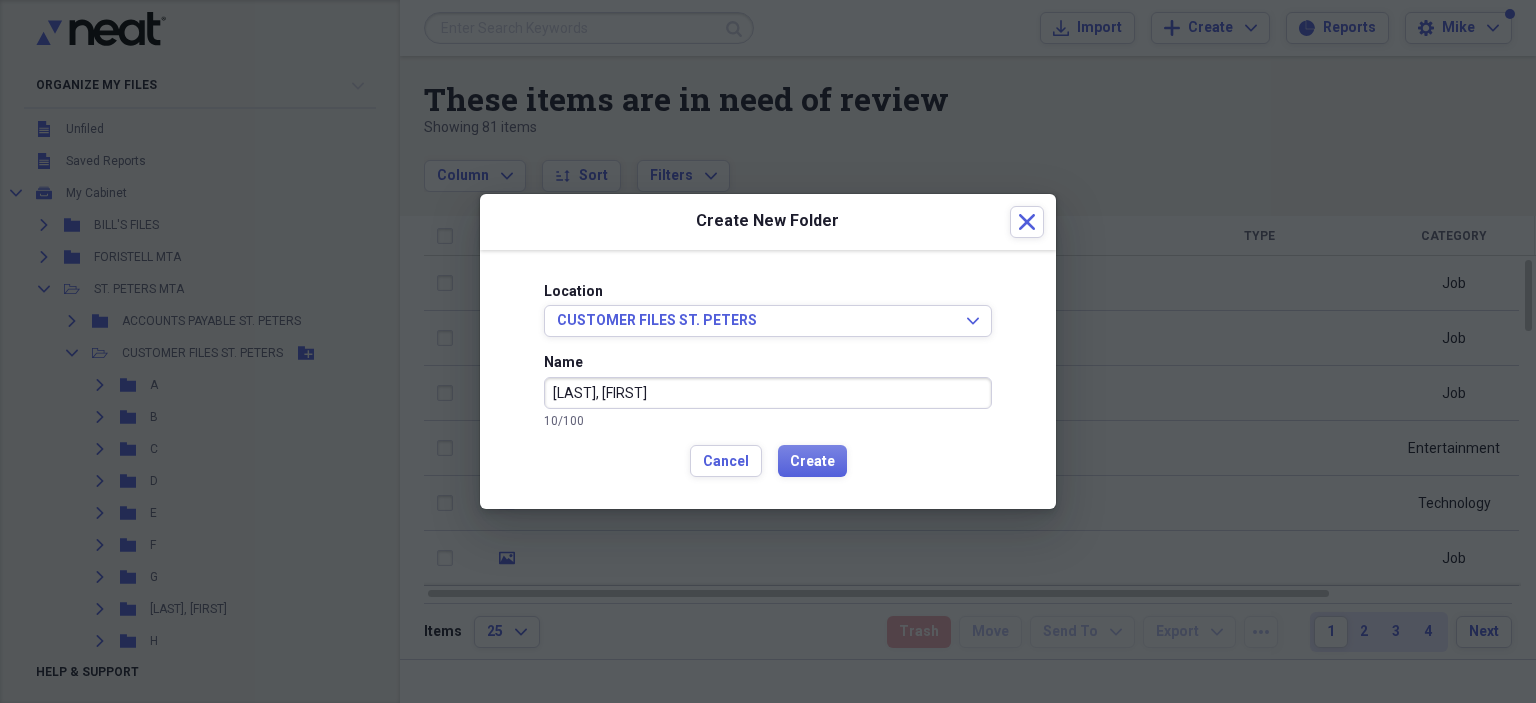 type on "[LAST], [FIRST]" 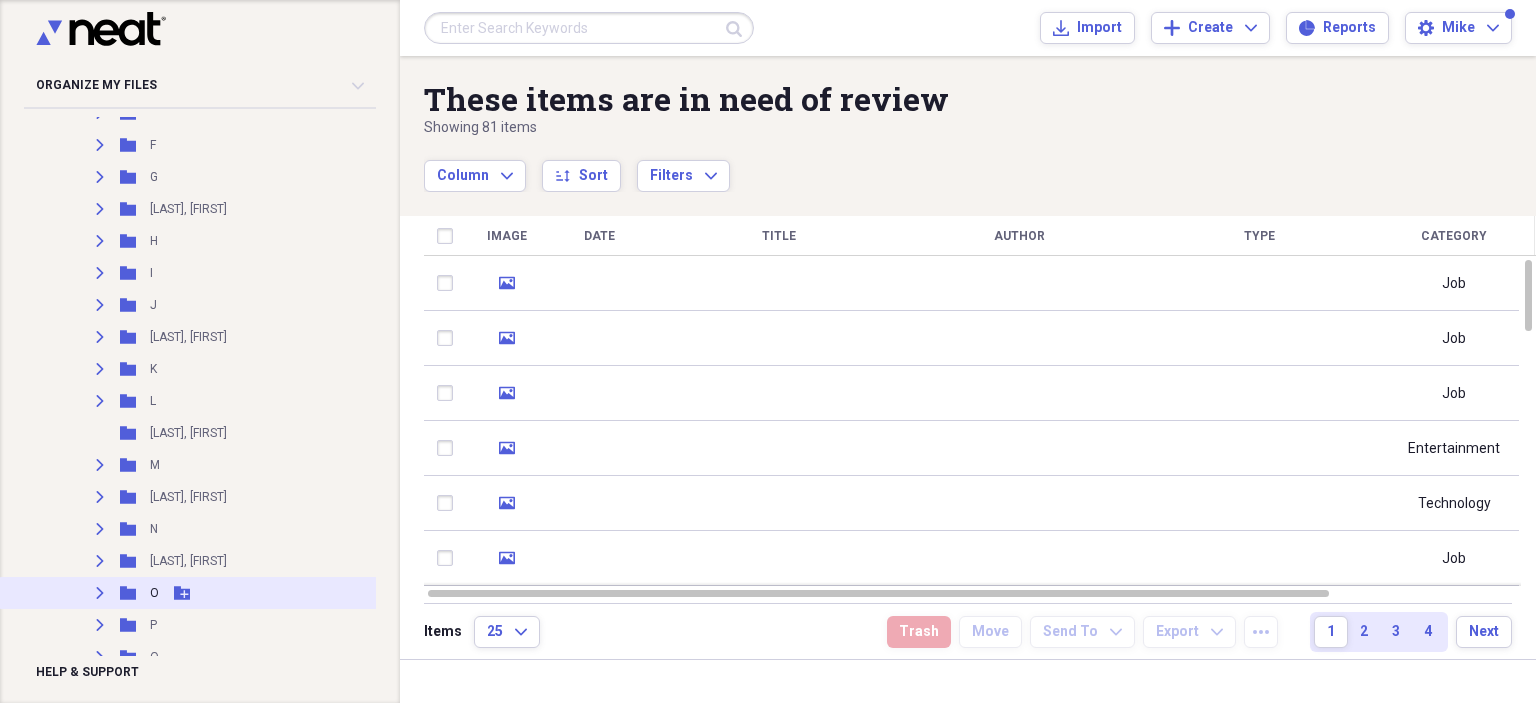 scroll, scrollTop: 568, scrollLeft: 0, axis: vertical 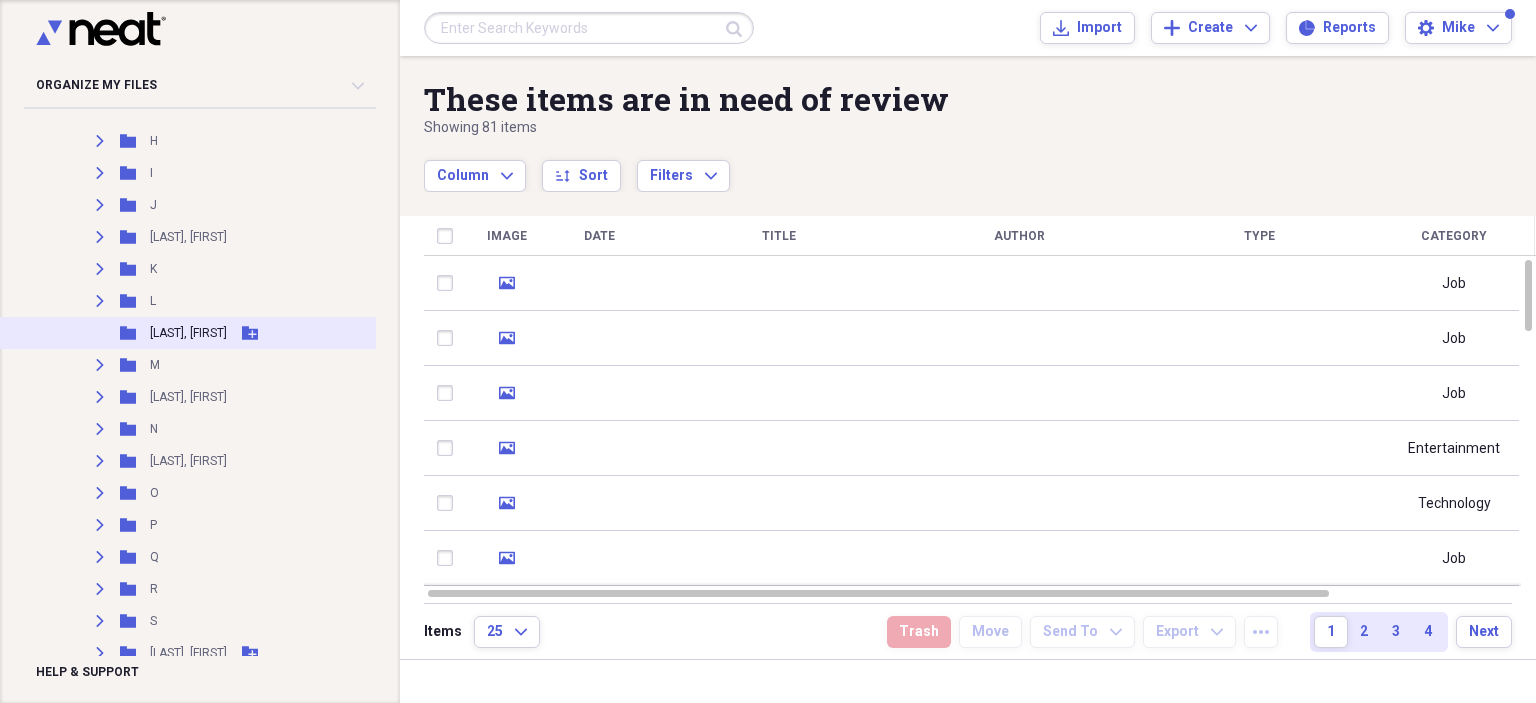 click on "Add Folder" 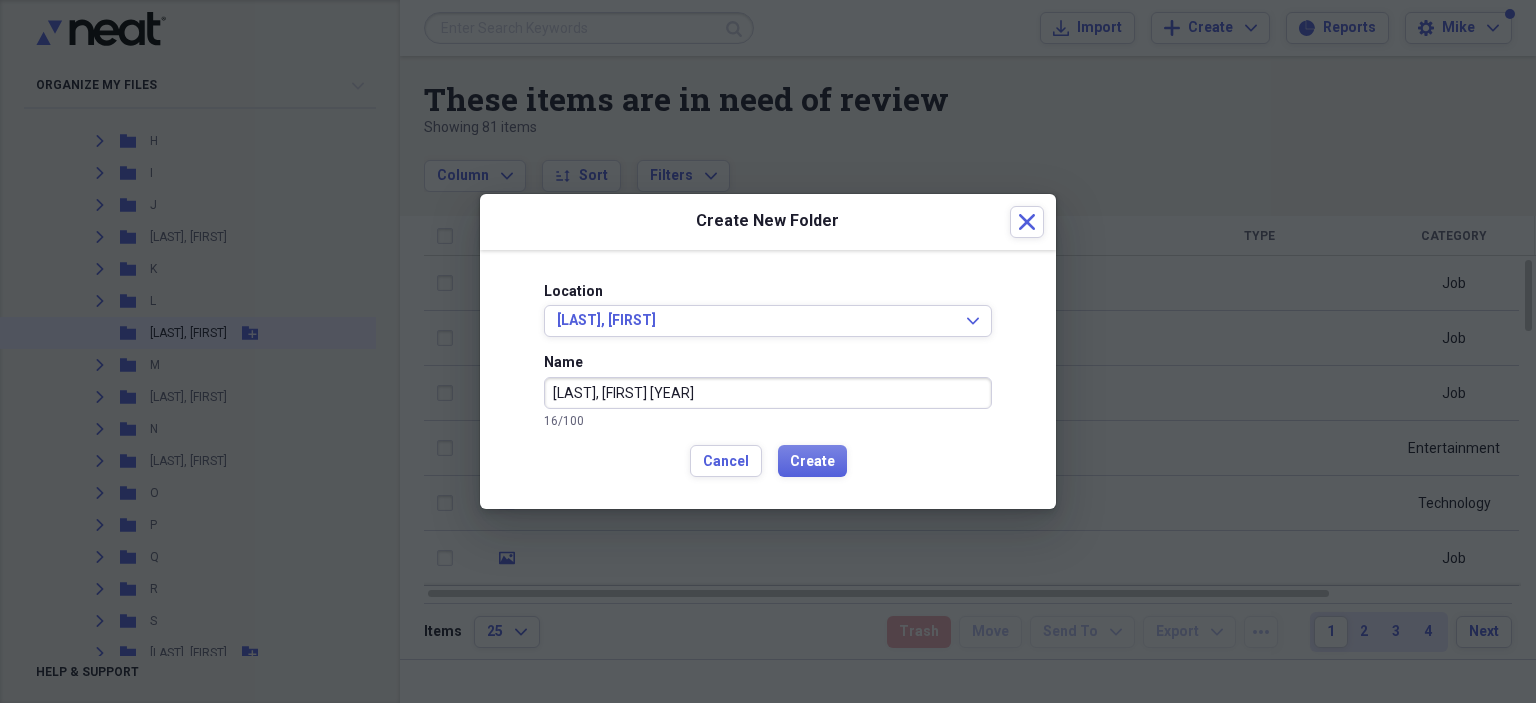 type on "[LAST], [FIRST] [YEAR]" 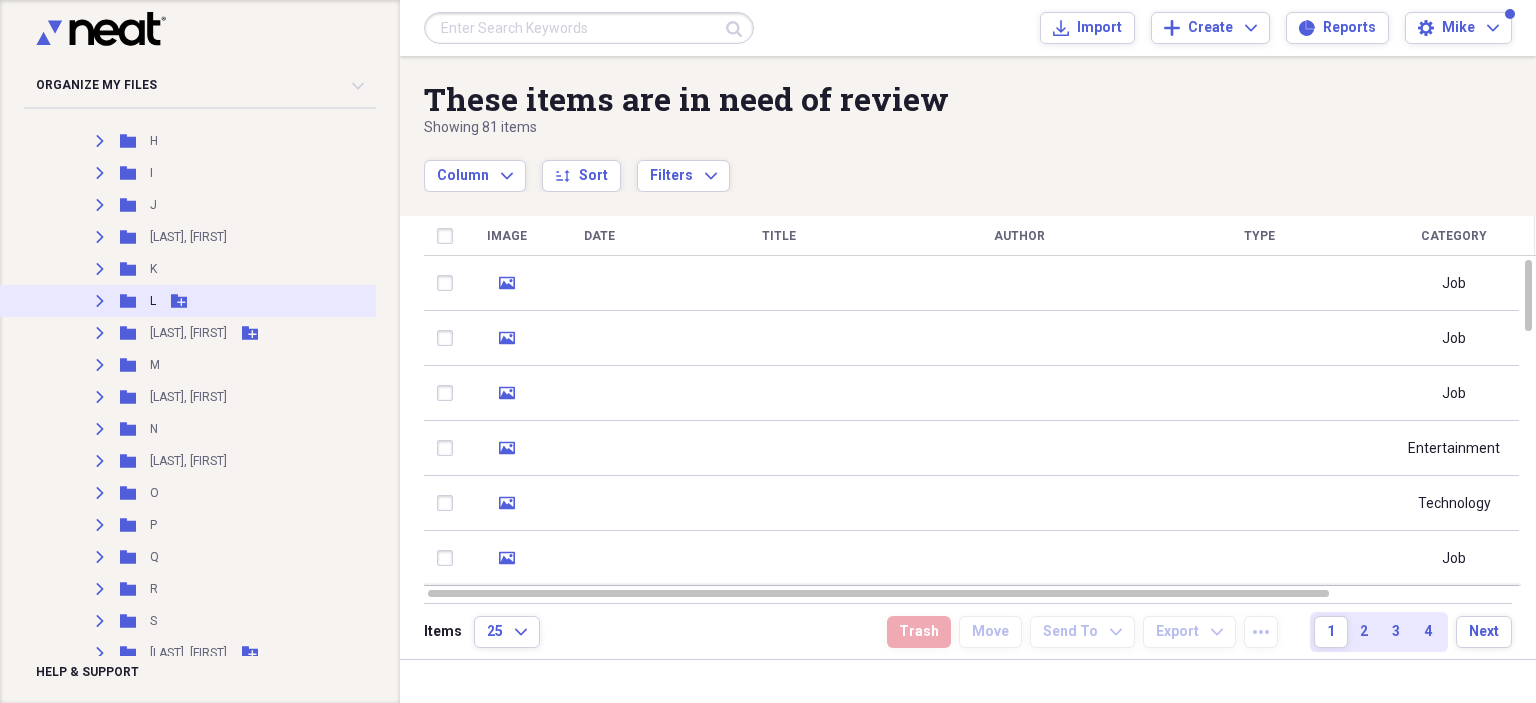 scroll, scrollTop: 268, scrollLeft: 0, axis: vertical 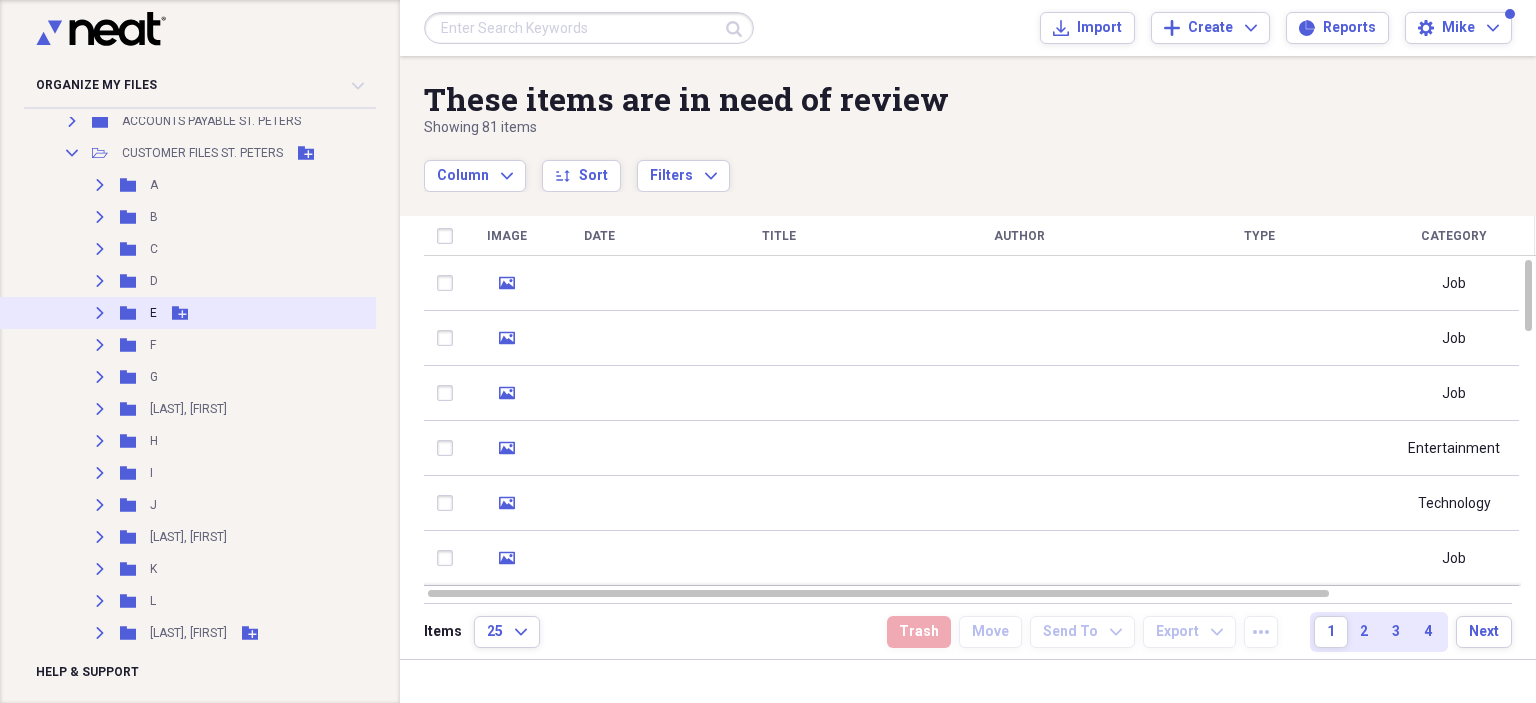 click on "Expand" 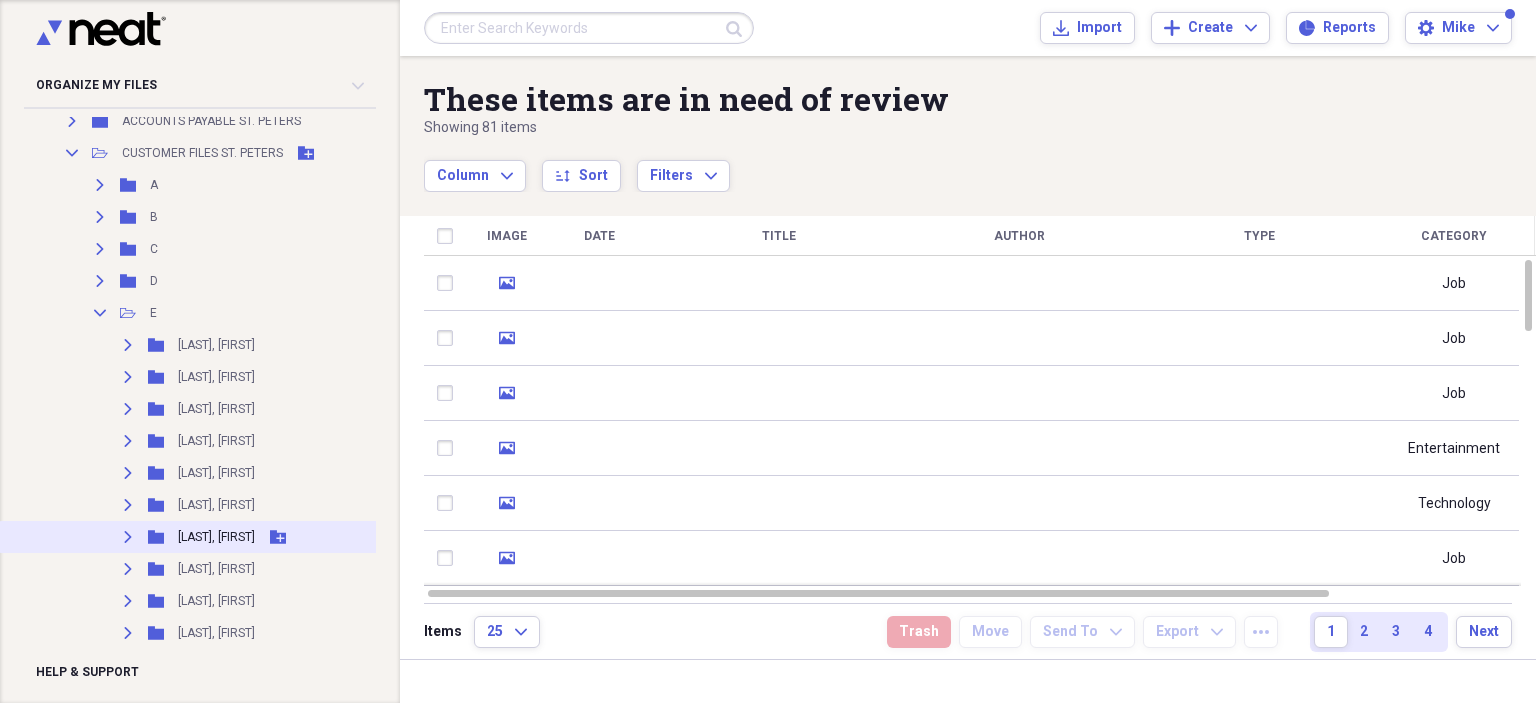 scroll, scrollTop: 368, scrollLeft: 0, axis: vertical 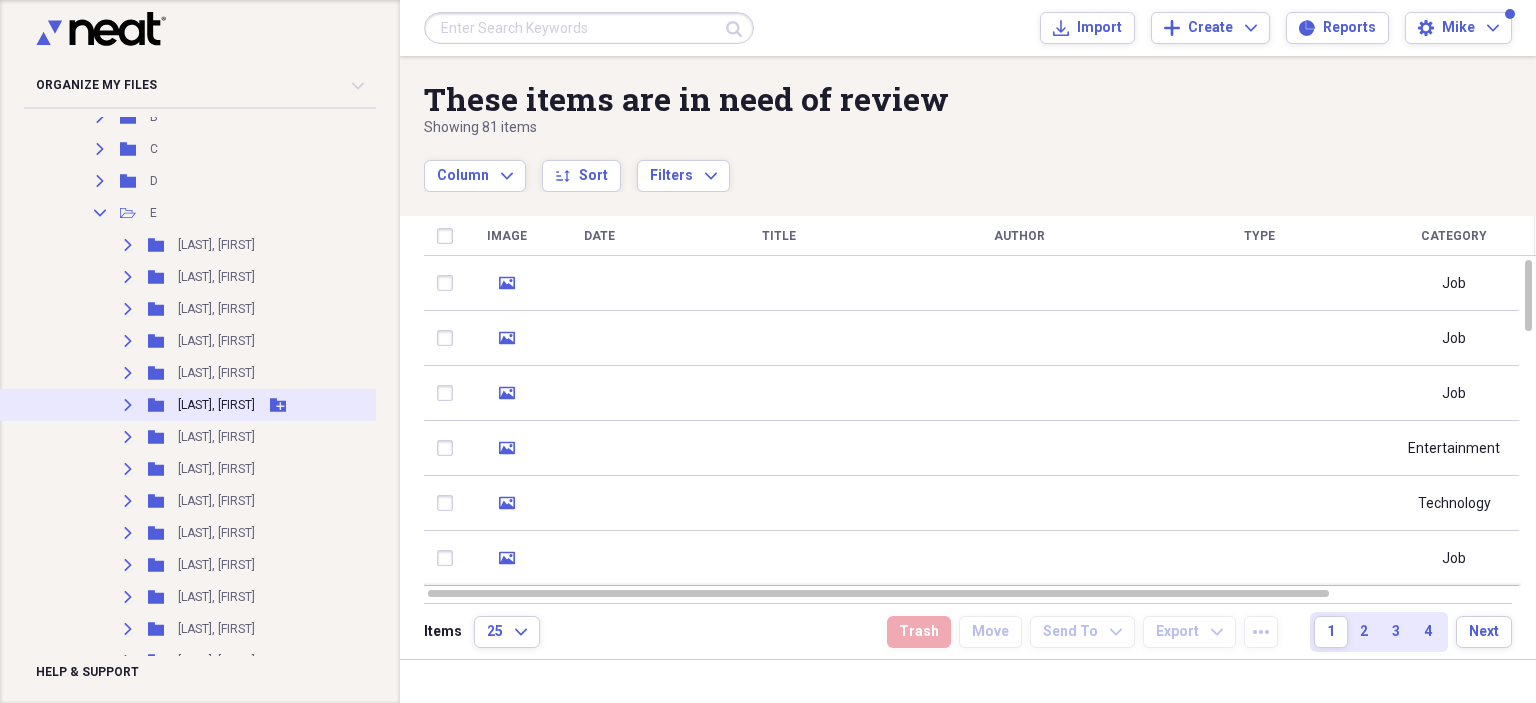 click 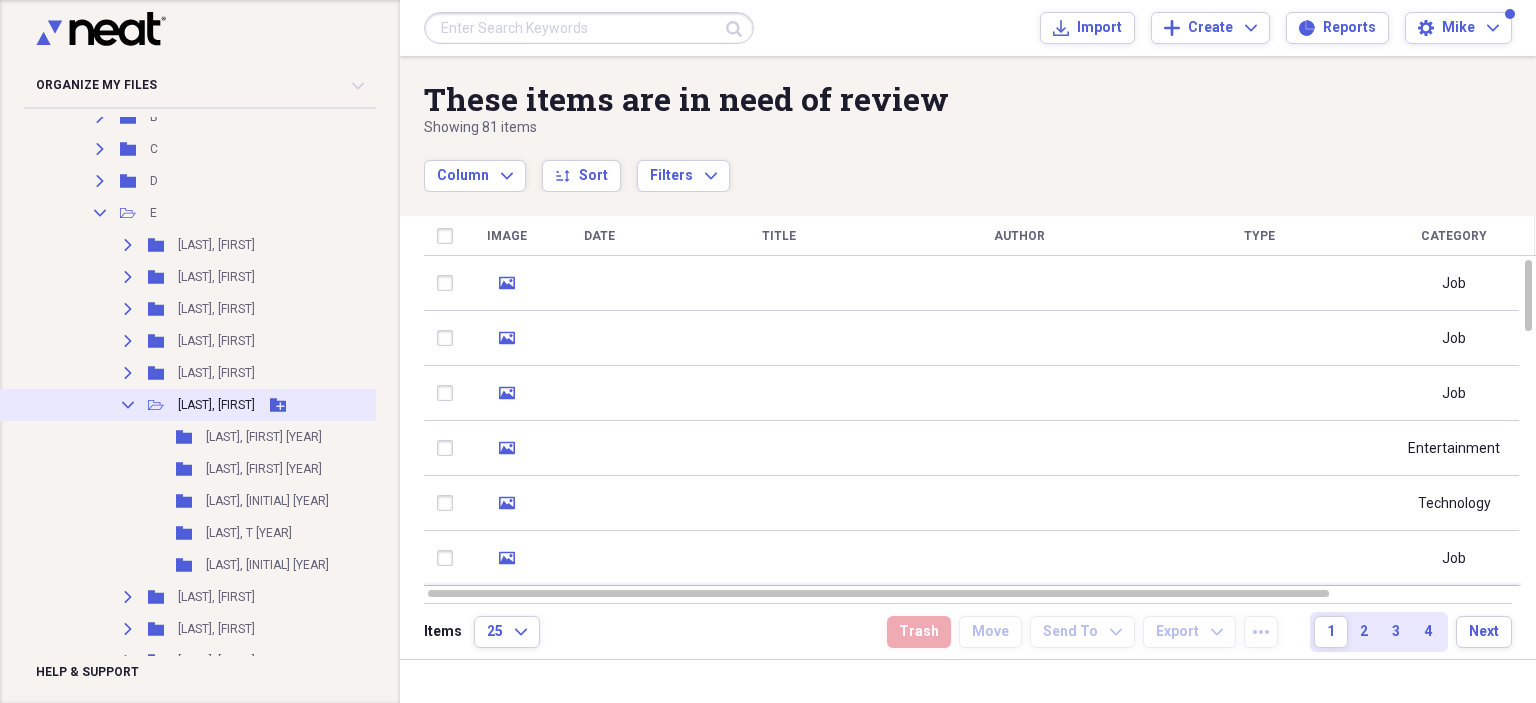 click 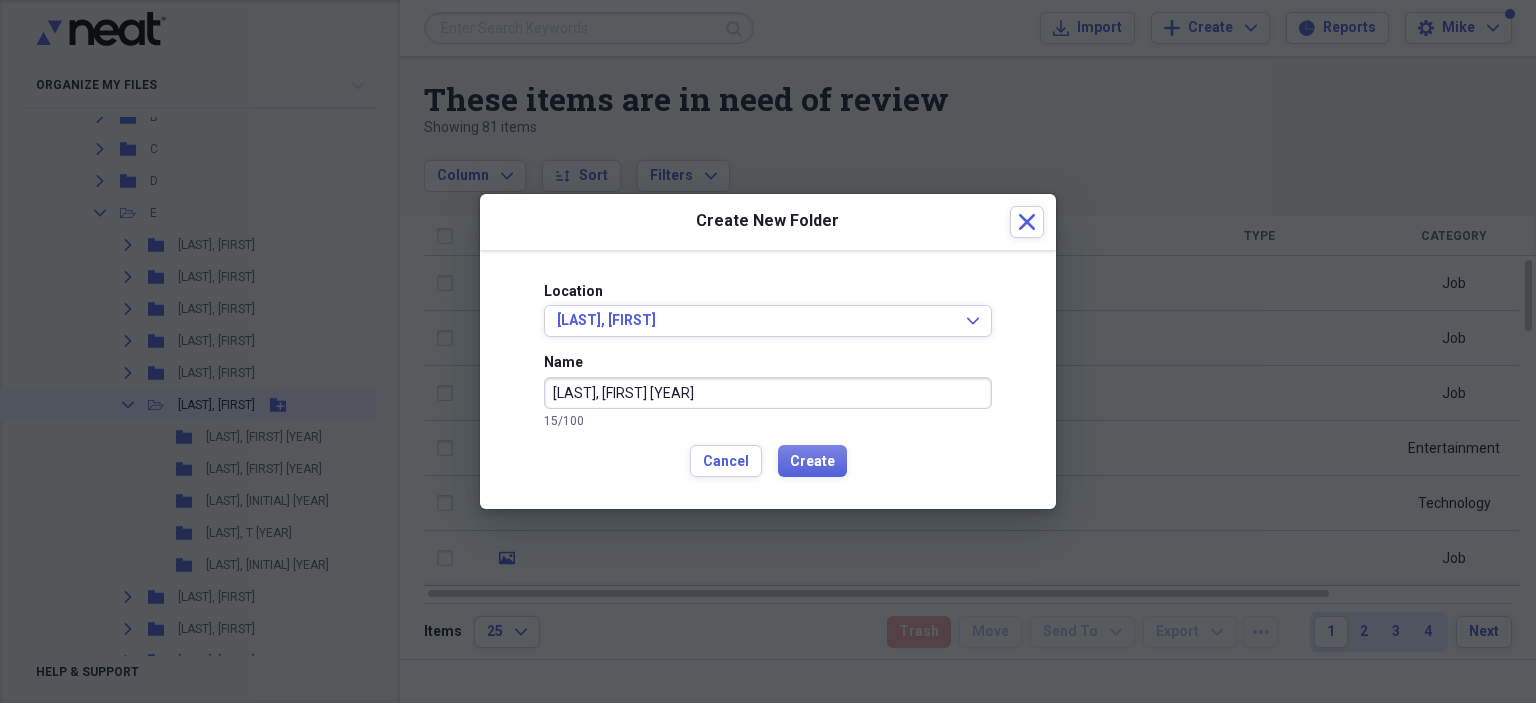type on "[LAST], [FIRST] [YEAR]" 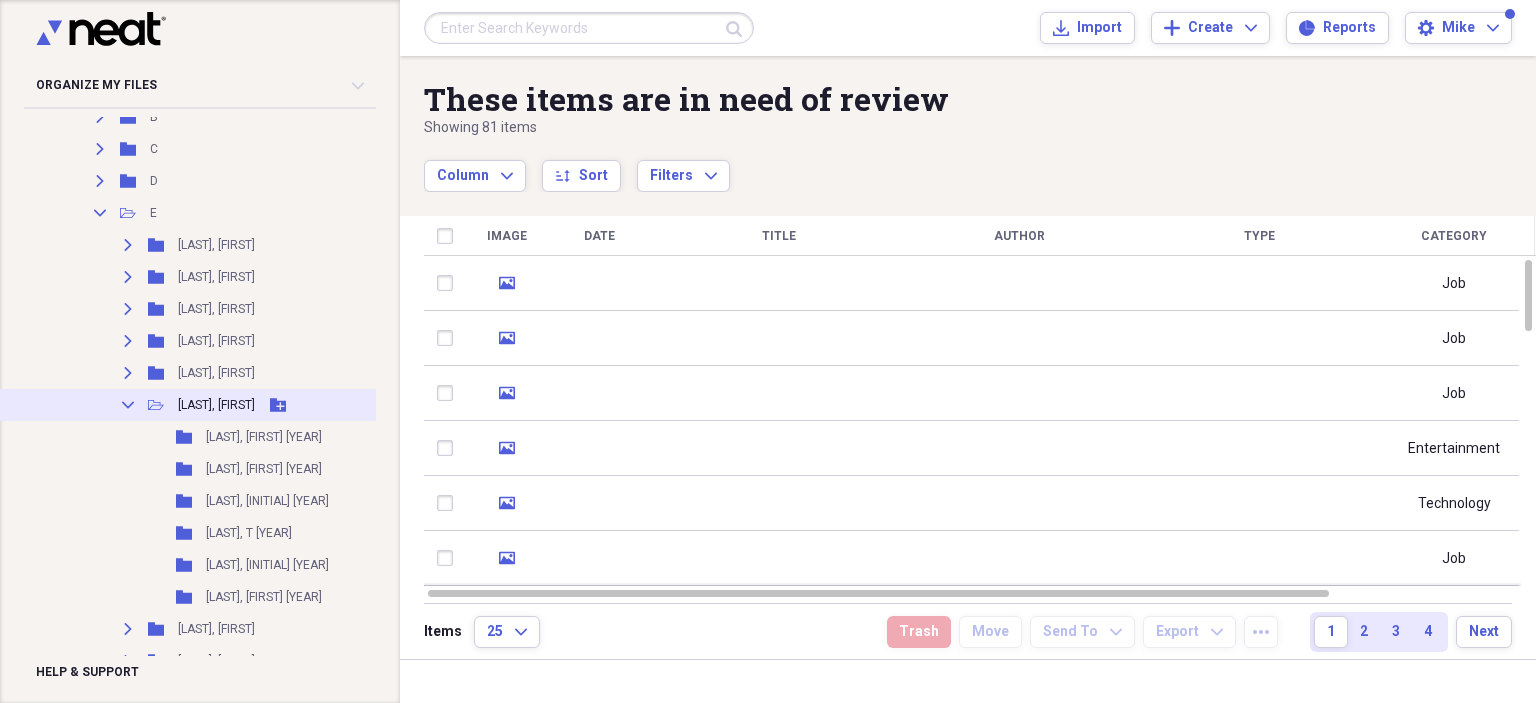 click on "Collapse" 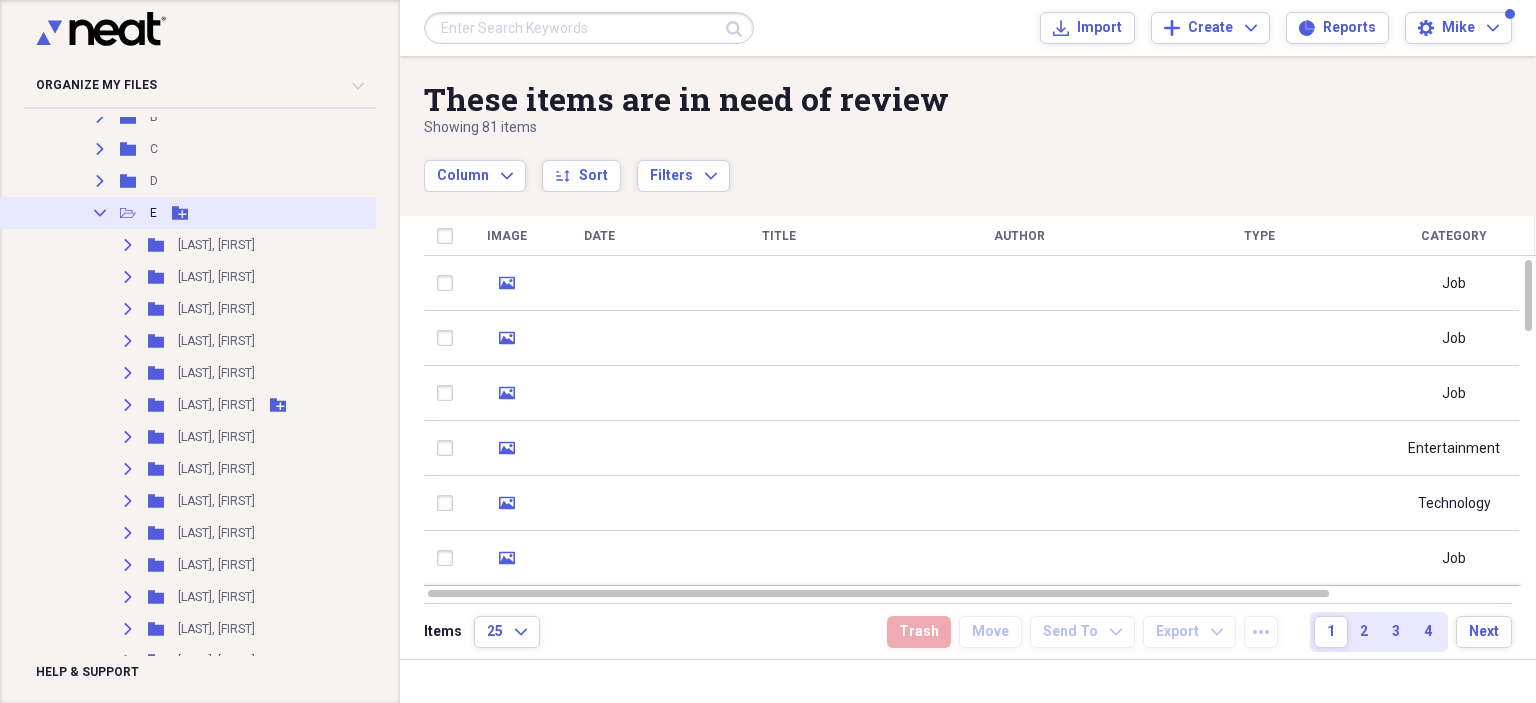 click on "Collapse" 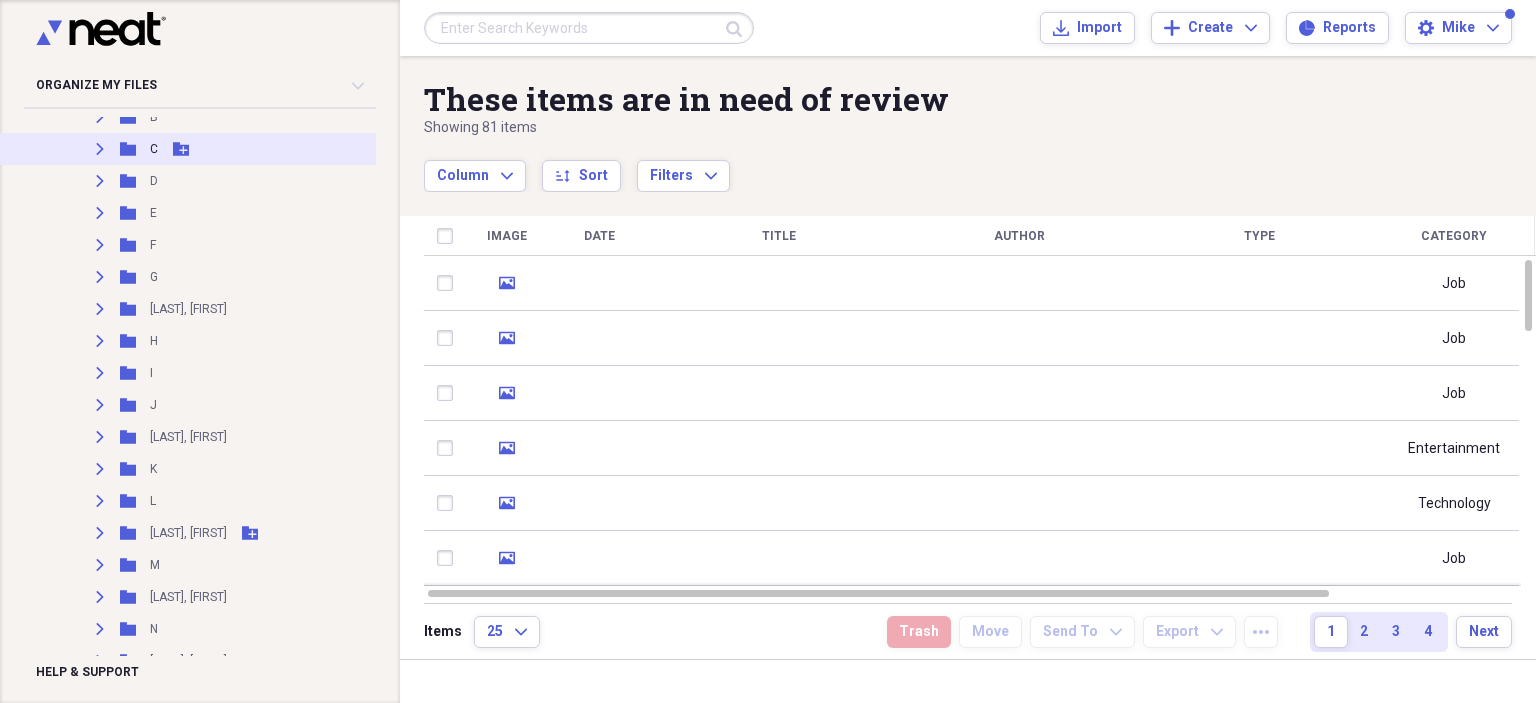 click 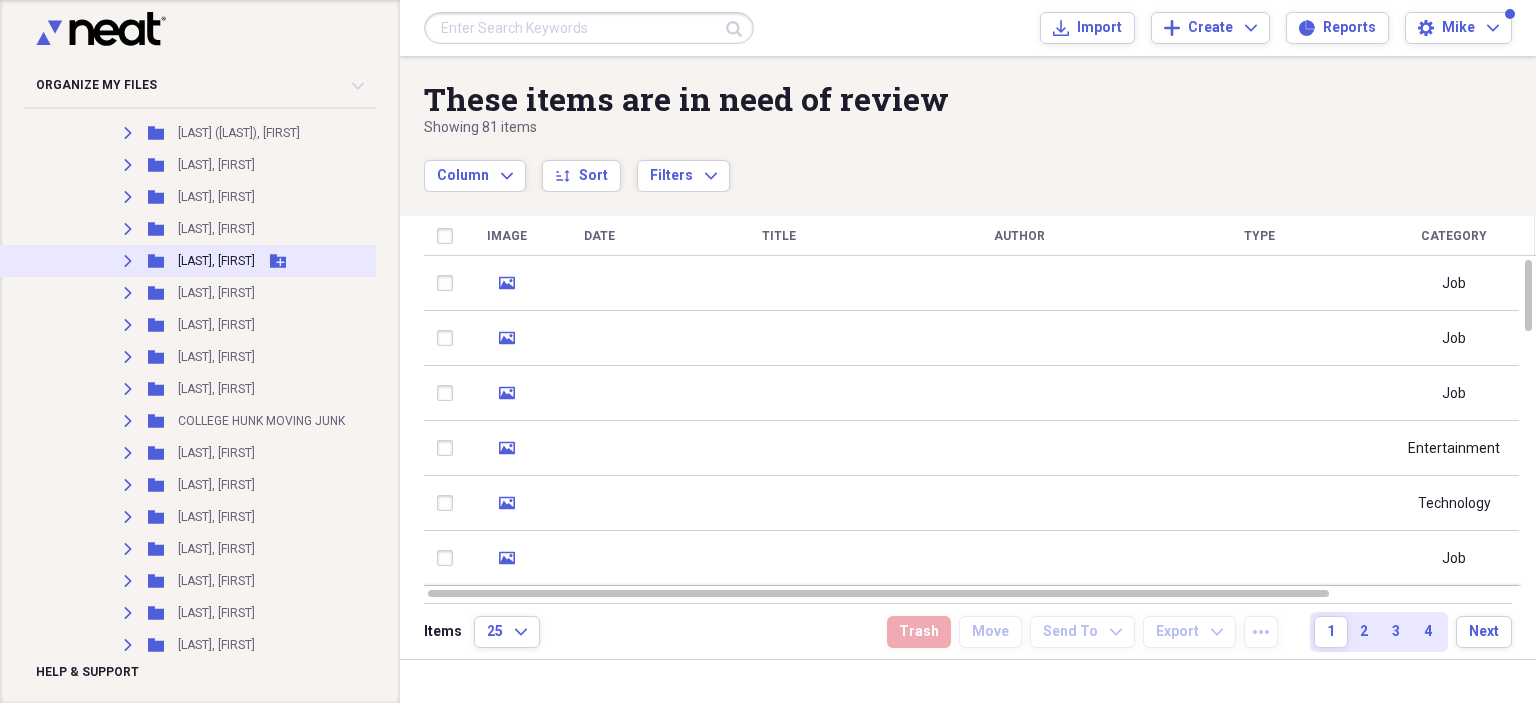 scroll, scrollTop: 4568, scrollLeft: 0, axis: vertical 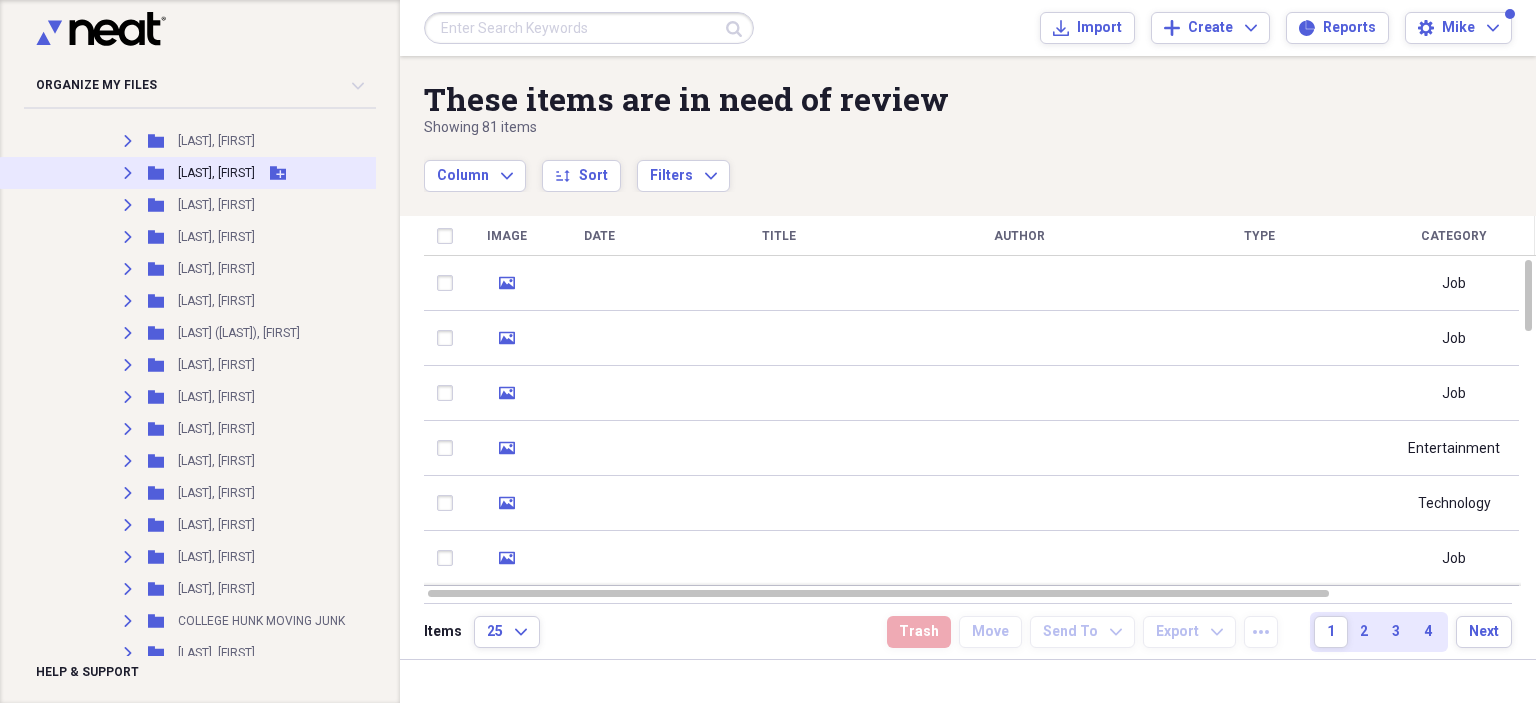 click on "Expand" at bounding box center (128, 173) 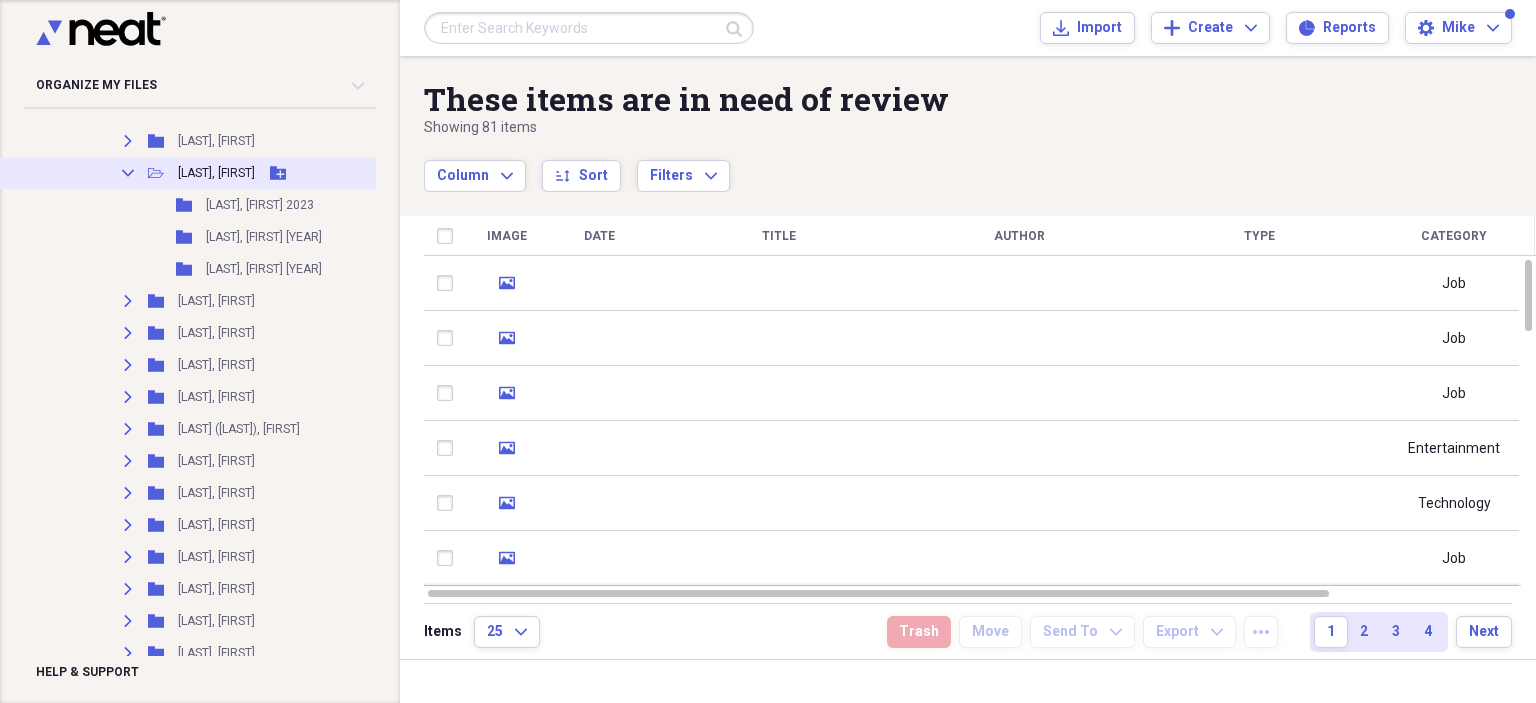 click on "Collapse" 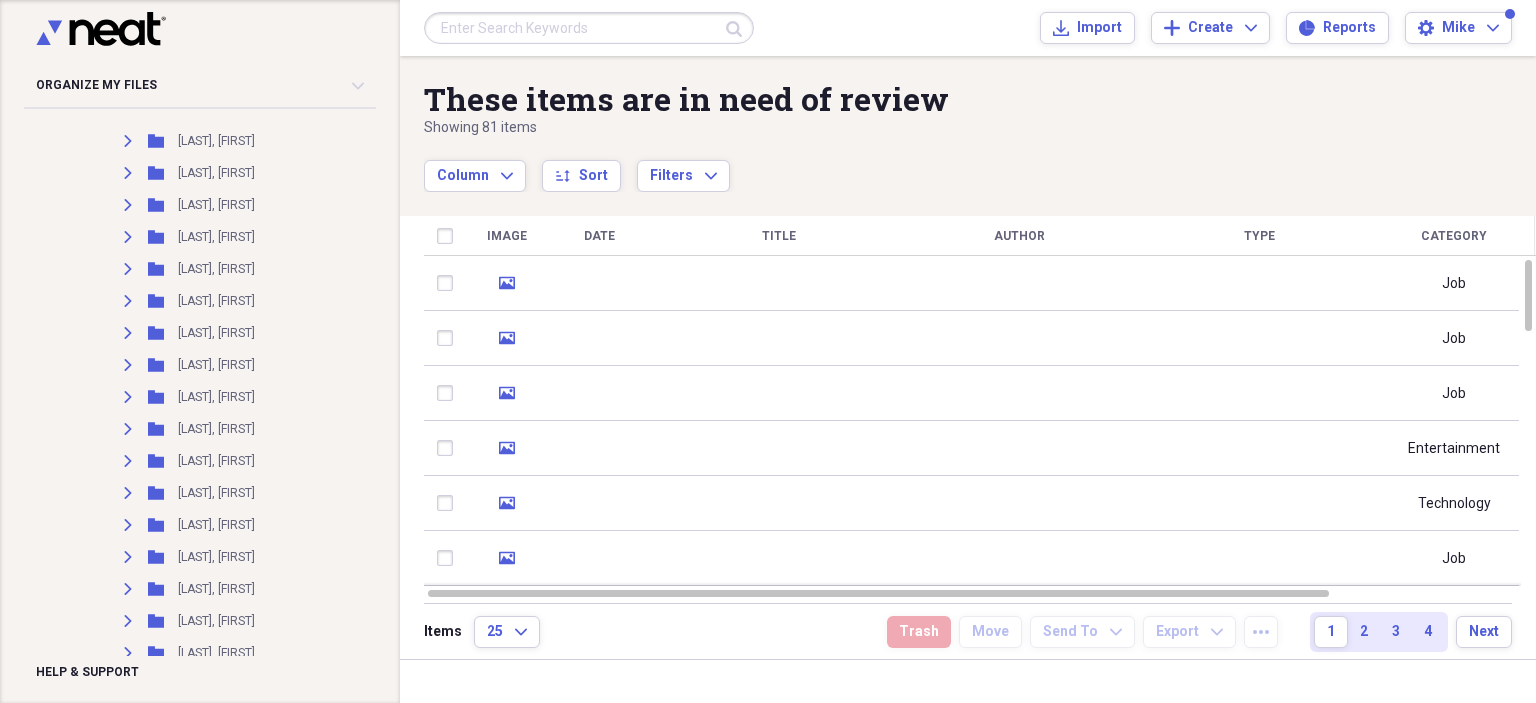 scroll, scrollTop: 268, scrollLeft: 0, axis: vertical 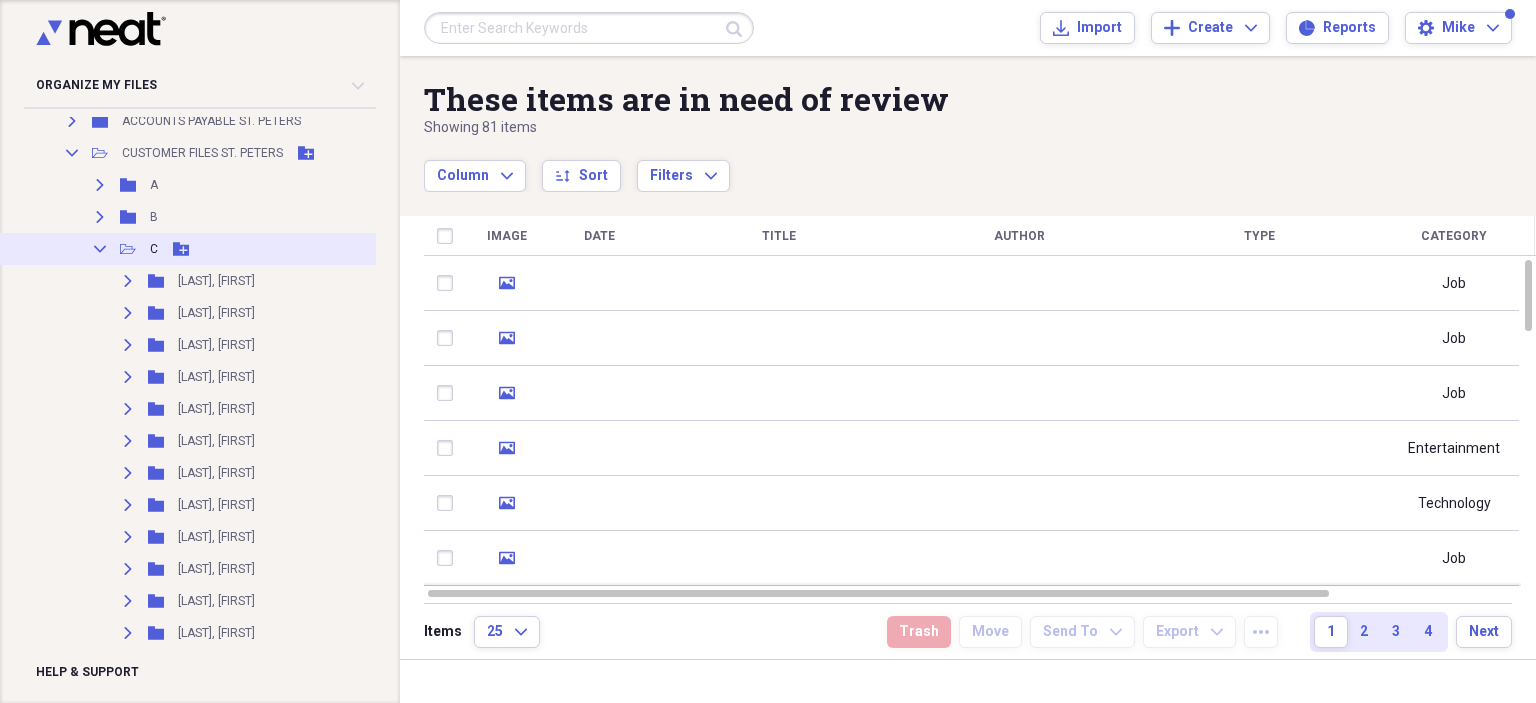 click on "Collapse" 